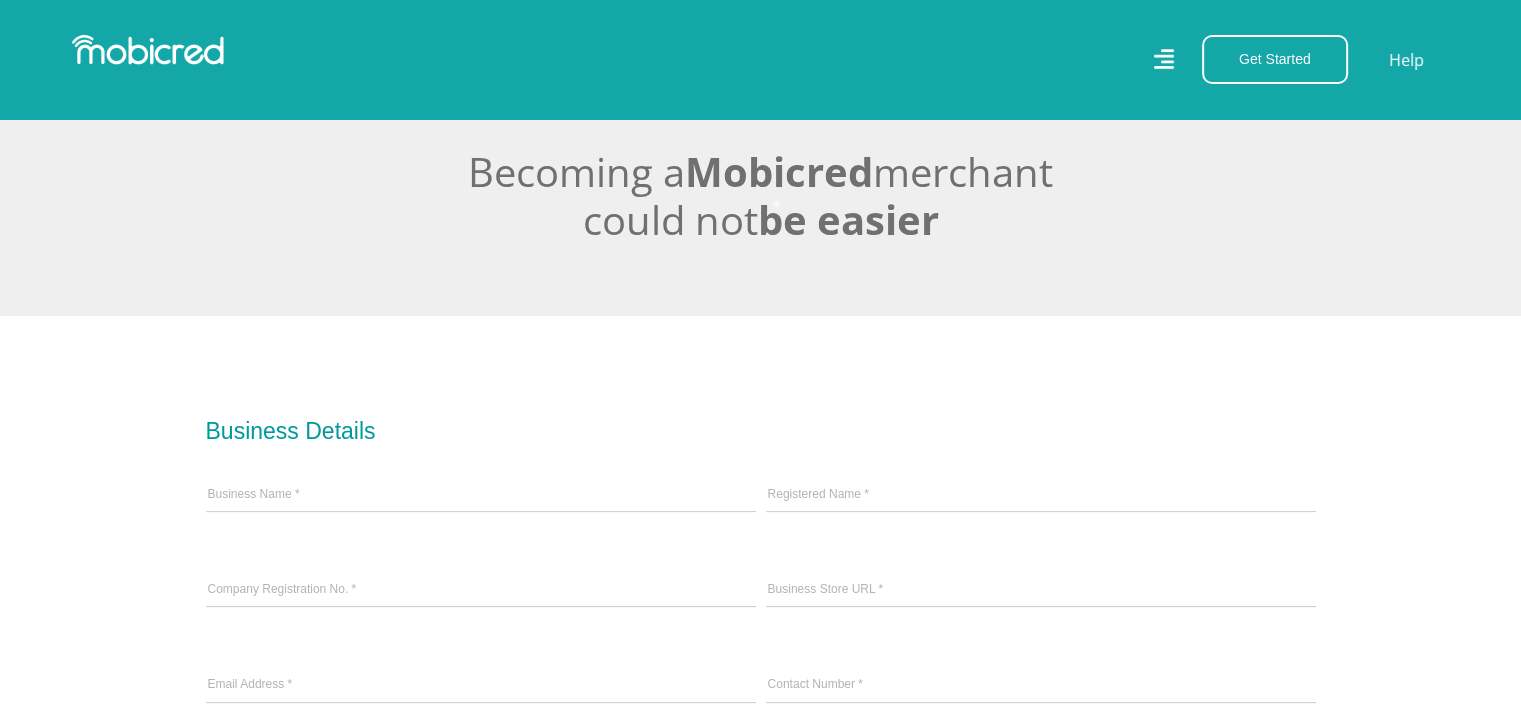 scroll, scrollTop: 600, scrollLeft: 0, axis: vertical 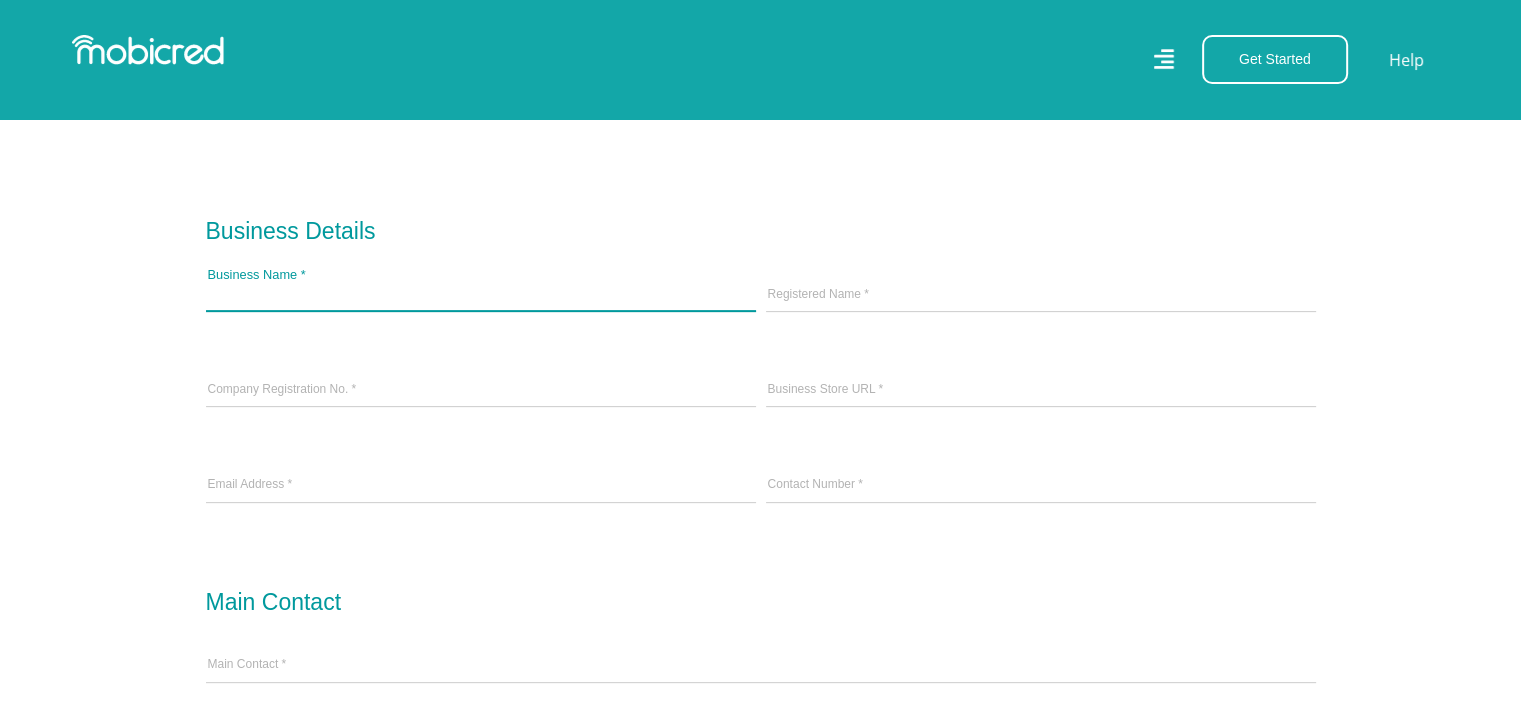 click on "Business Name *" at bounding box center (481, 296) 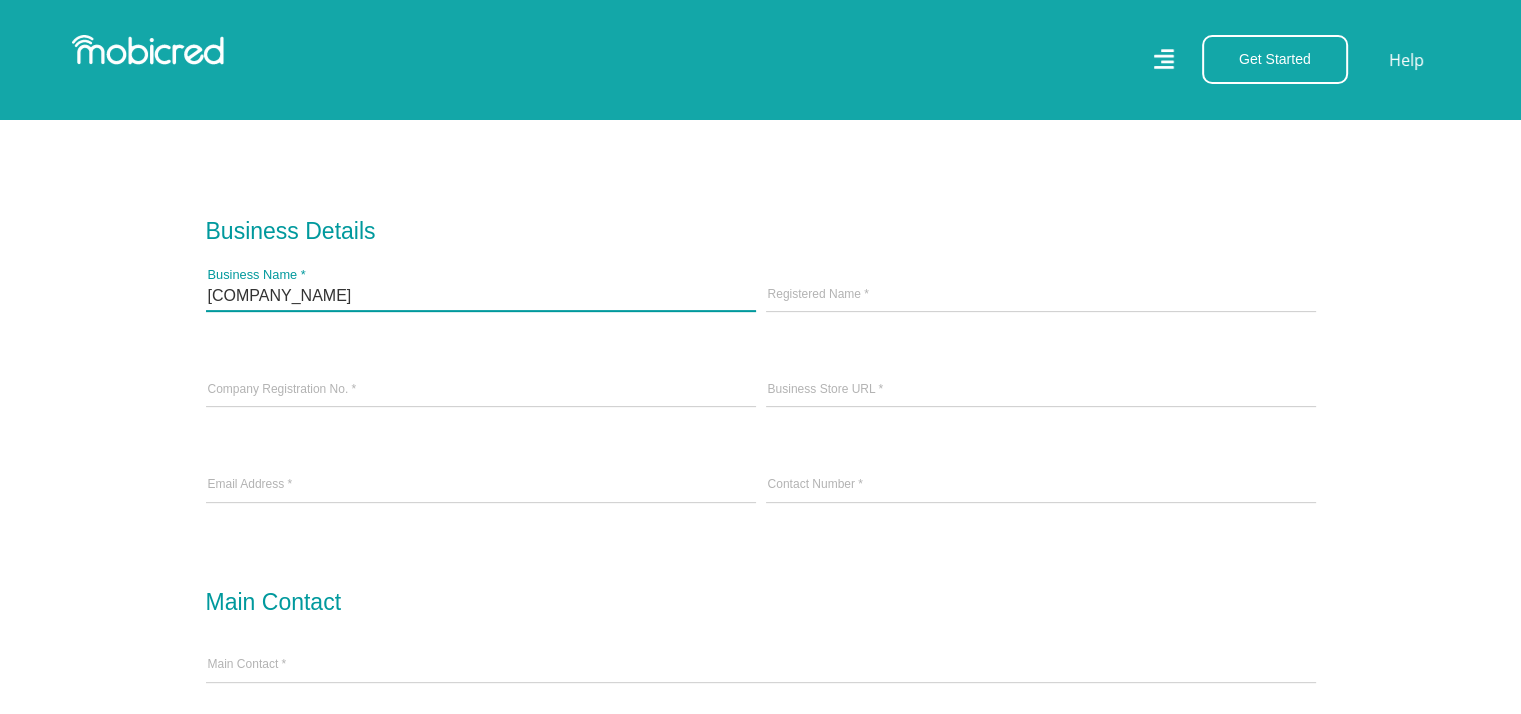 type on "Zoea Jewellery" 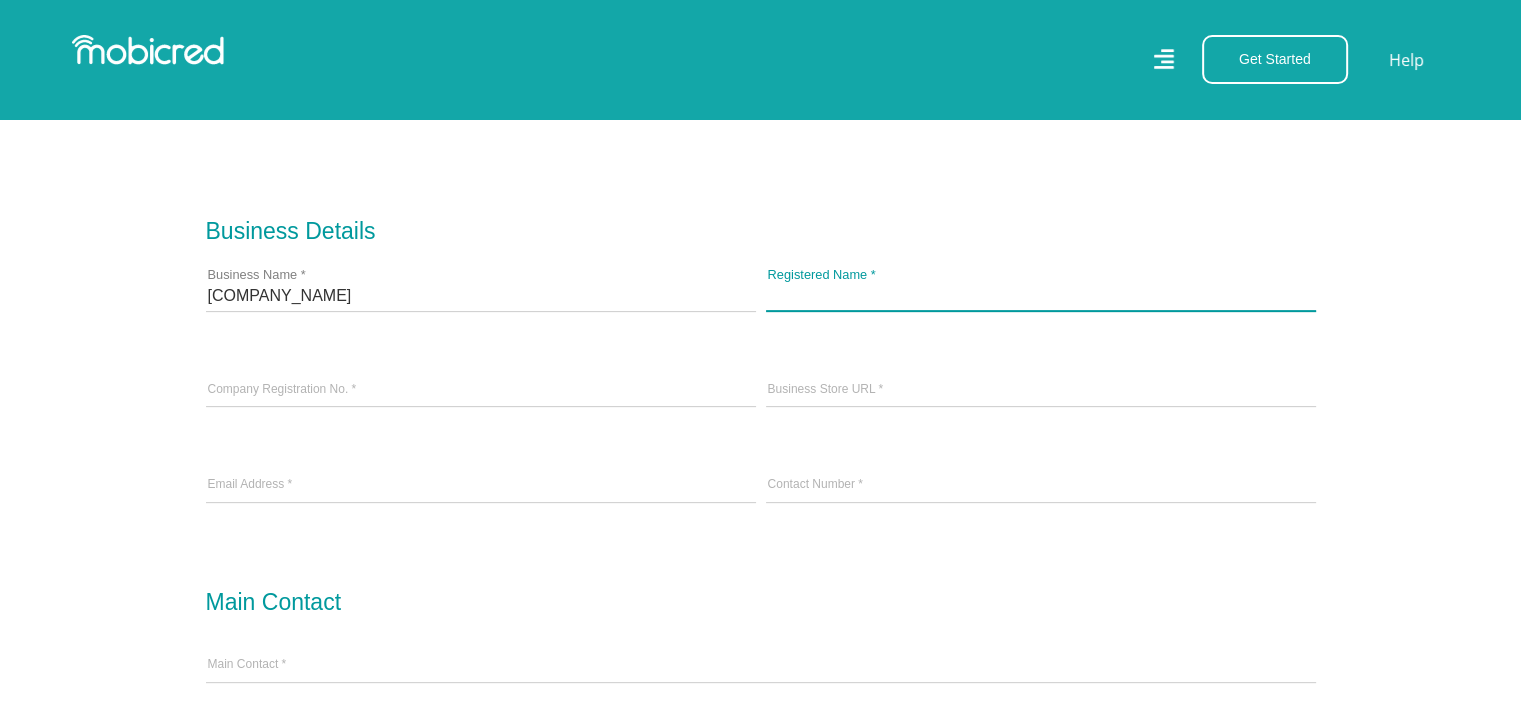 click on "Registered Name *" at bounding box center [1041, 296] 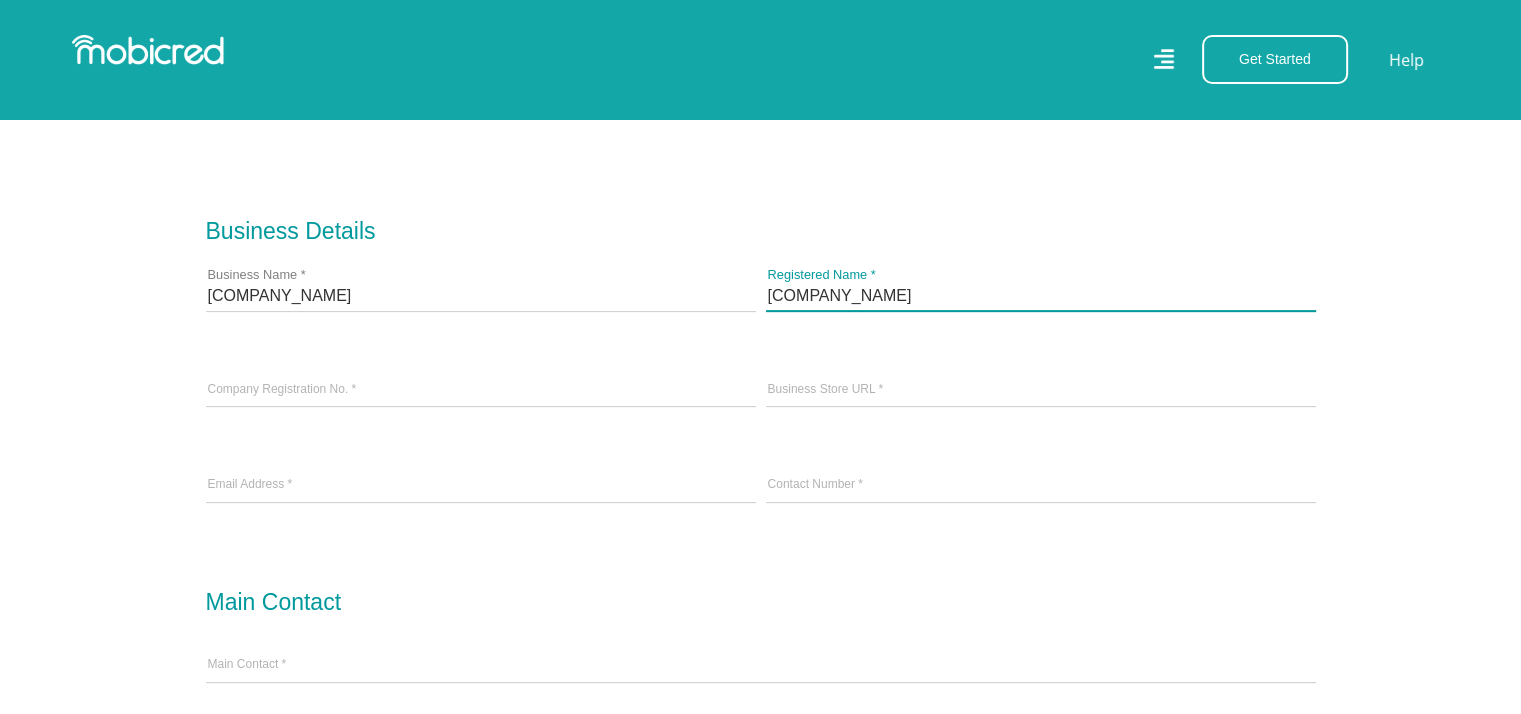 type on "Zoea Jewellery" 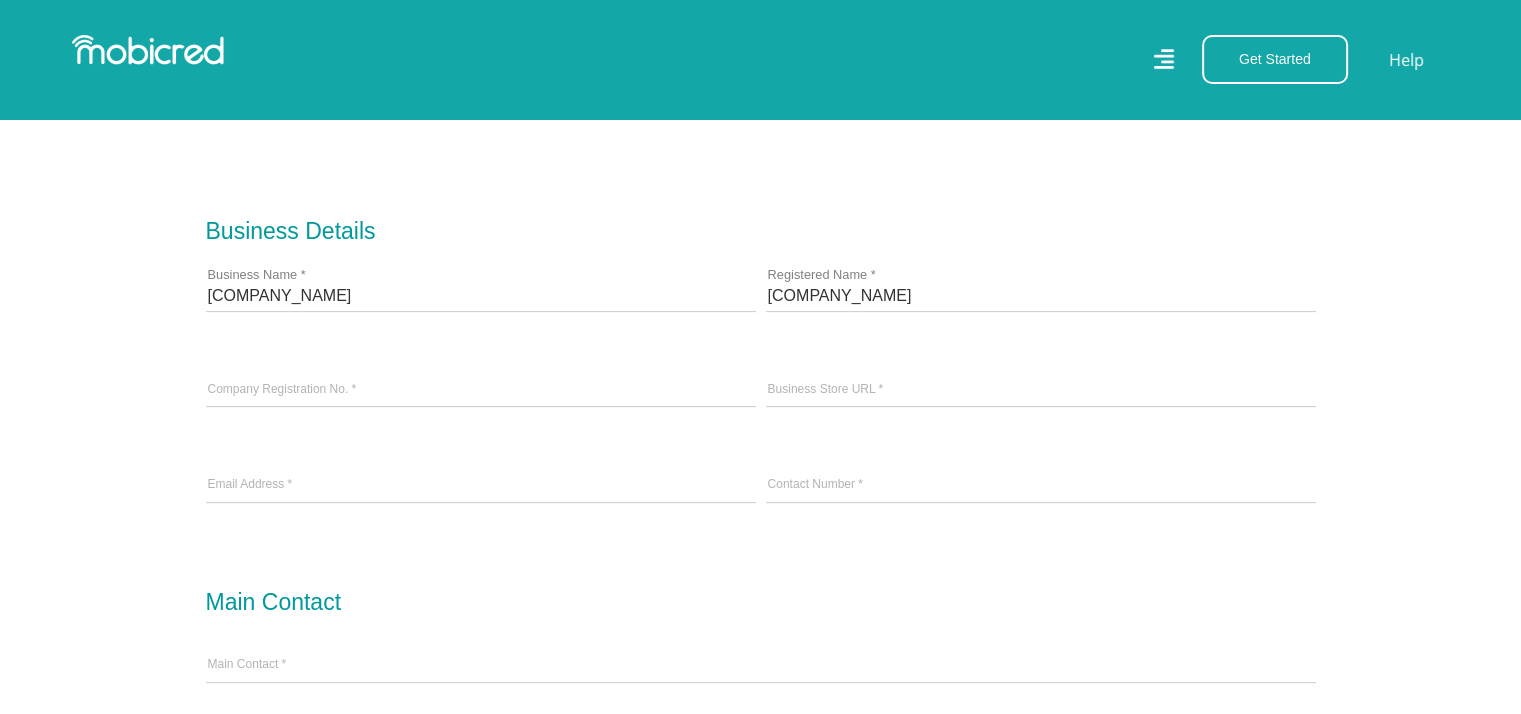 click on "Company Registration No. *" at bounding box center (481, 391) 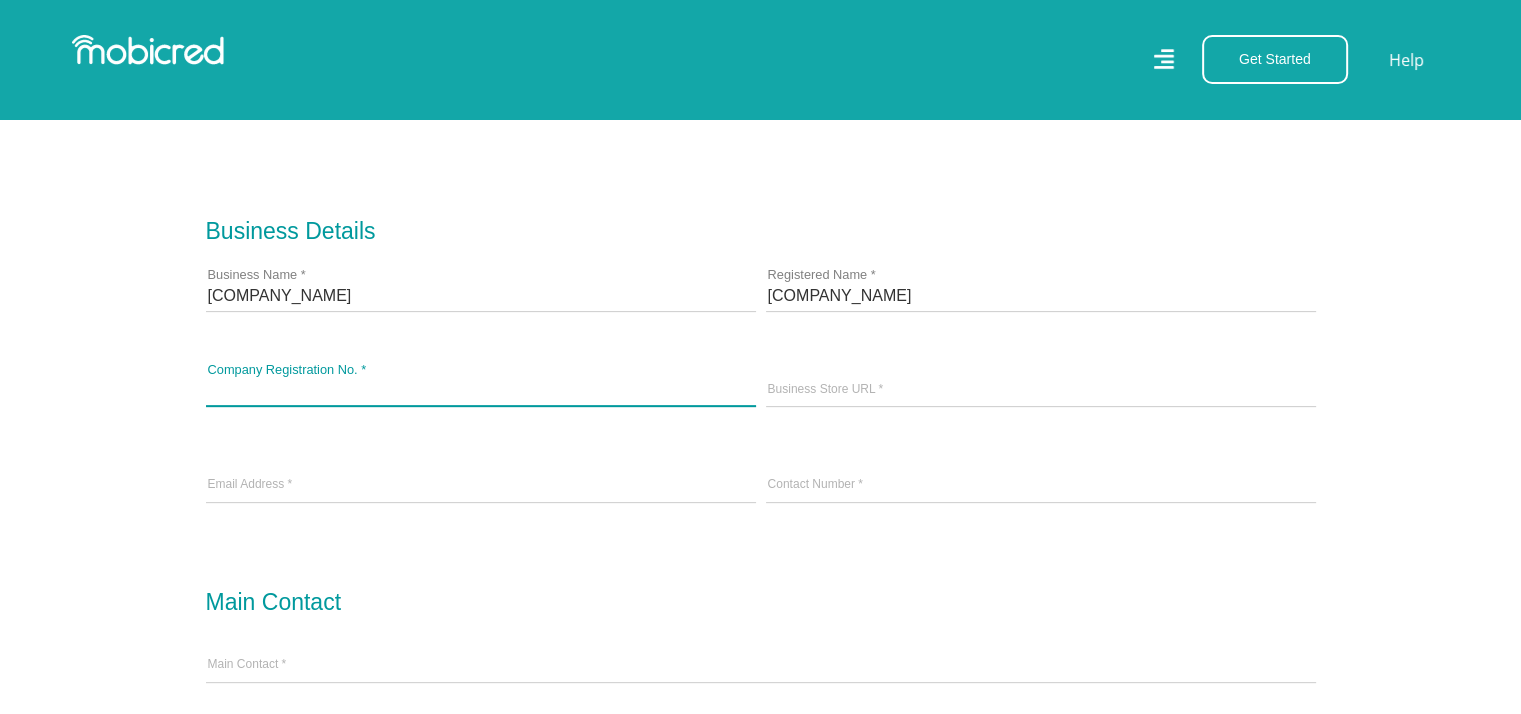 click on "Company Registration No. *" at bounding box center (481, 391) 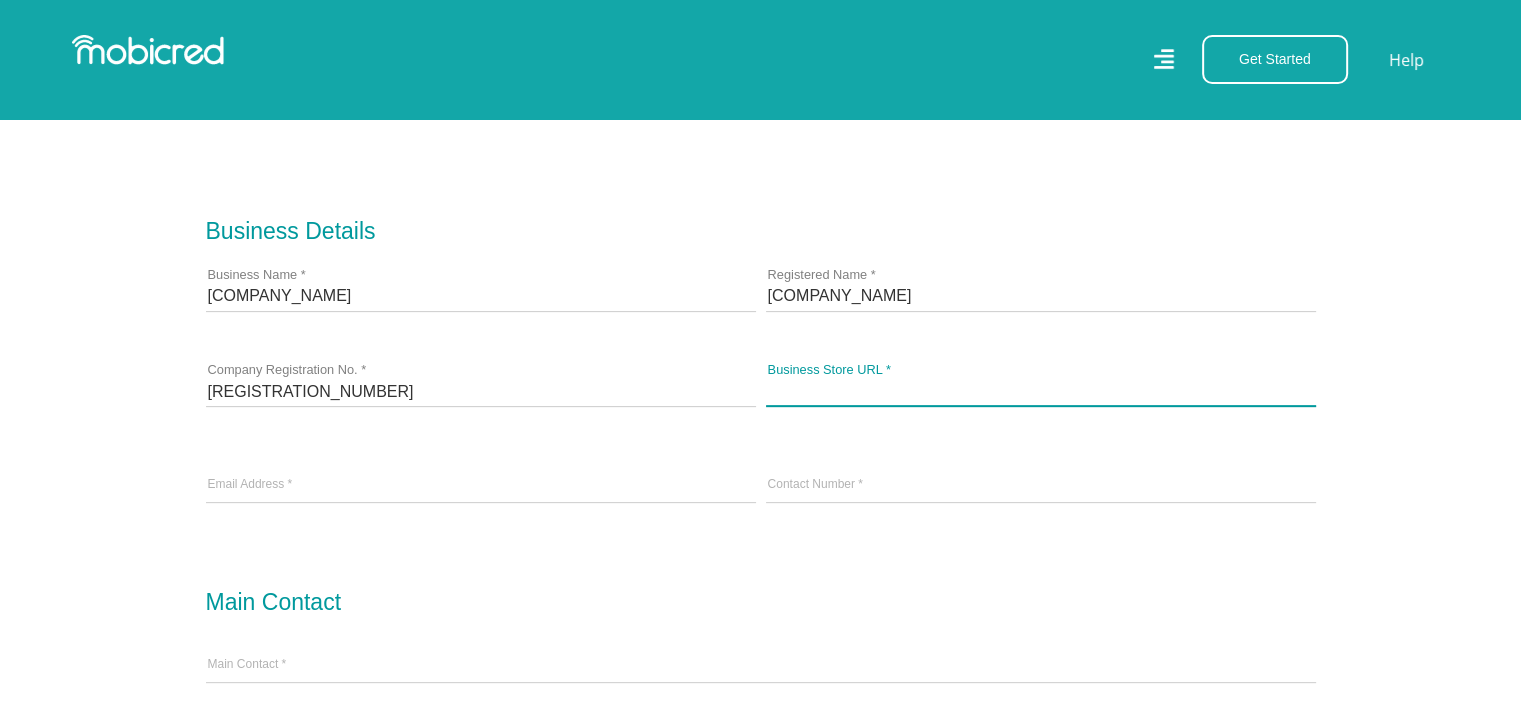 click on "Business Store URL *" at bounding box center (1041, 391) 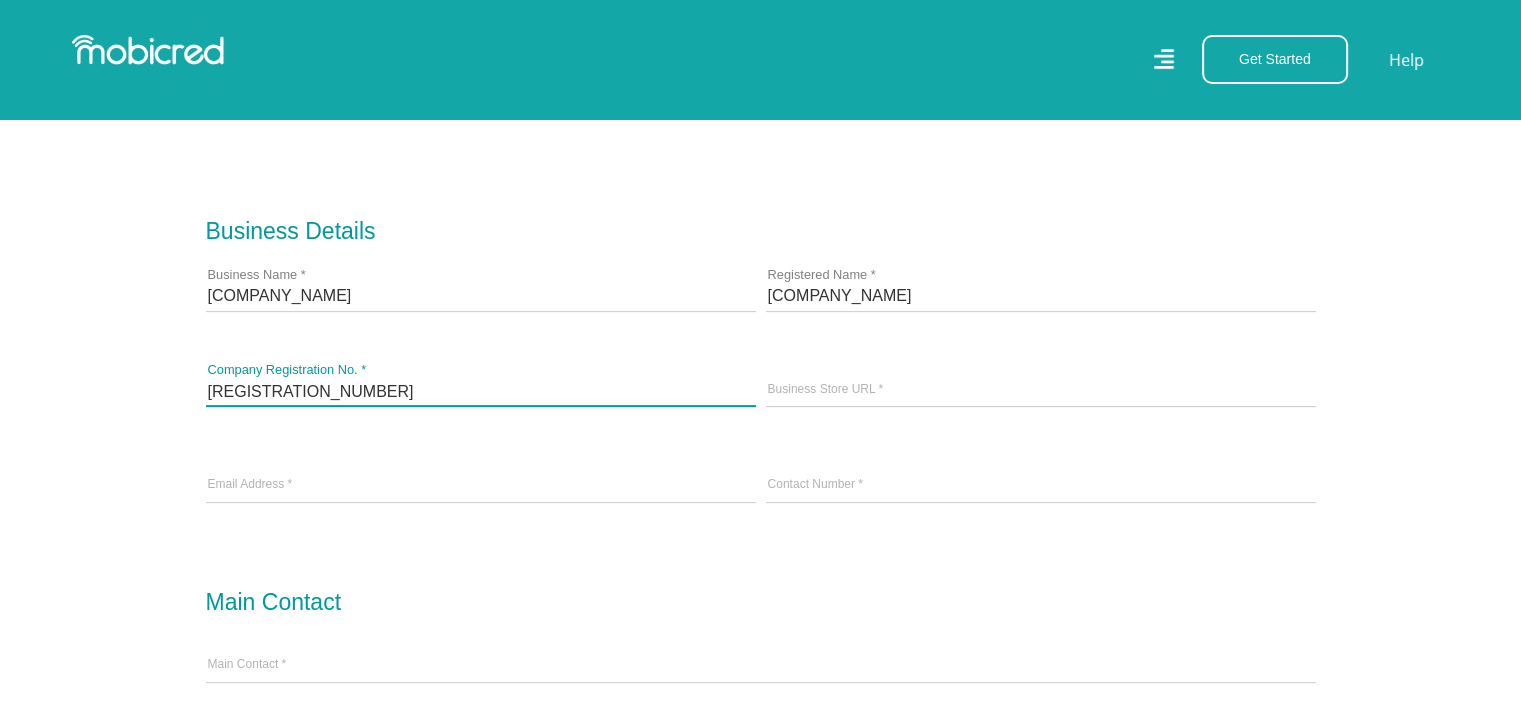 click on "2020 / 167028 / 07" at bounding box center [481, 391] 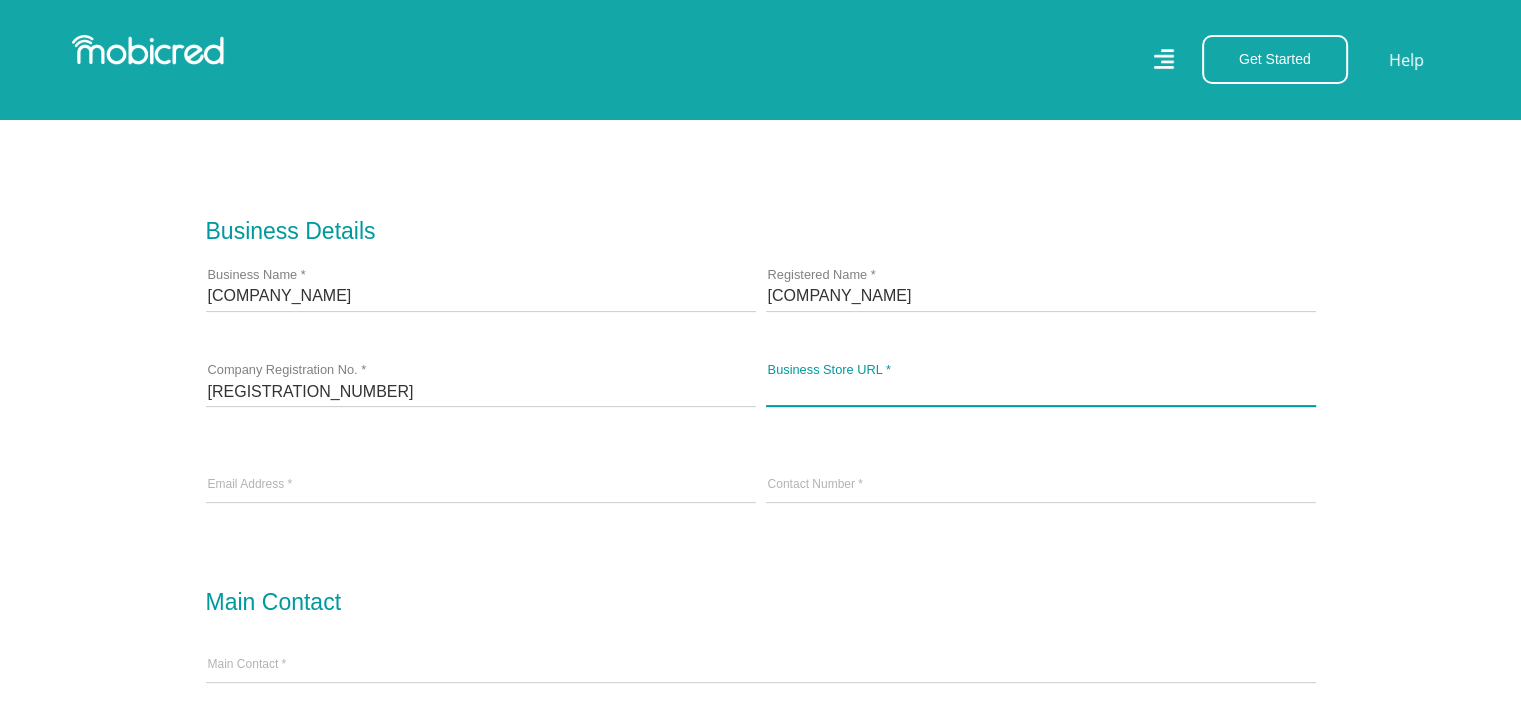 click on "Business Store URL *" at bounding box center (1041, 391) 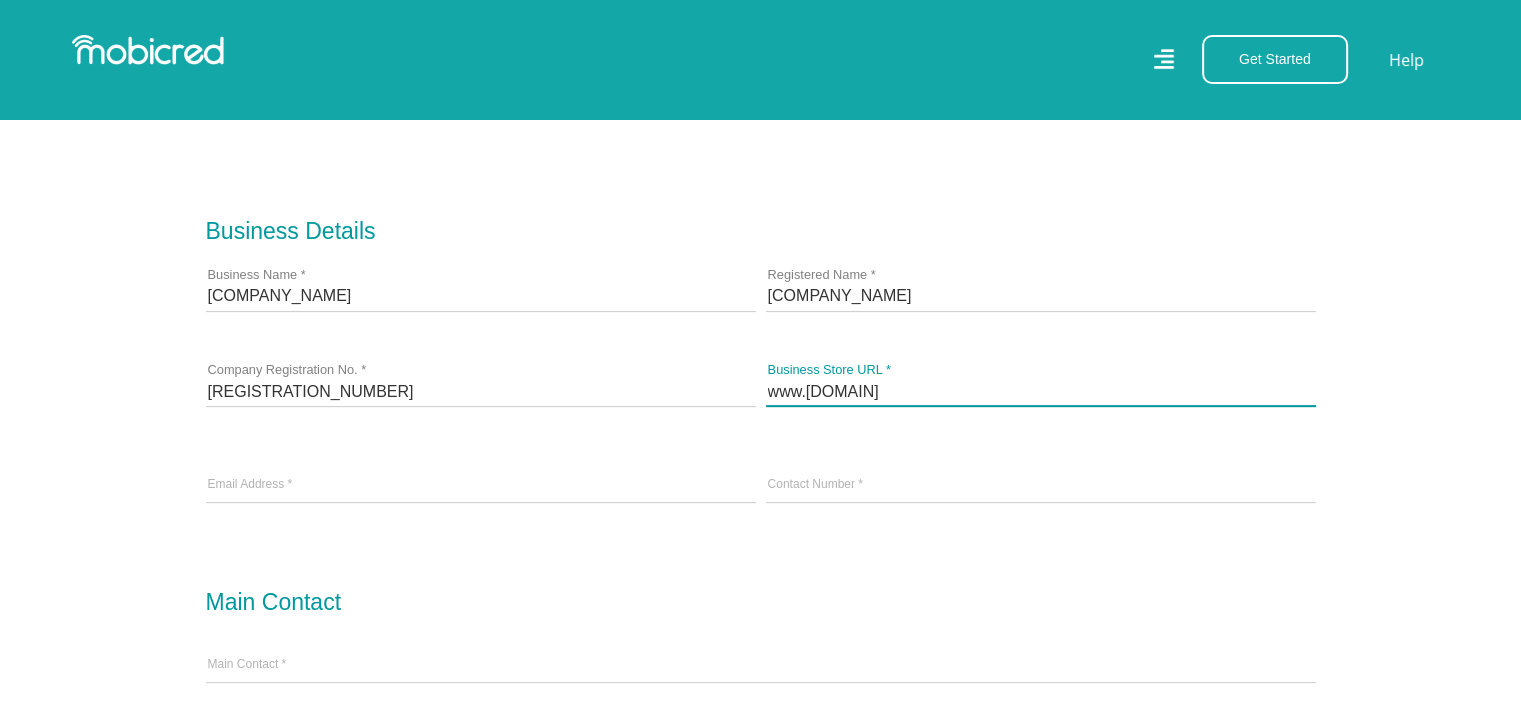 type on "www.zoeajewellery.com" 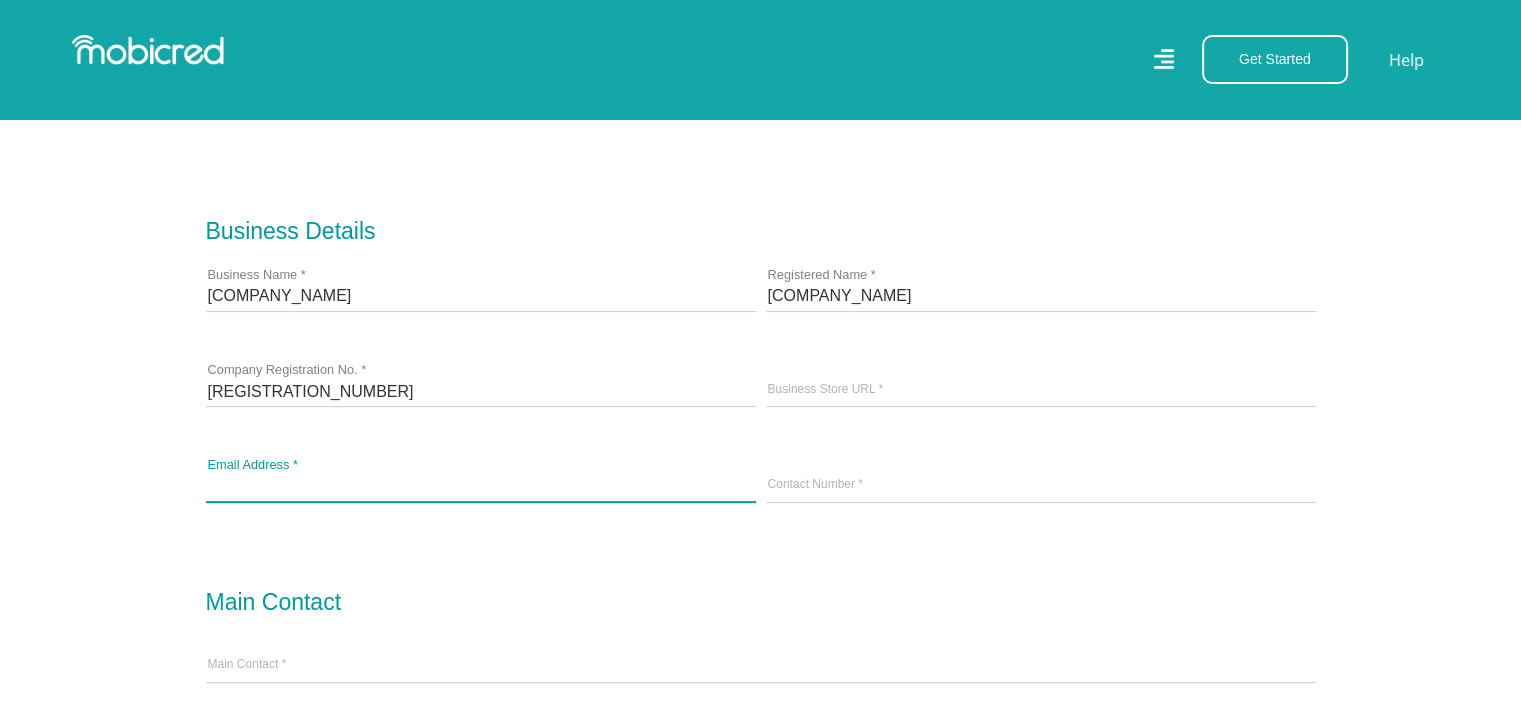 click at bounding box center (481, 486) 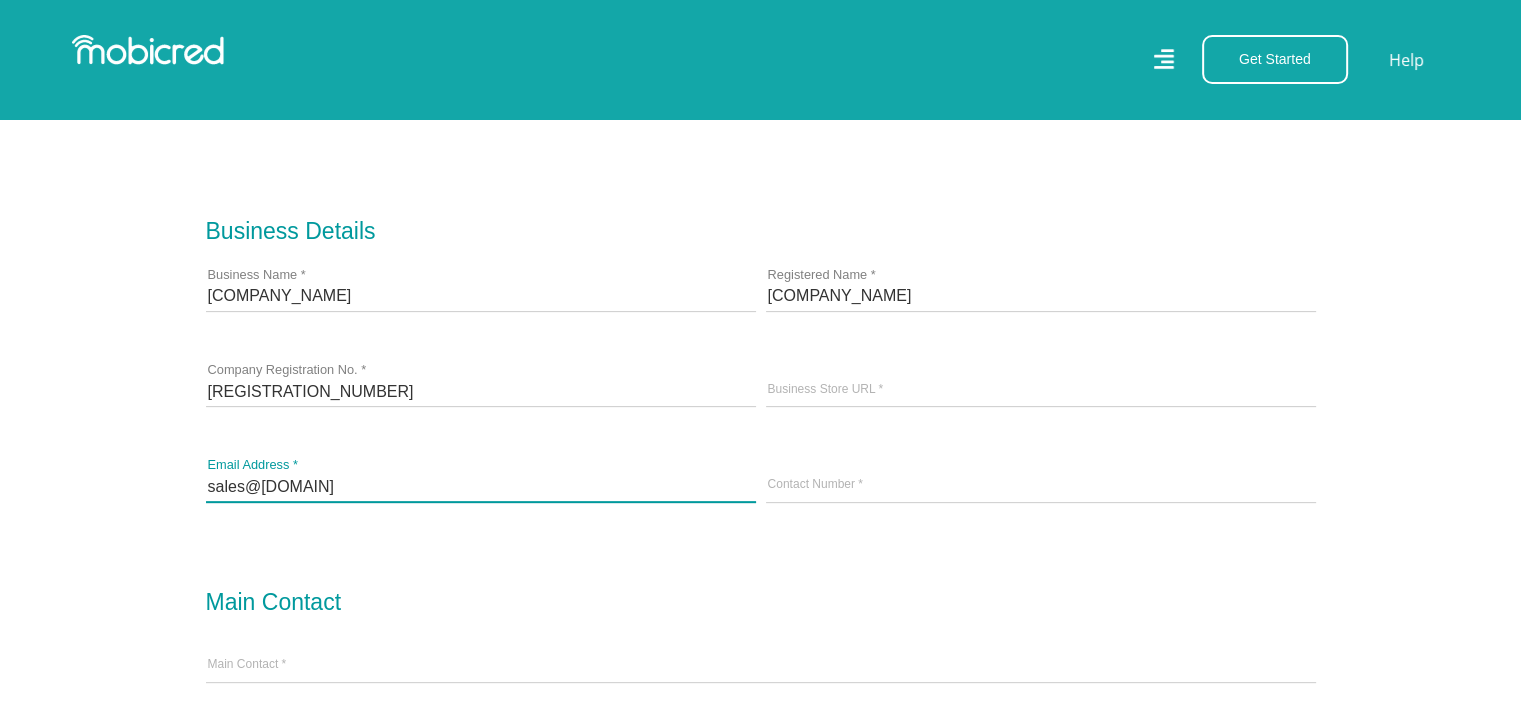 type on "sales@example.com" 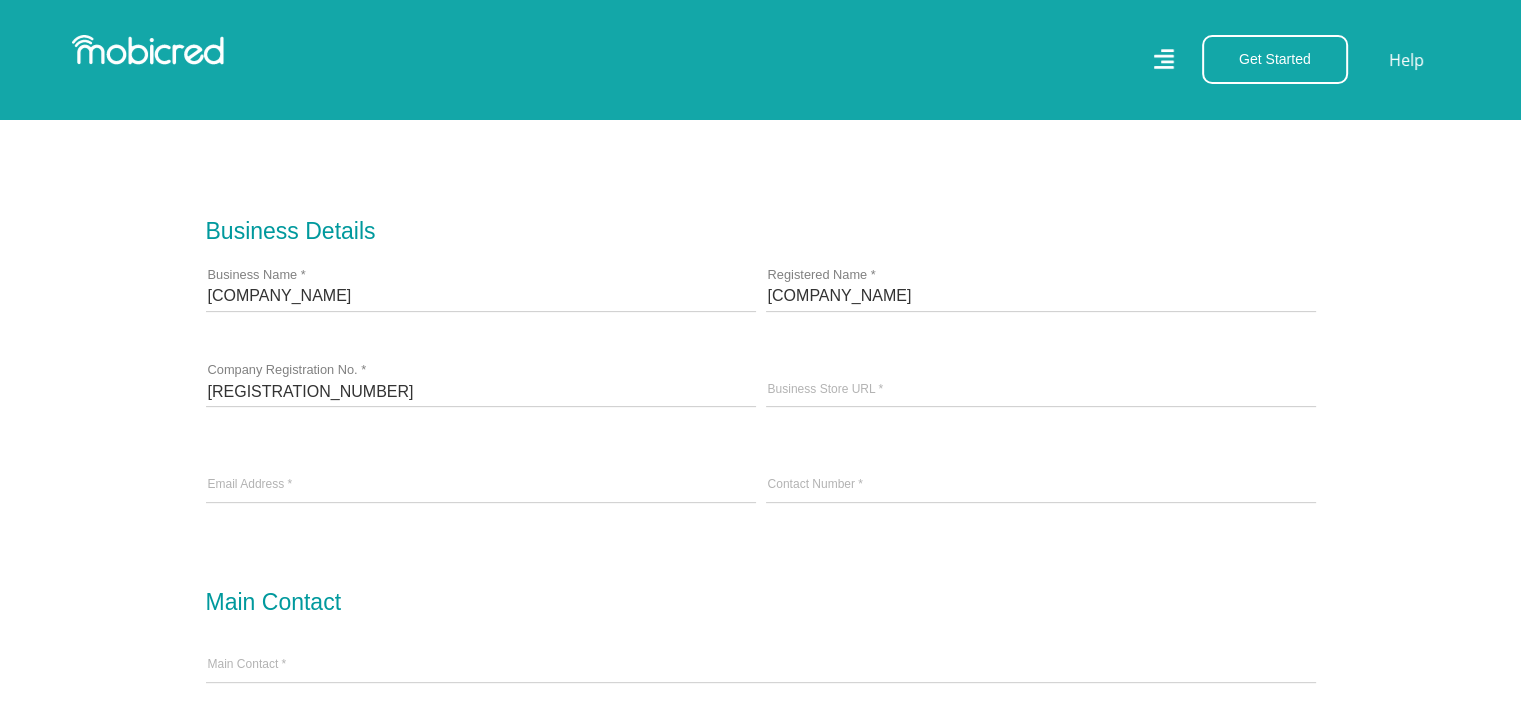 click on "www.zoeajewellery.com
Business Store URL *" at bounding box center [1041, 391] 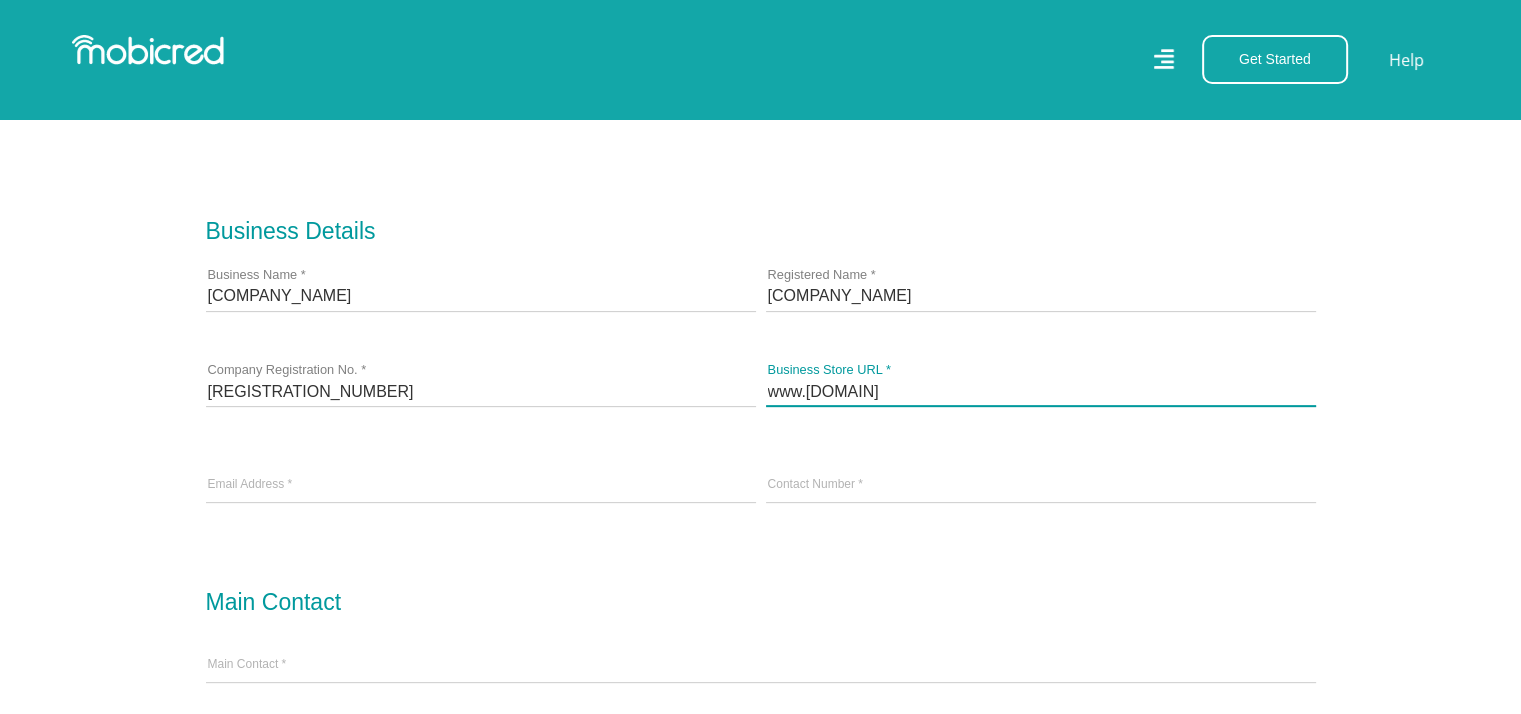 click on "www.zoeajewellery.com" at bounding box center [1041, 391] 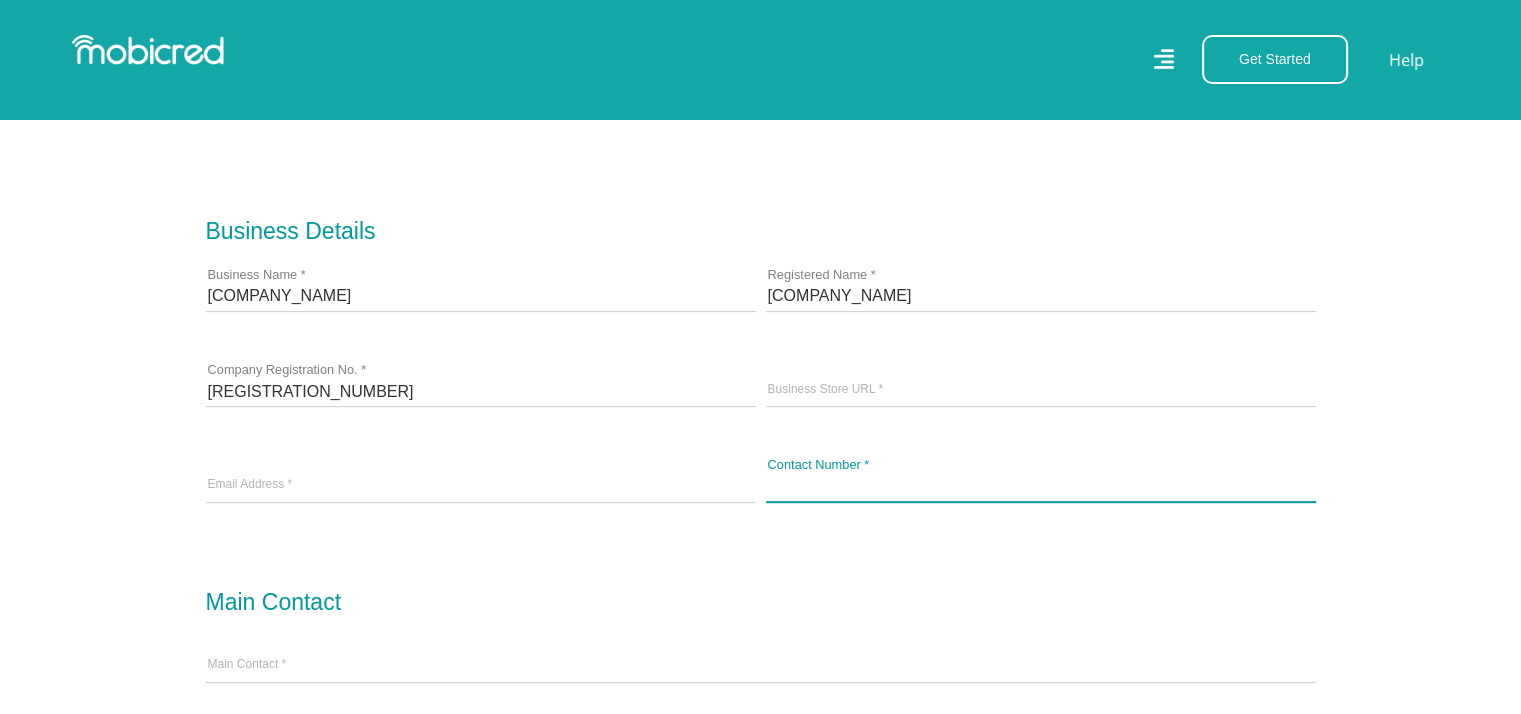 click on "Contact Number *" at bounding box center (1041, 486) 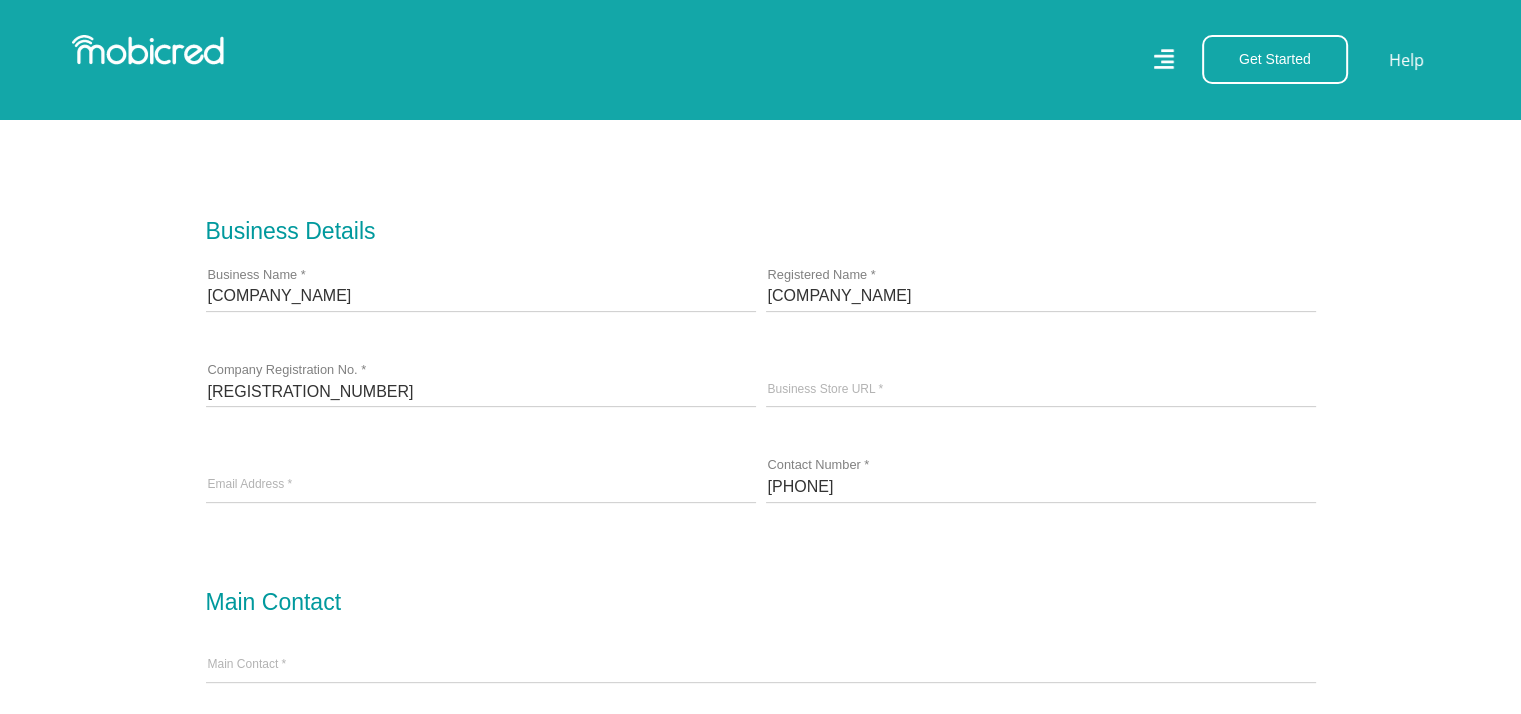 click on "Business Details
Zoea Jewellery
Business Name *
Zoea Jewellery
Registered Name *
2020/167028/07
Company Registration No. *
www.zoeajewellery.com
Business Store URL *
Email Address *" at bounding box center (761, 1015) 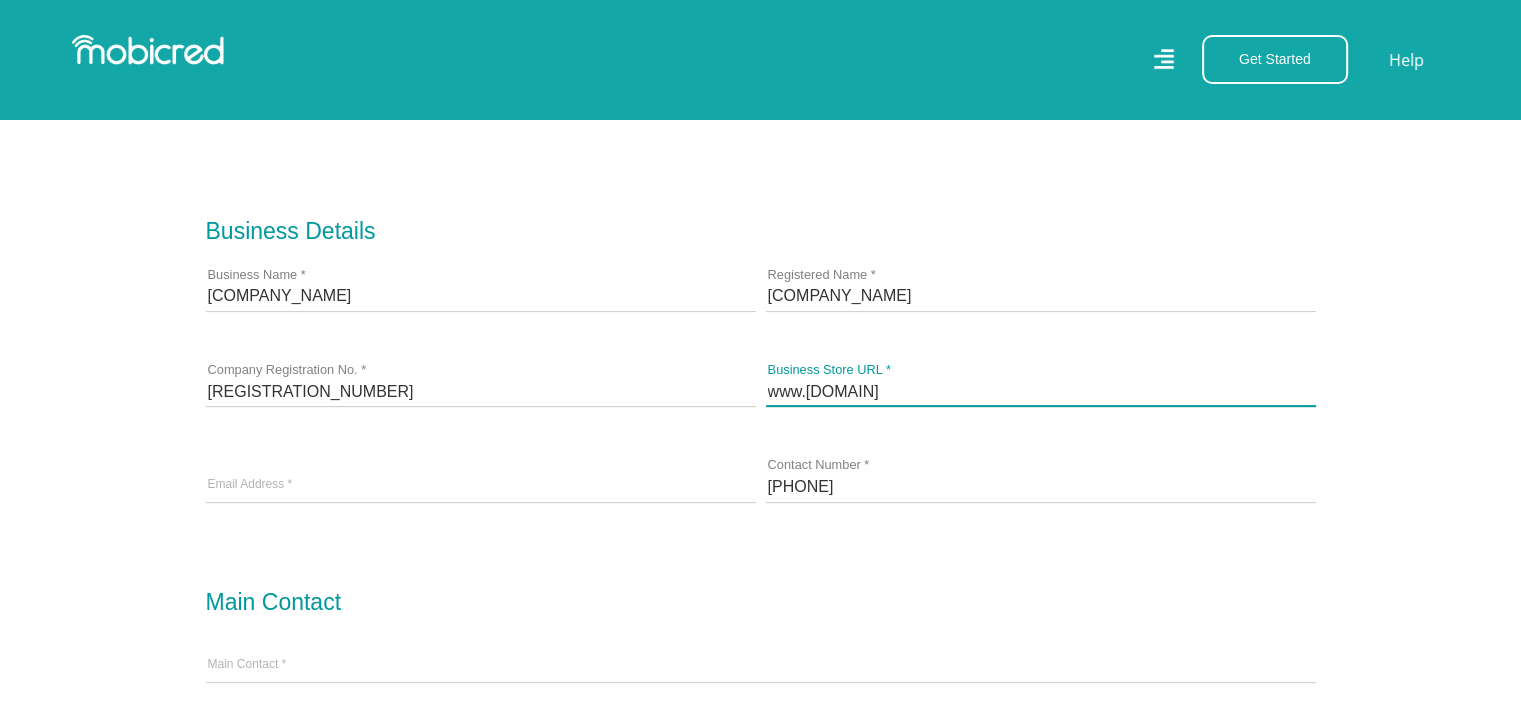 click on "www.zoeajewellery.com" at bounding box center [1041, 391] 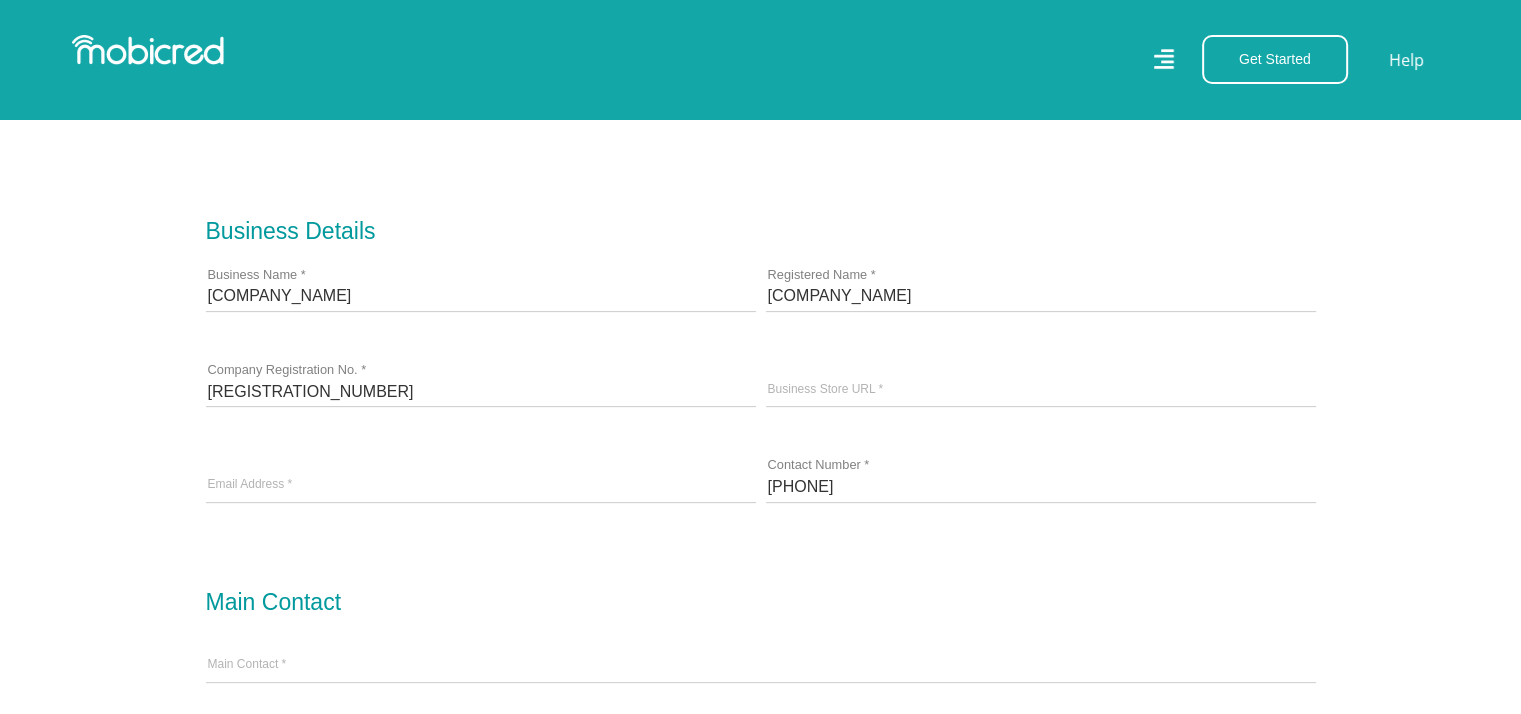 click on "Business Details
Zoea Jewellery
Business Name *
Zoea Jewellery
Registered Name *
2020/167028/07
Company Registration No. *
www.zoeajewellery.com
Business Store URL *
Email Address *" at bounding box center (761, 1015) 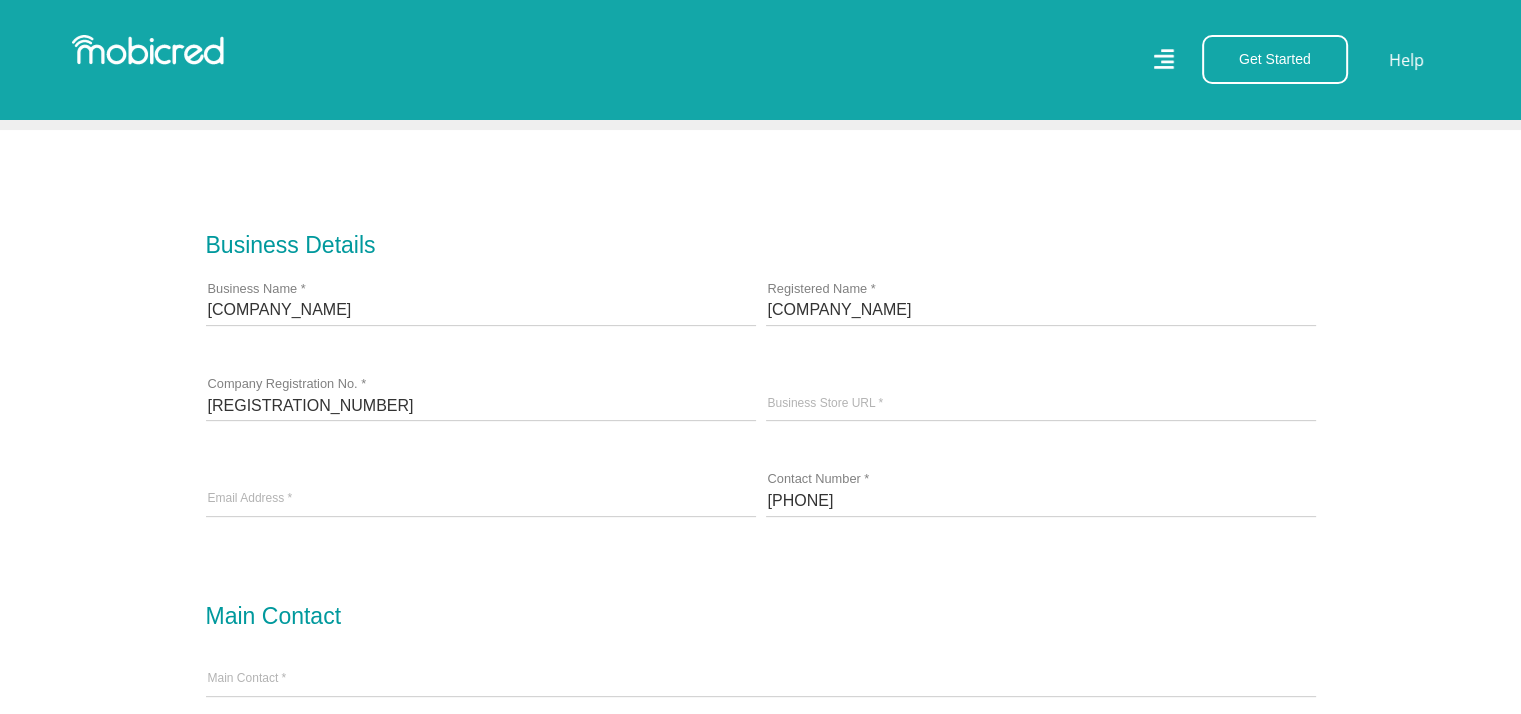 scroll, scrollTop: 500, scrollLeft: 0, axis: vertical 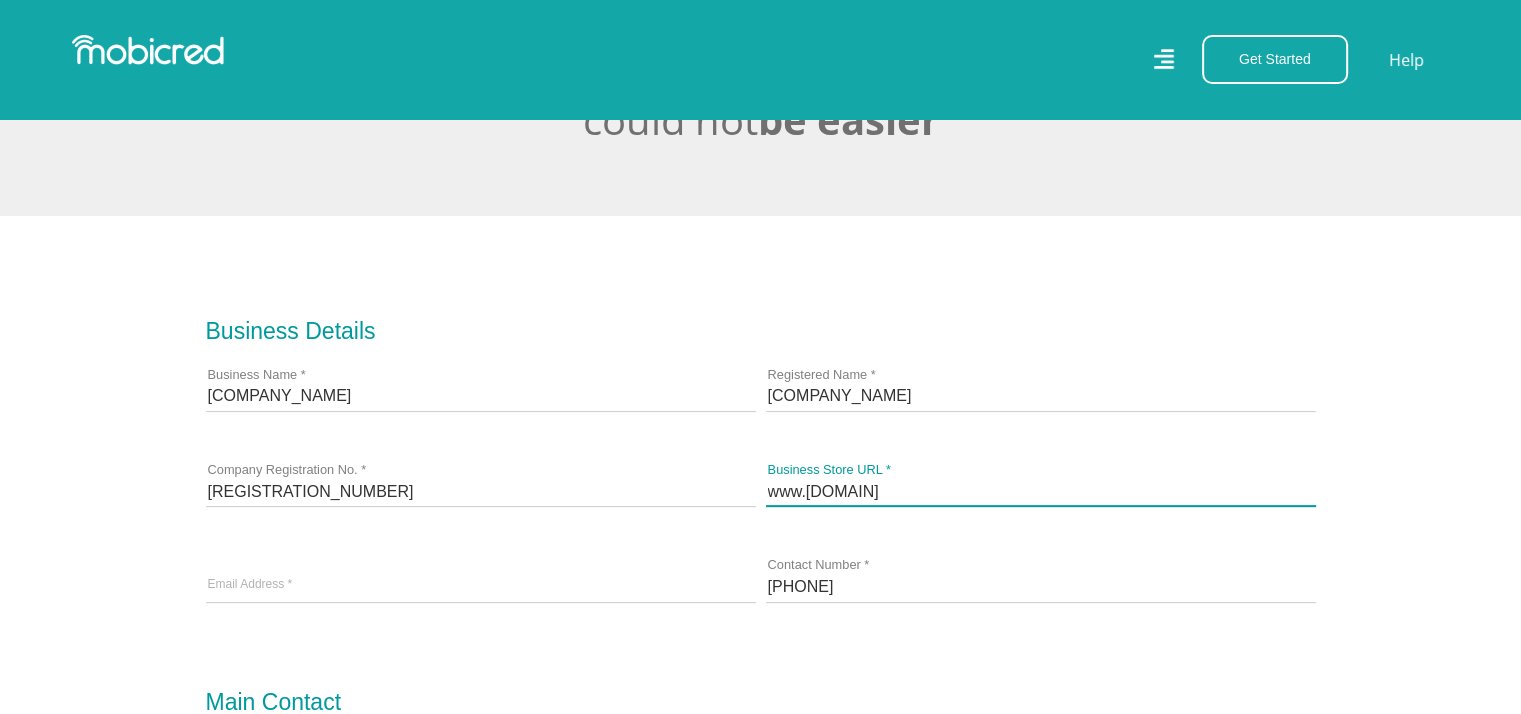 click on "www.zoeajewellery.com" at bounding box center [1041, 491] 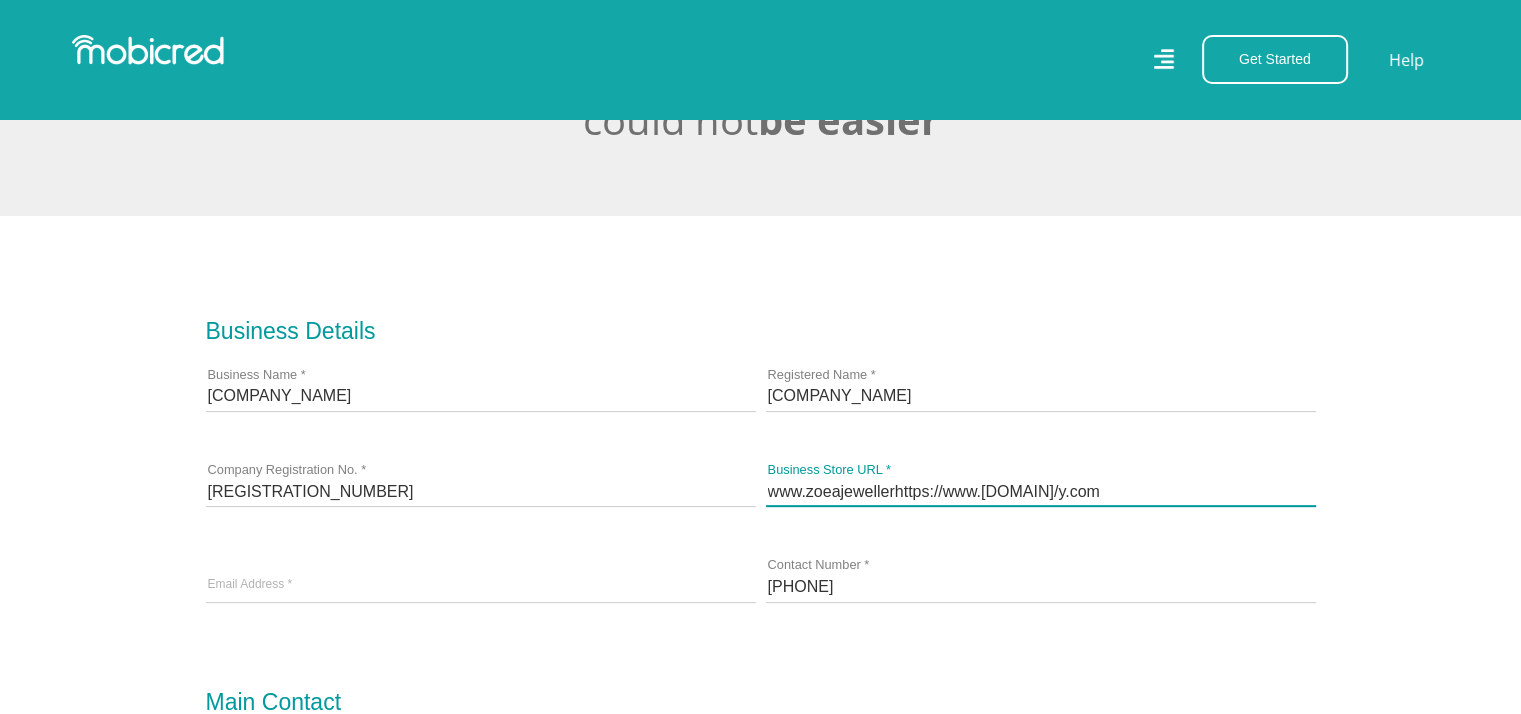 drag, startPoint x: 892, startPoint y: 496, endPoint x: 363, endPoint y: 495, distance: 529.0009 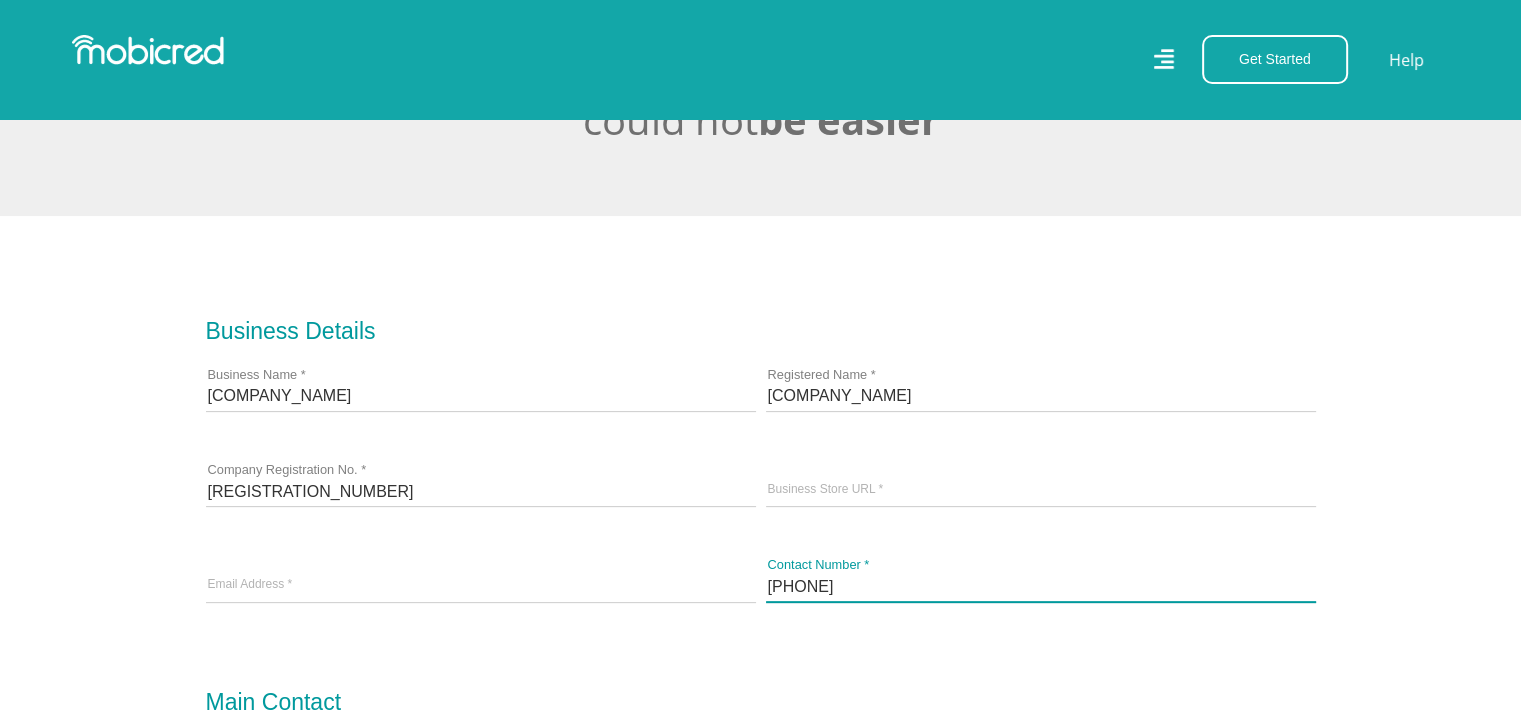 click on "+27[PHONE]" at bounding box center (1041, 586) 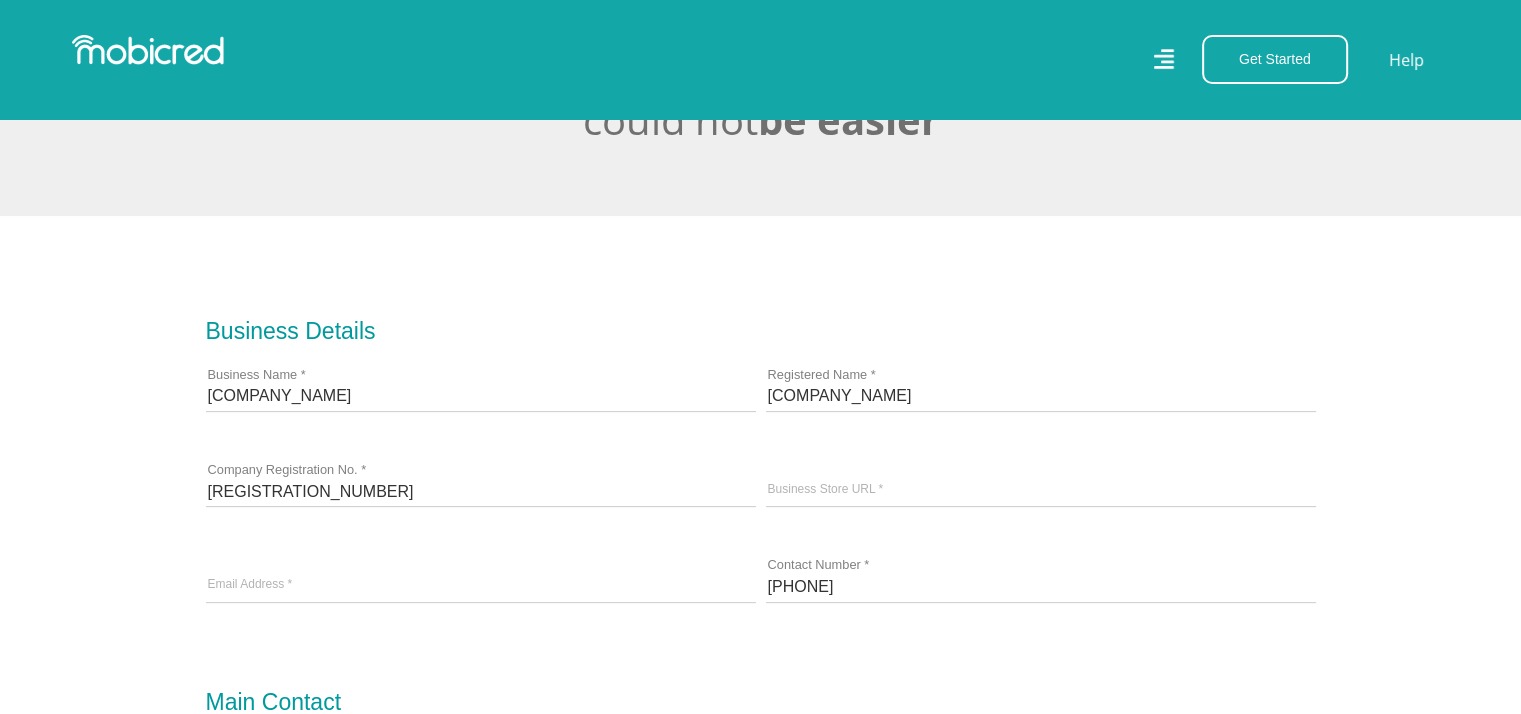 click on "https://www.zoeajewellery.com/y.com
Business Store URL *" at bounding box center (1041, 491) 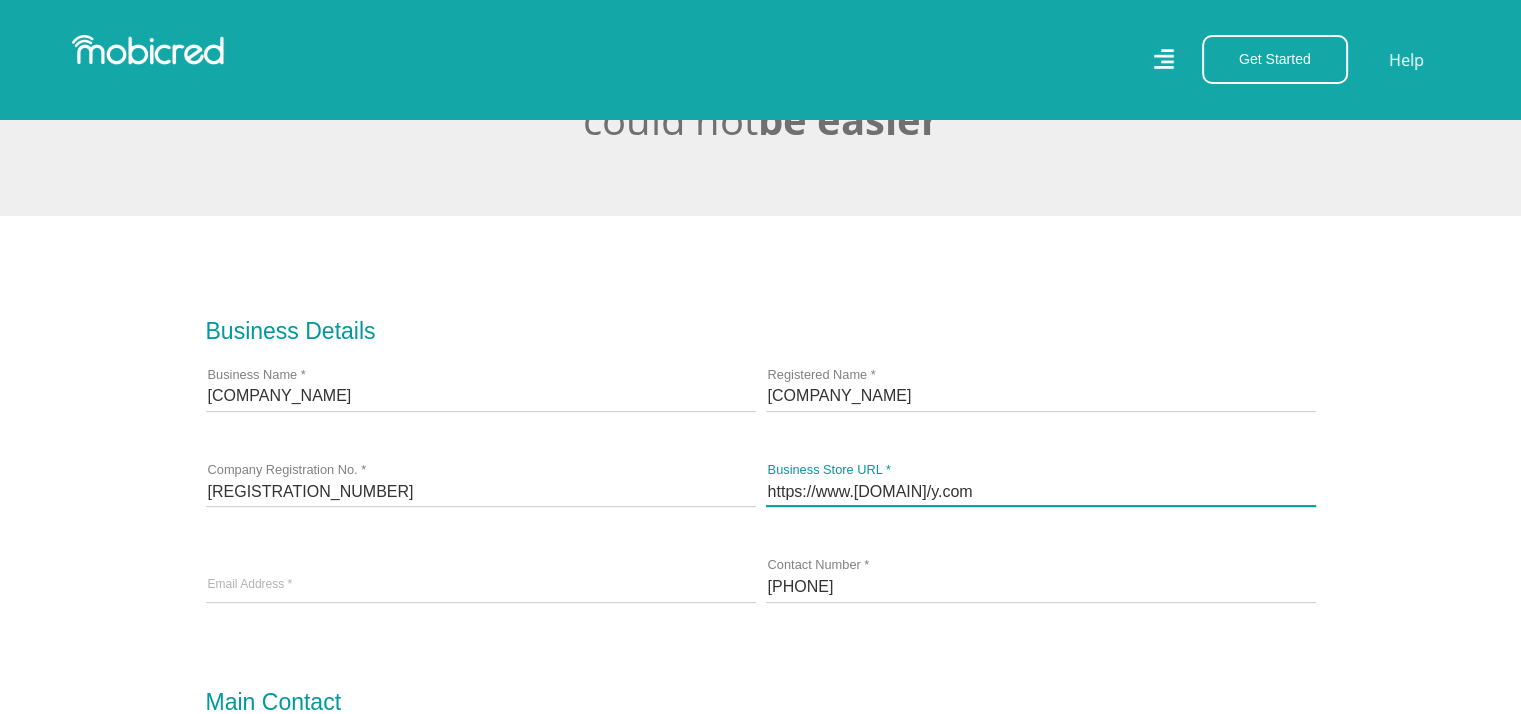 click on "https://www.zoeajewellery.com/y.com" at bounding box center (1041, 491) 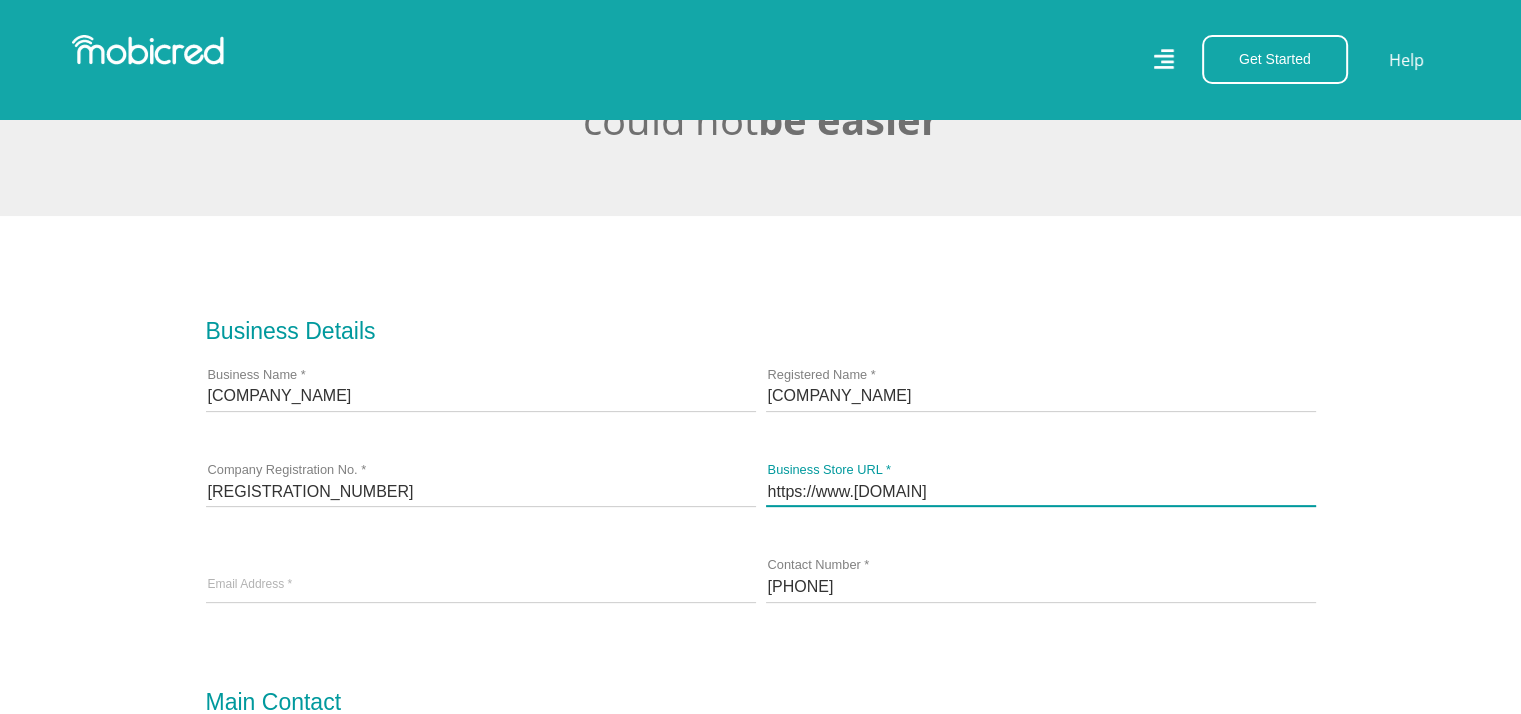 type on "https://www.zoeajewellery.com" 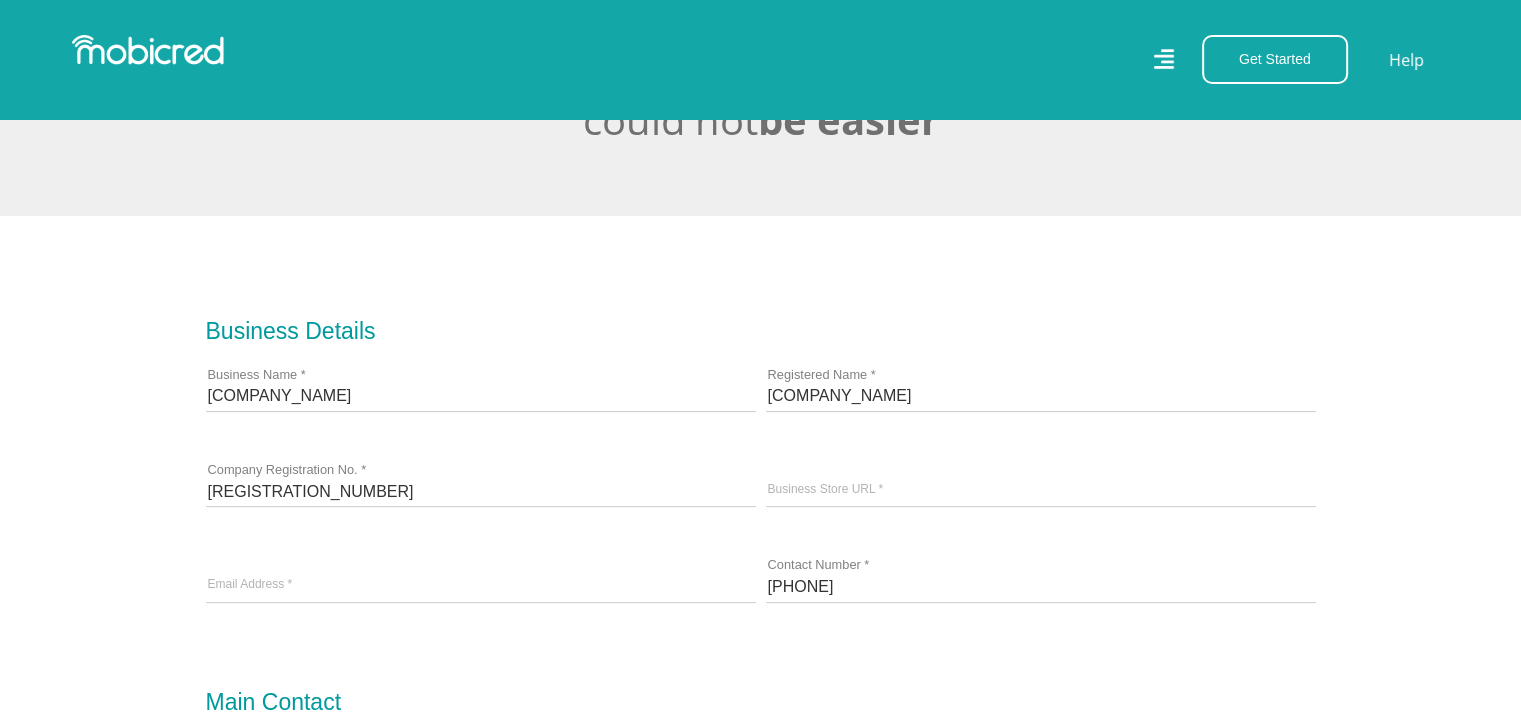 click on "+27659730778
Contact Number *" at bounding box center [1041, 586] 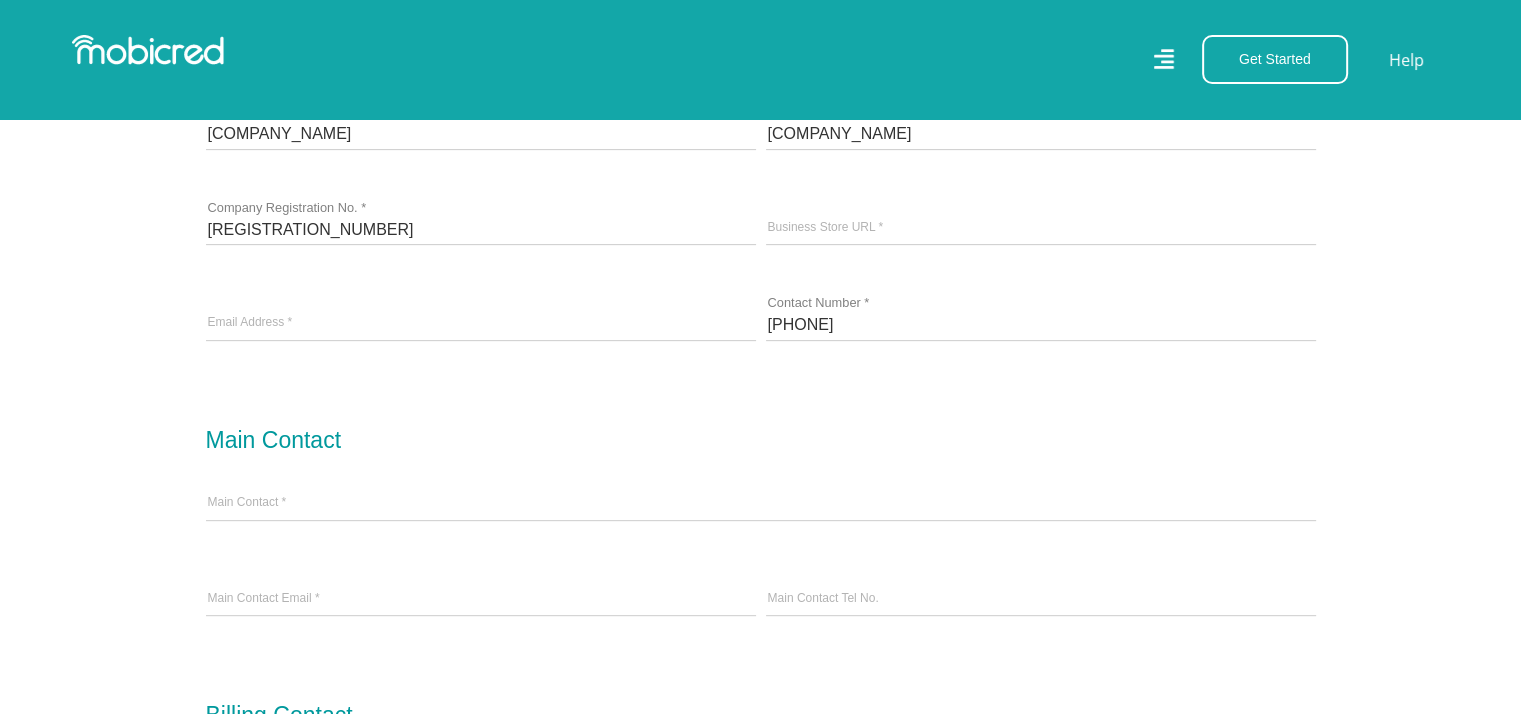 scroll, scrollTop: 800, scrollLeft: 0, axis: vertical 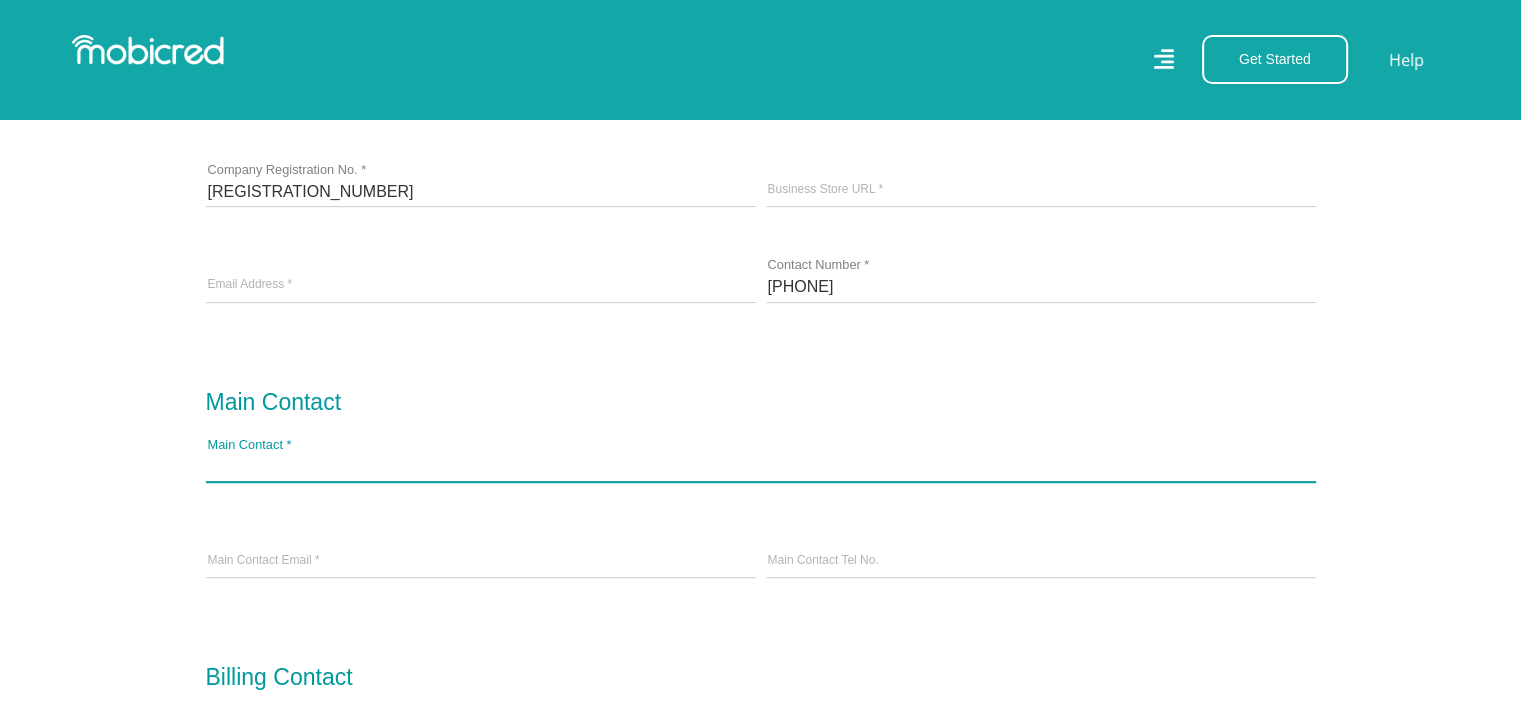 click on "Main Contact *" at bounding box center [761, 466] 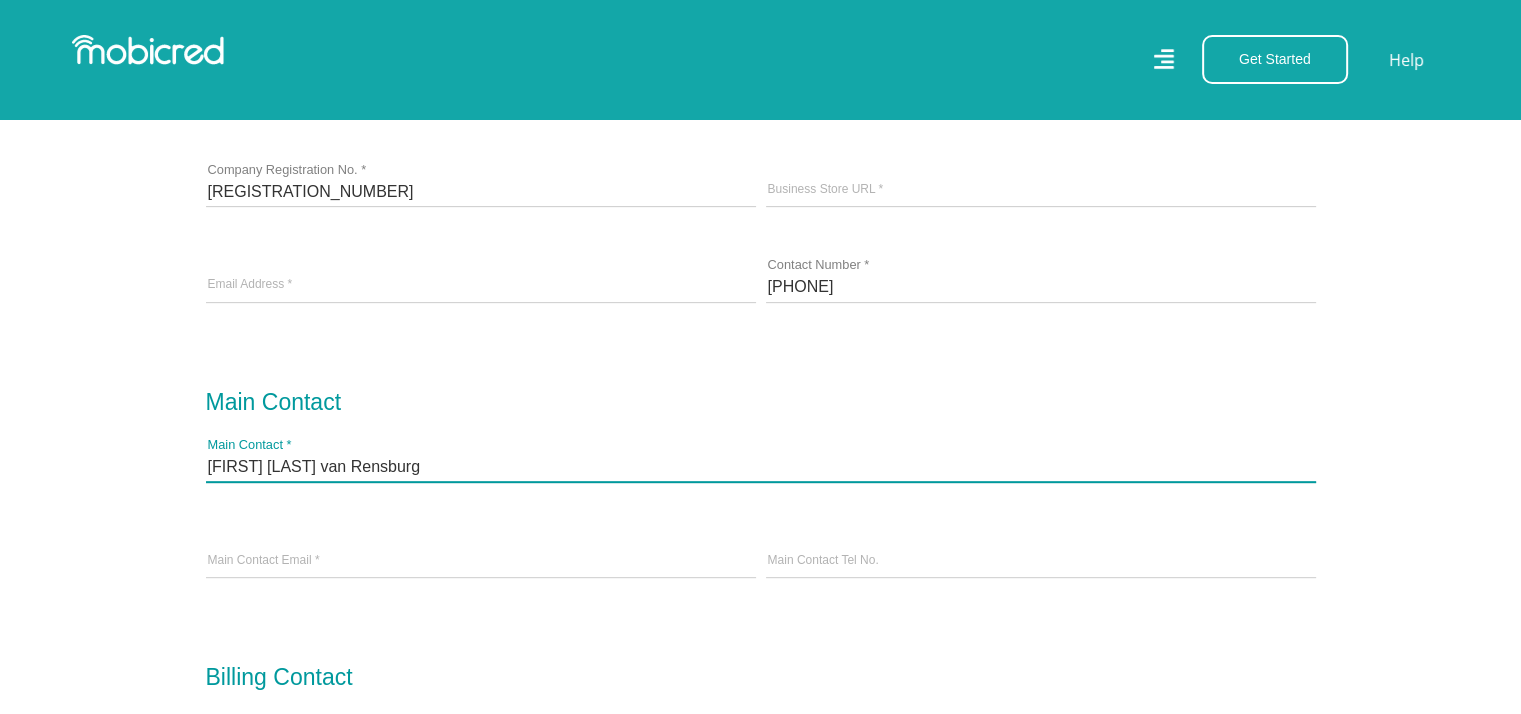 type on "Zoea Jansen van Rensburg" 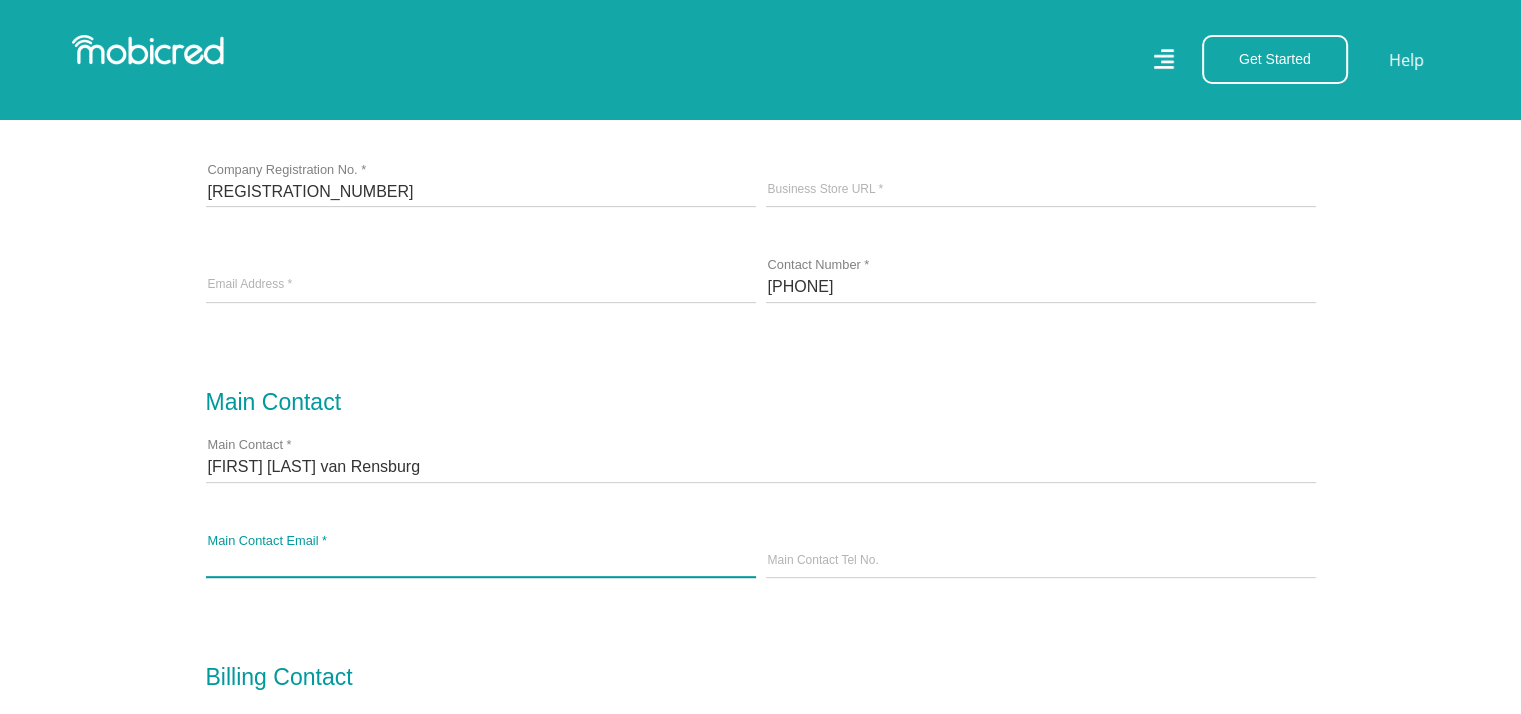 click on "Main Contact Email *" at bounding box center [481, 562] 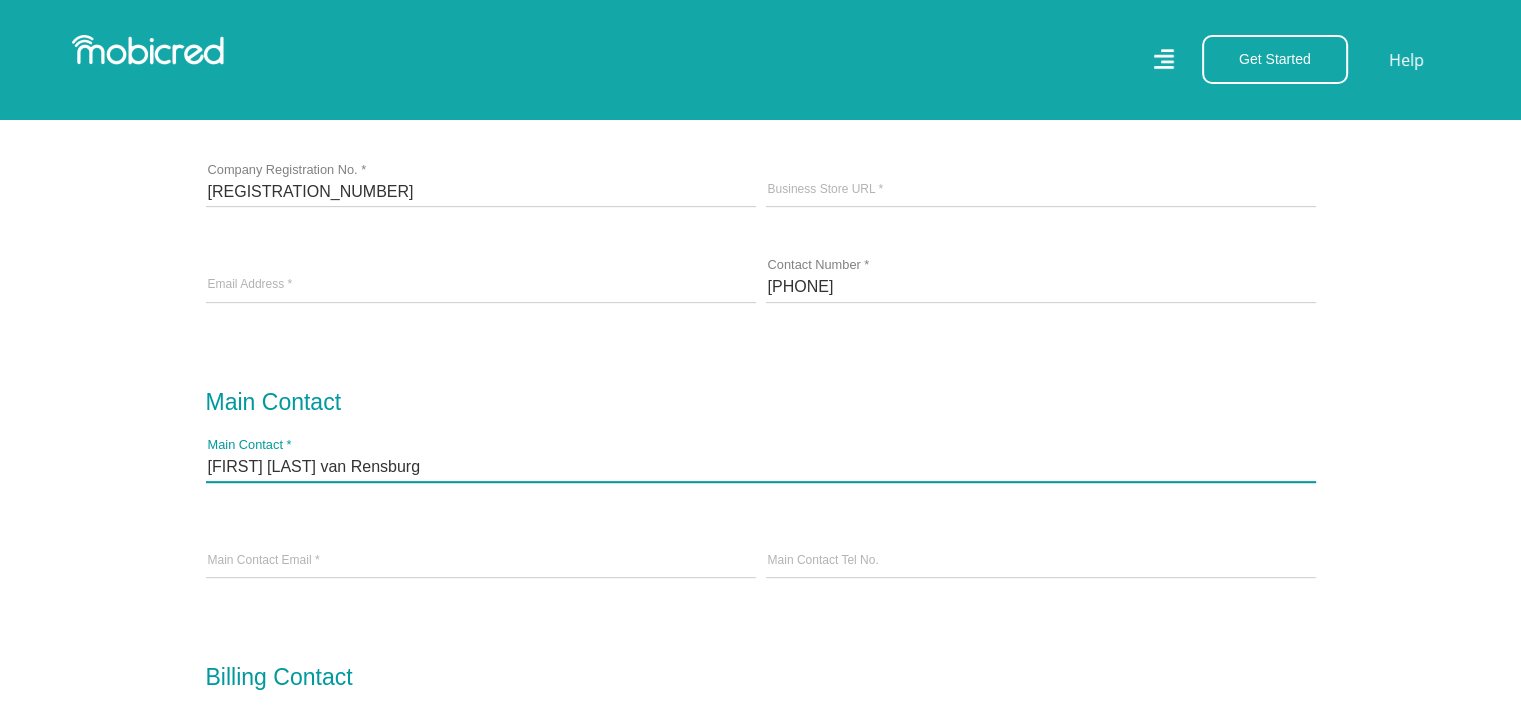 click on "Zoea Jansen van Rensburg" at bounding box center [761, 466] 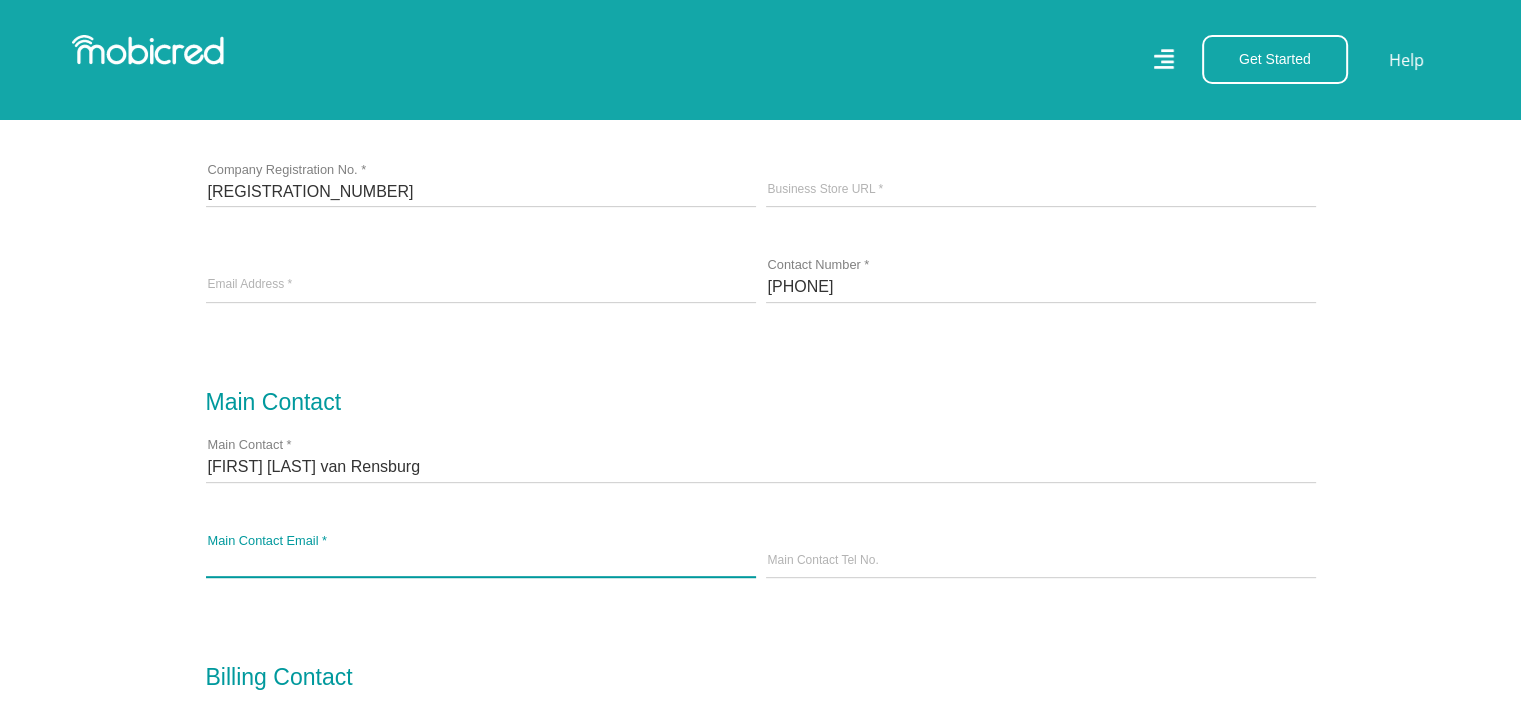 click on "Main Contact Email *" at bounding box center [481, 562] 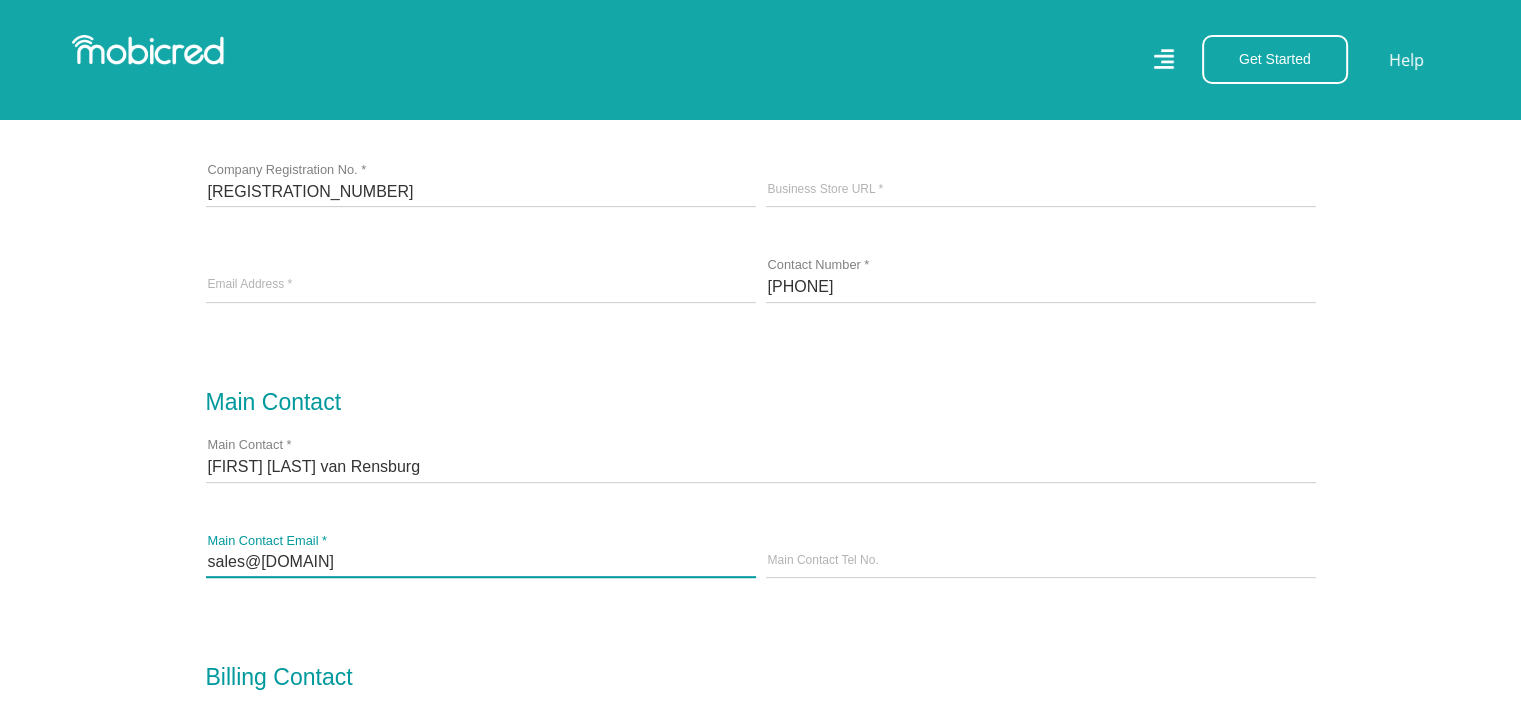 type on "[EMAIL]" 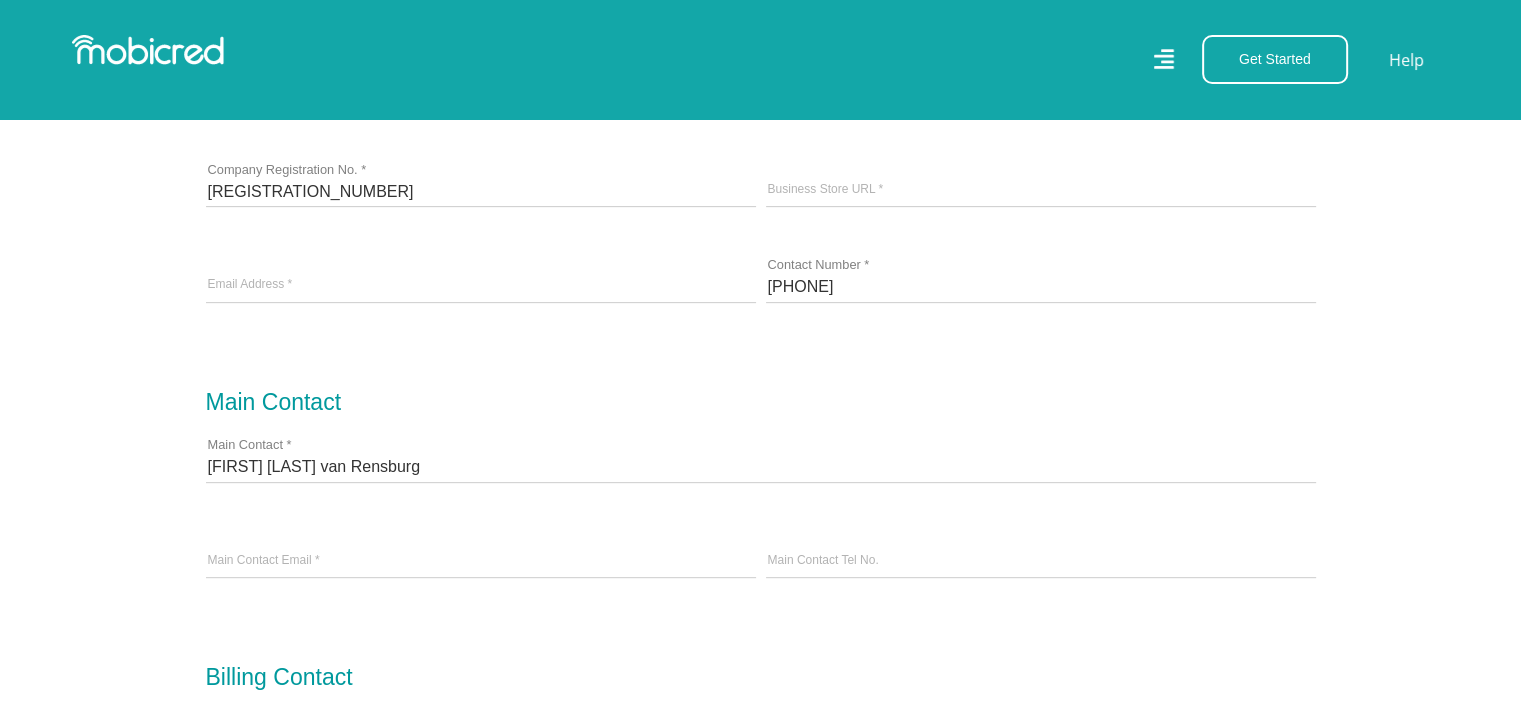 click on "Main Contact Tel No." at bounding box center [1041, 562] 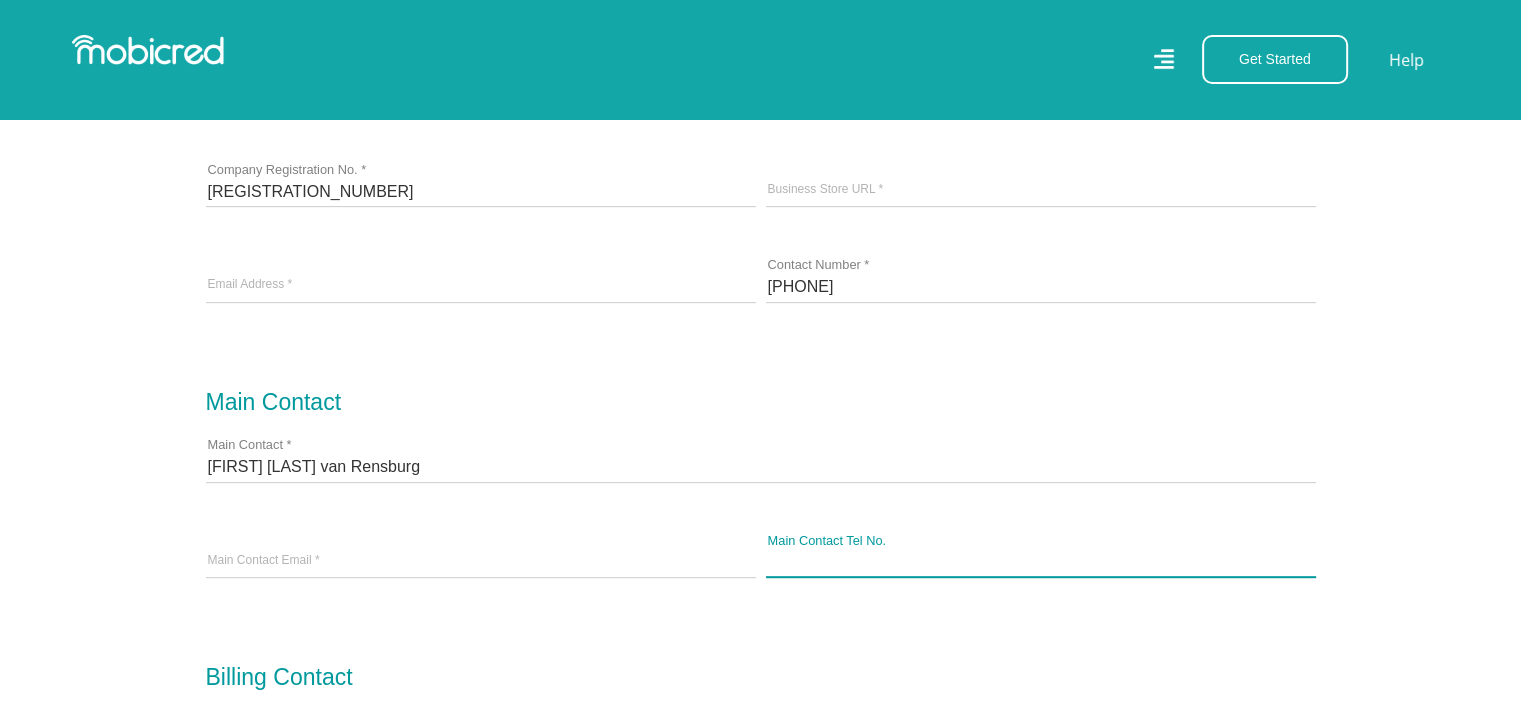 click on "Main Contact Tel No." at bounding box center [1041, 562] 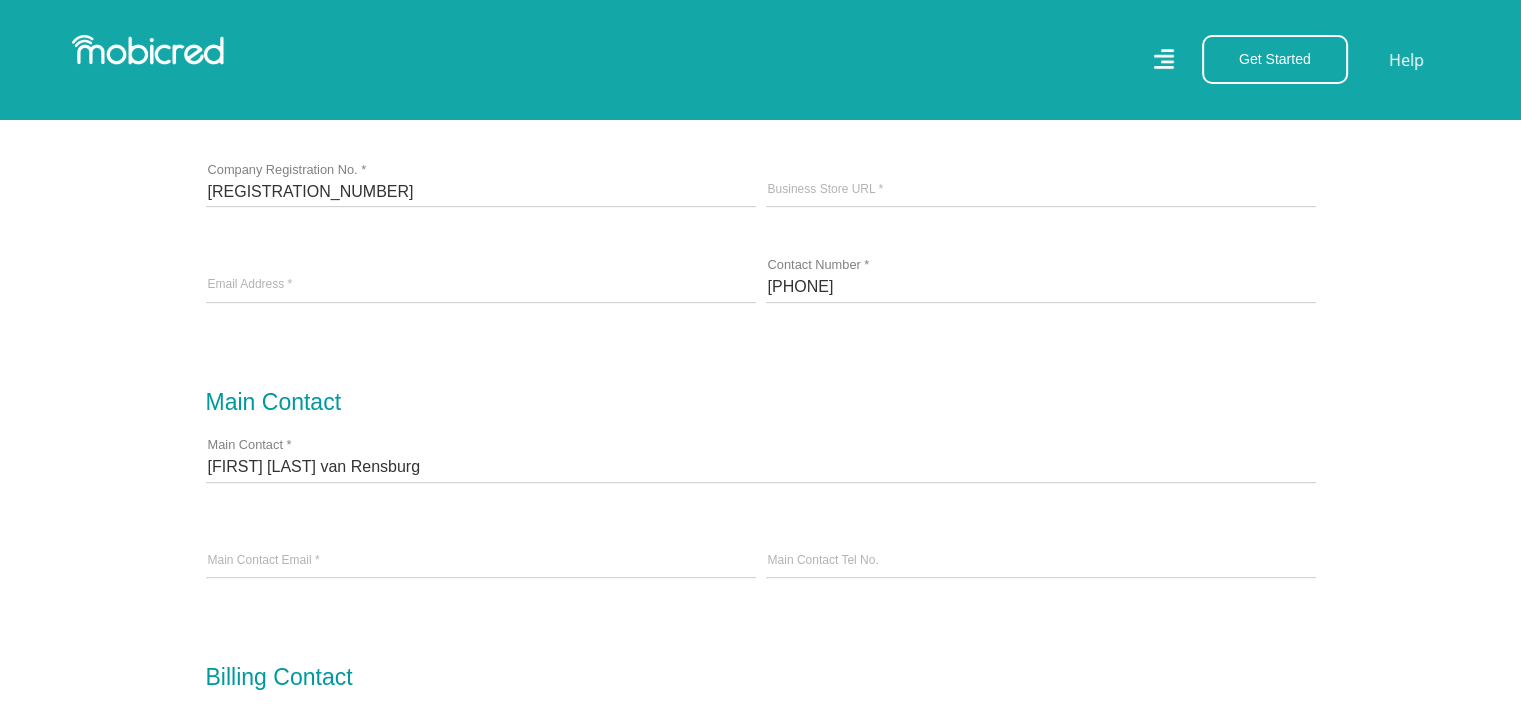 click on "+27659730778
Contact Number *" at bounding box center (1041, 286) 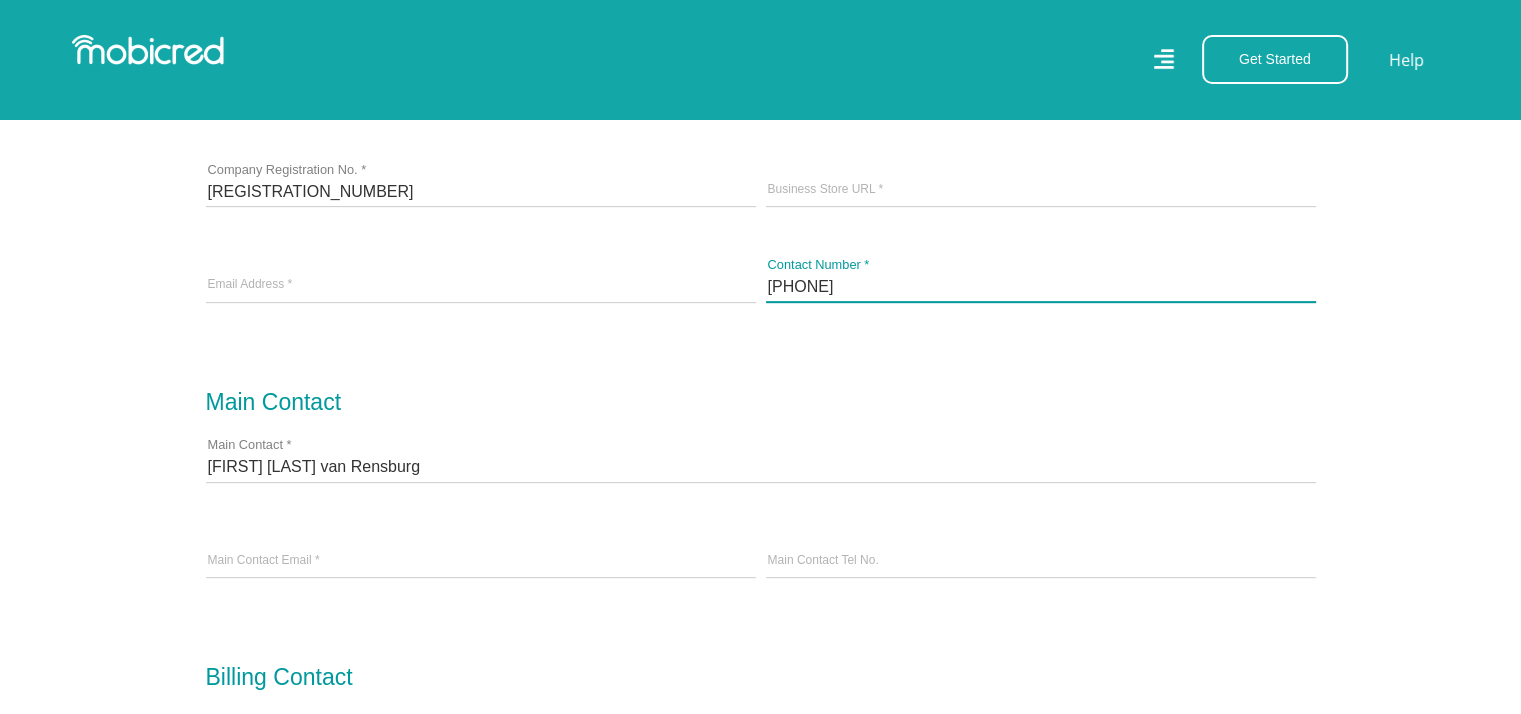 drag, startPoint x: 886, startPoint y: 287, endPoint x: 676, endPoint y: 312, distance: 211.48286 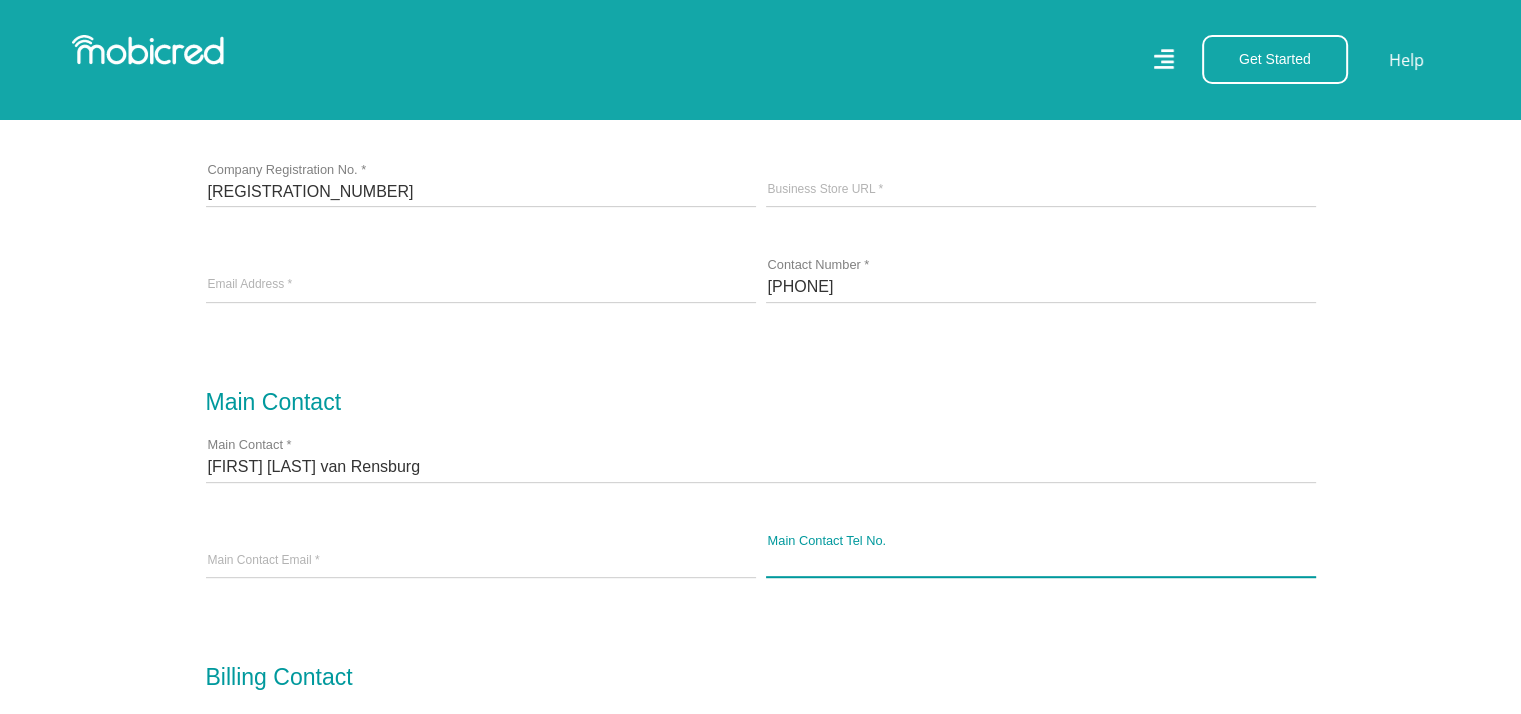 click on "Main Contact Tel No." at bounding box center [1041, 562] 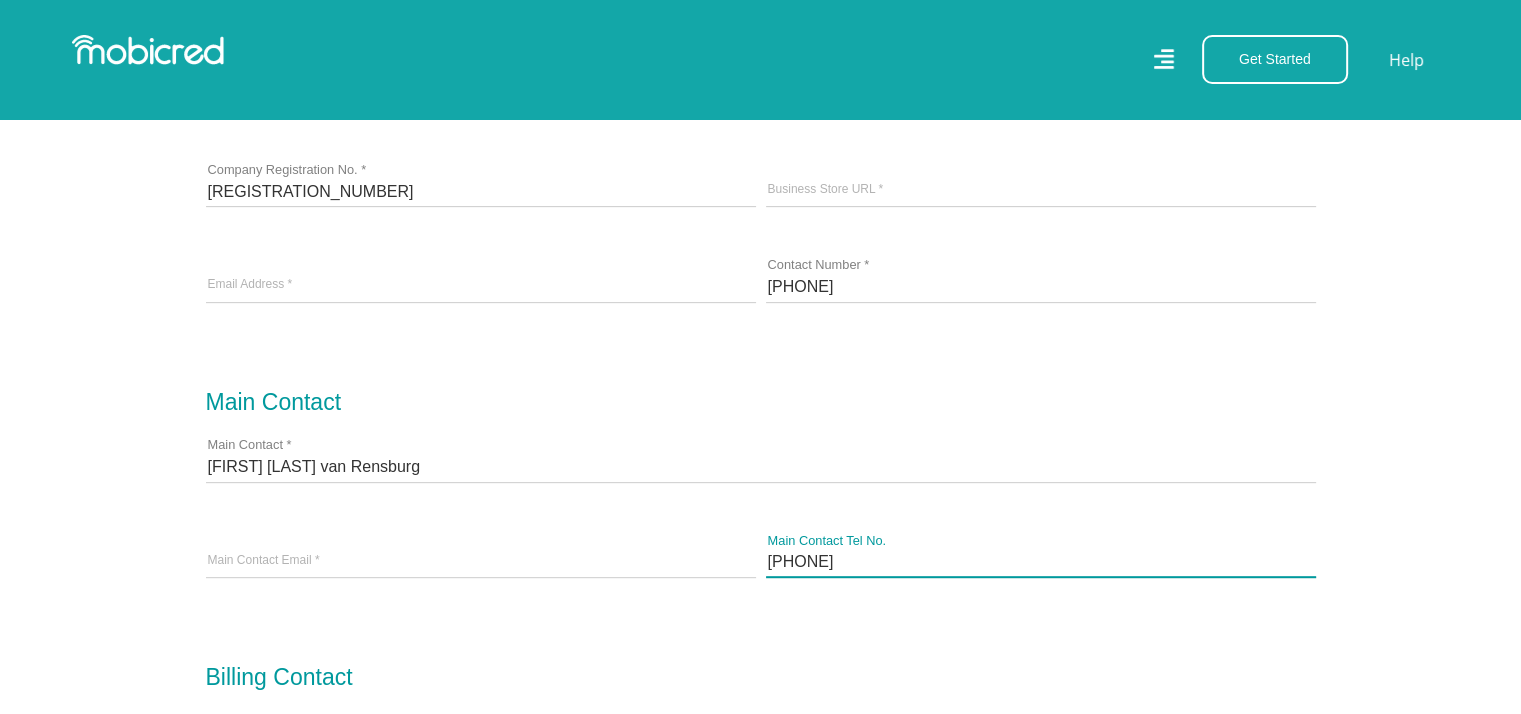 type on "+[PHONE]" 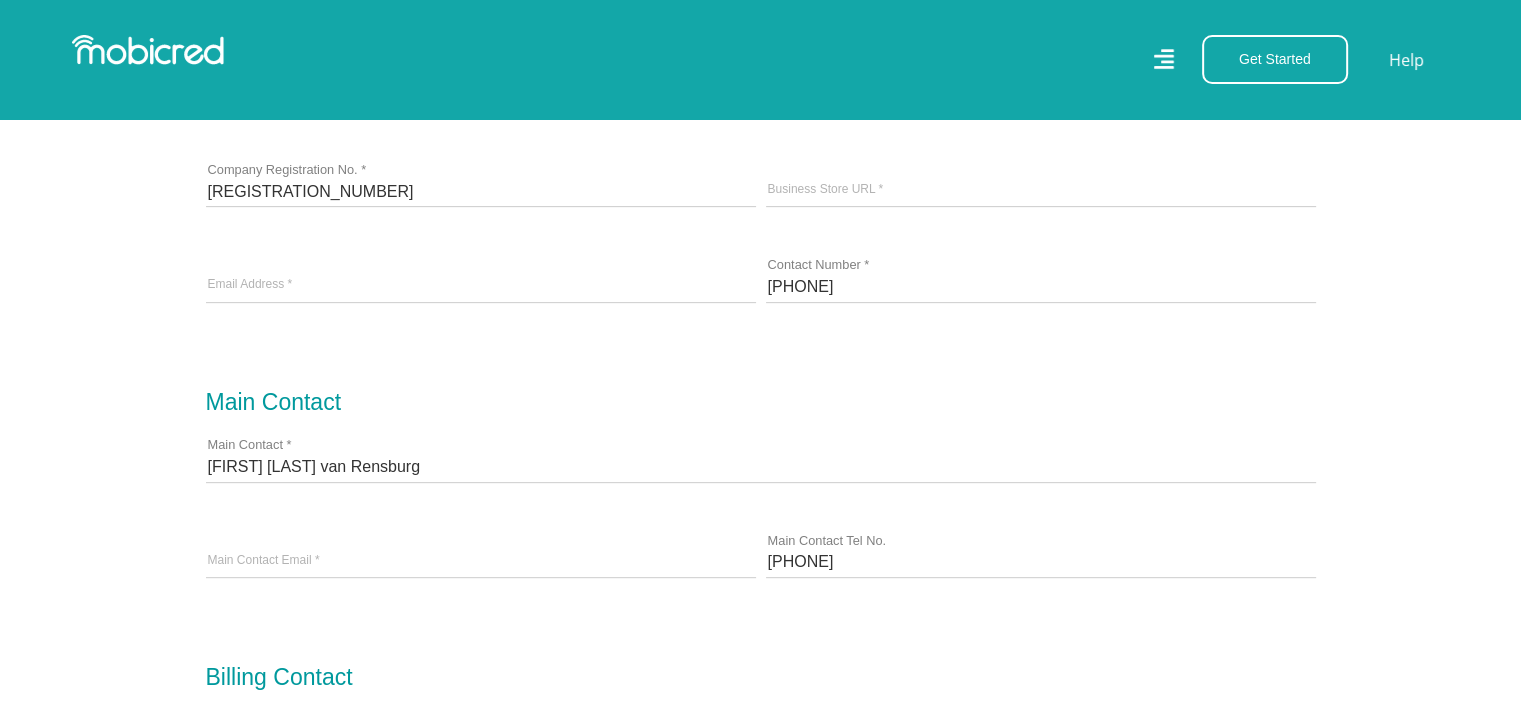click on "Business Details
Zoea Jewellery
Business Name *
Zoea Jewellery
Registered Name *
2020/167028/07
Company Registration No. *
https://www.zoeajewellery.com
Business Store URL *
Bank *" at bounding box center [761, 815] 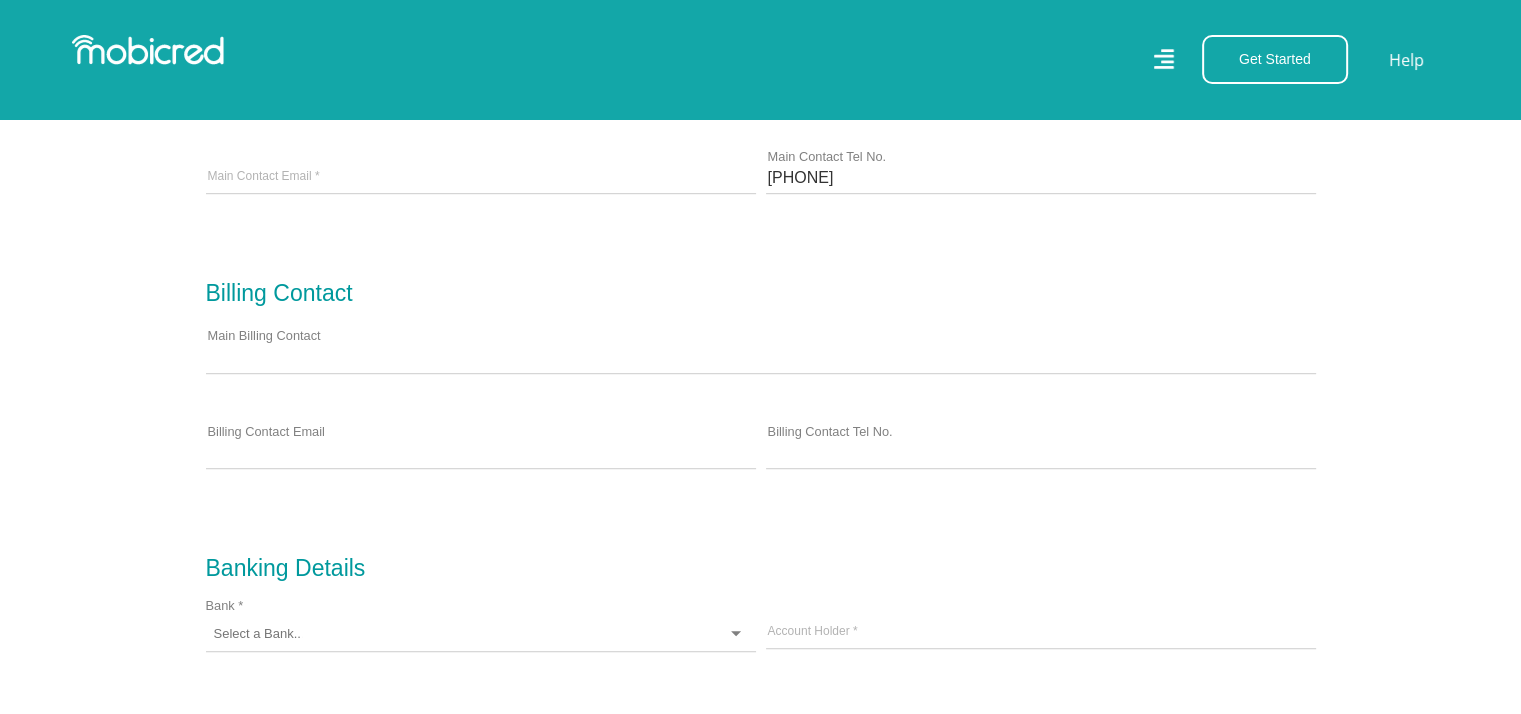 scroll, scrollTop: 1200, scrollLeft: 0, axis: vertical 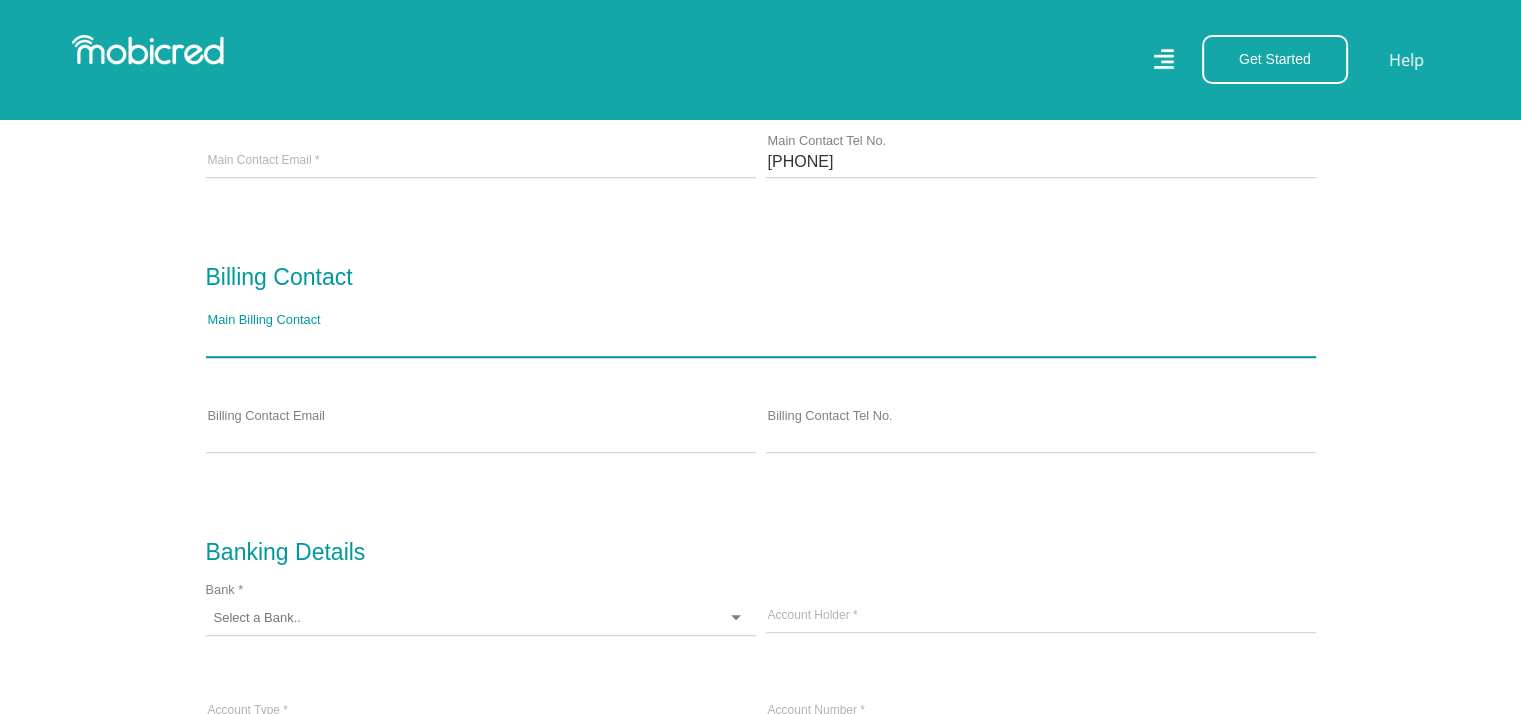 click on "Main Billing Contact" at bounding box center (761, 341) 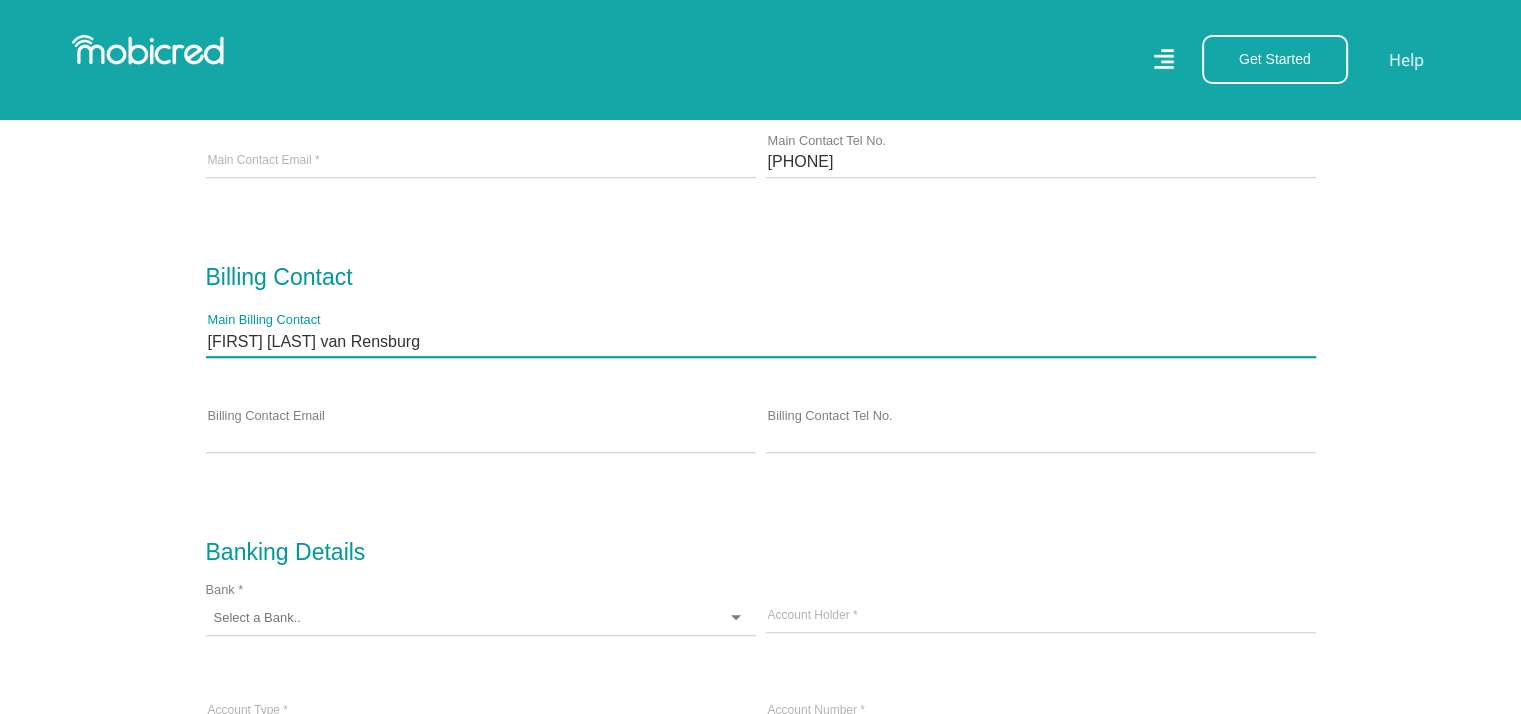 type on "Zoea Jansen van Rensburg" 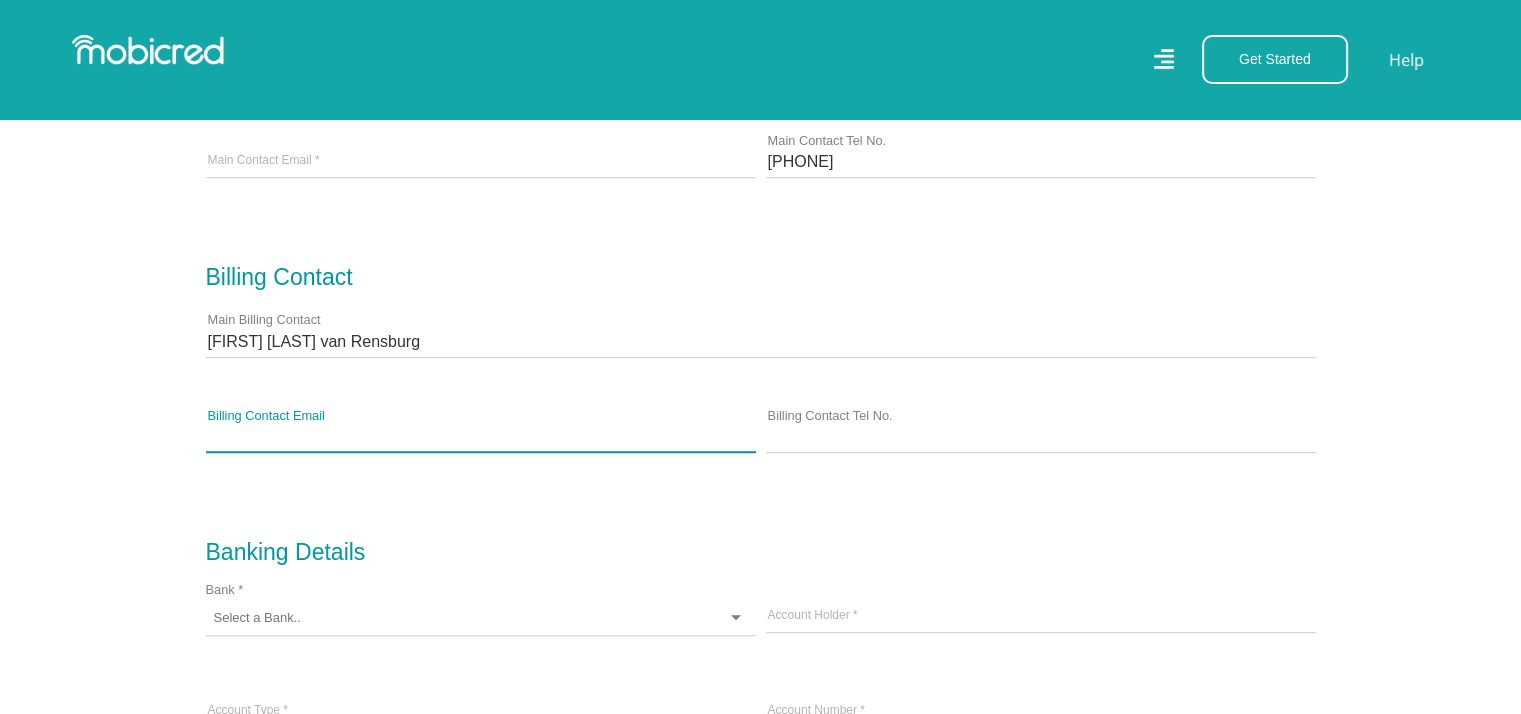 click on "Billing Contact Email" at bounding box center [481, 437] 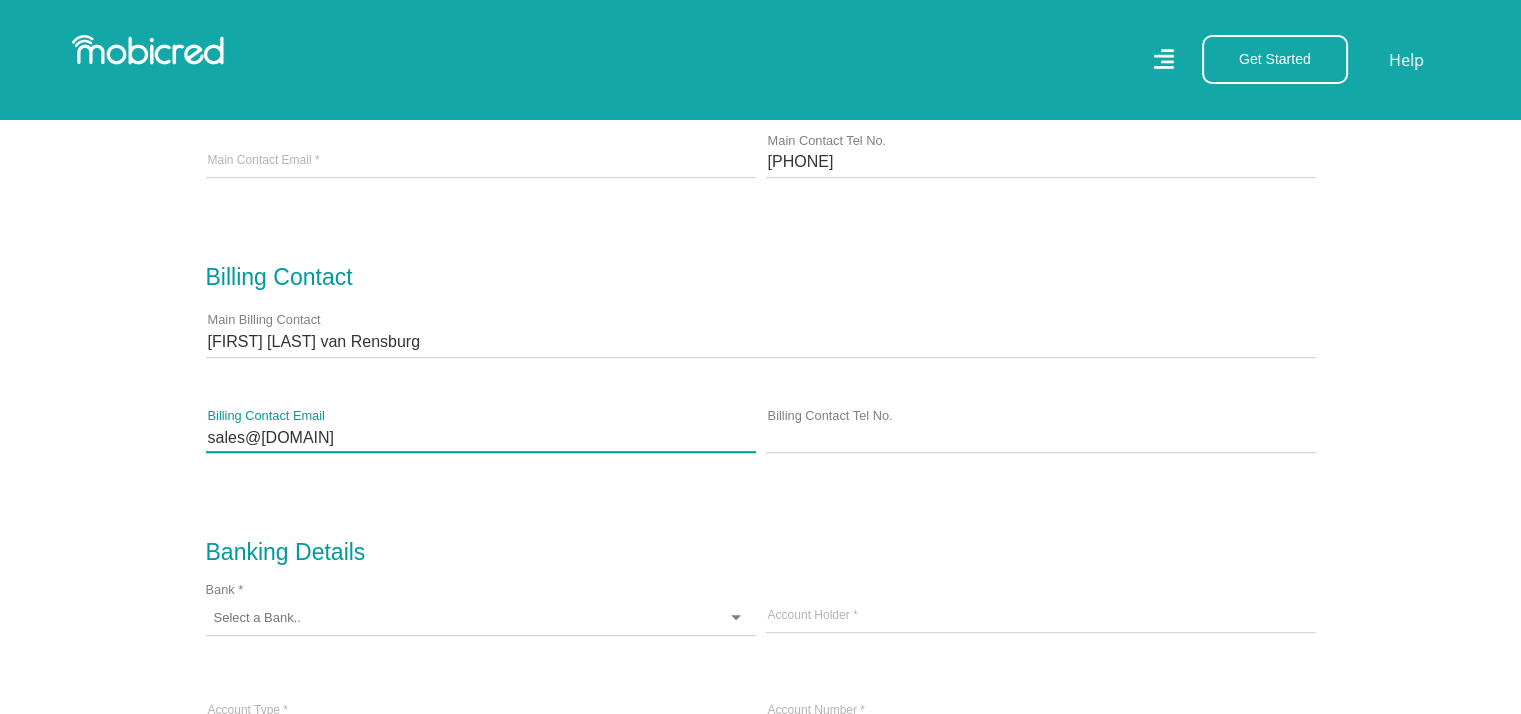 type on "[EMAIL]" 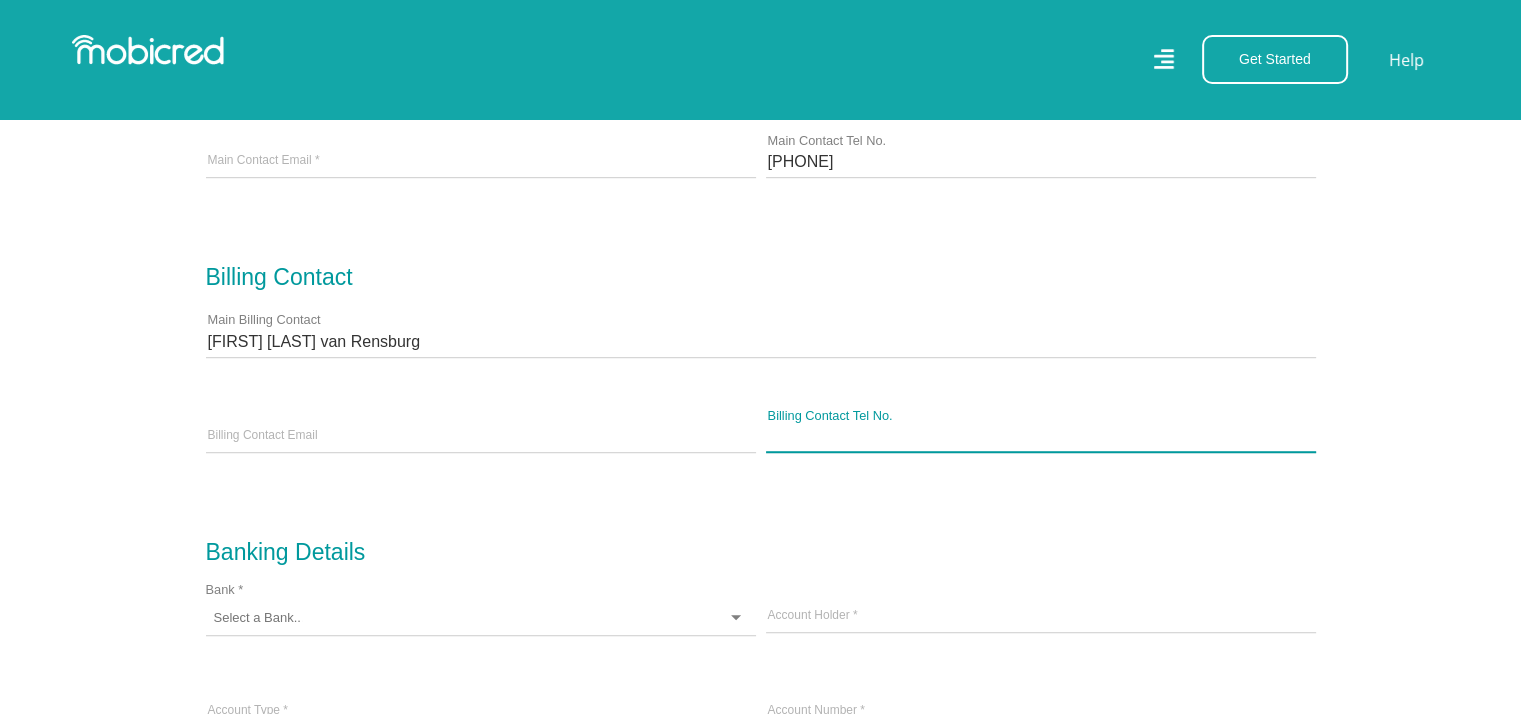 click on "Billing Contact Tel No." at bounding box center (1041, 437) 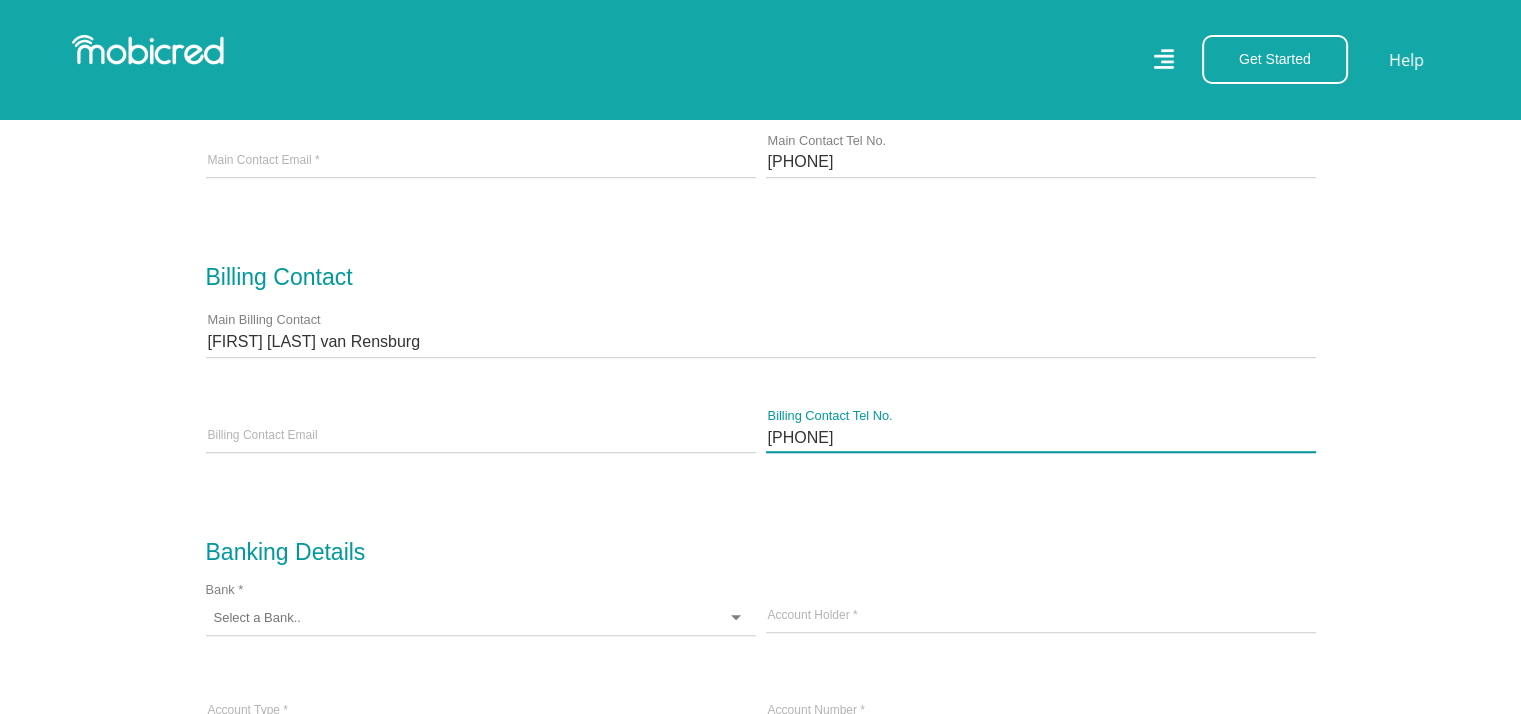 type on "+[PHONE]" 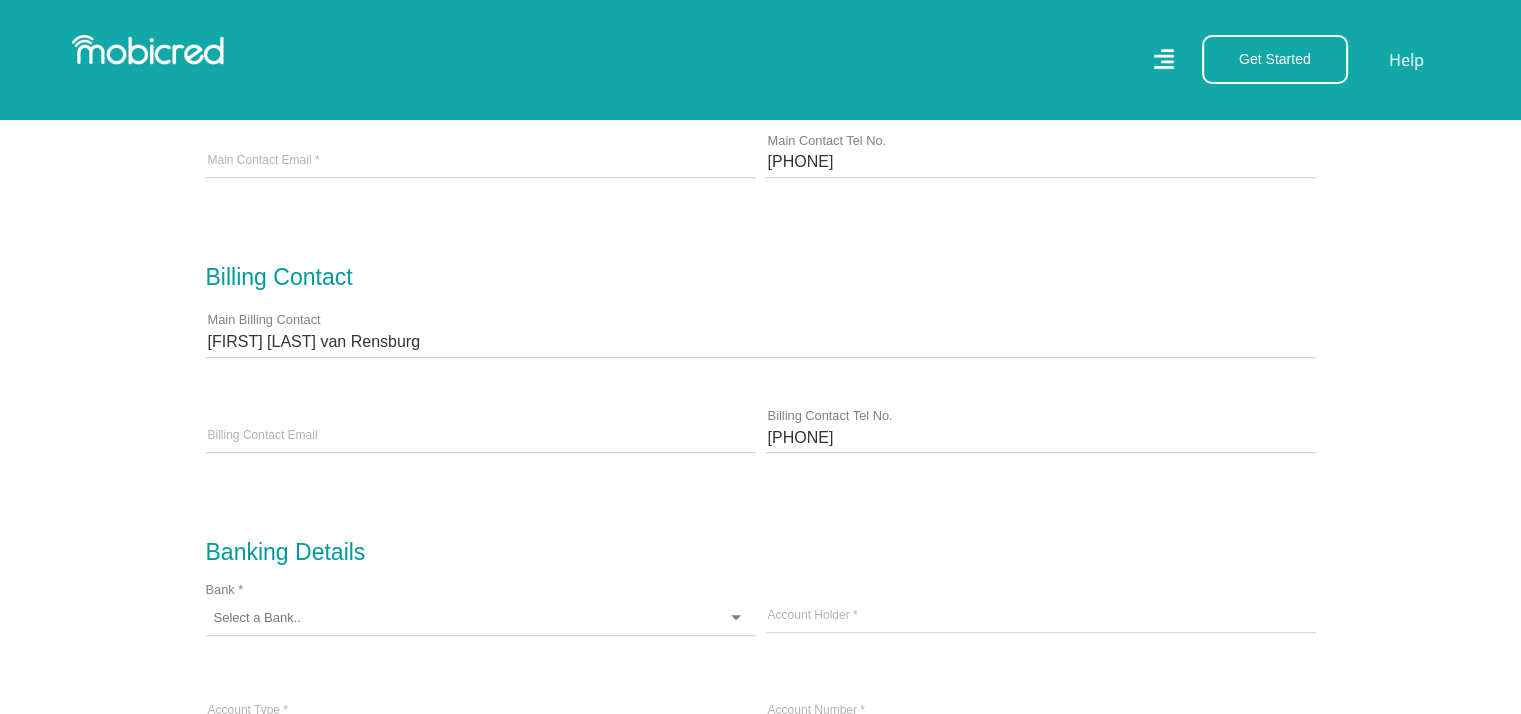 click on "Business Details
Zoea Jewellery
Business Name *
Zoea Jewellery
Registered Name *
2020/167028/07
Company Registration No. *
https://www.zoeajewellery.com
Business Store URL *
Bank *" at bounding box center (761, 415) 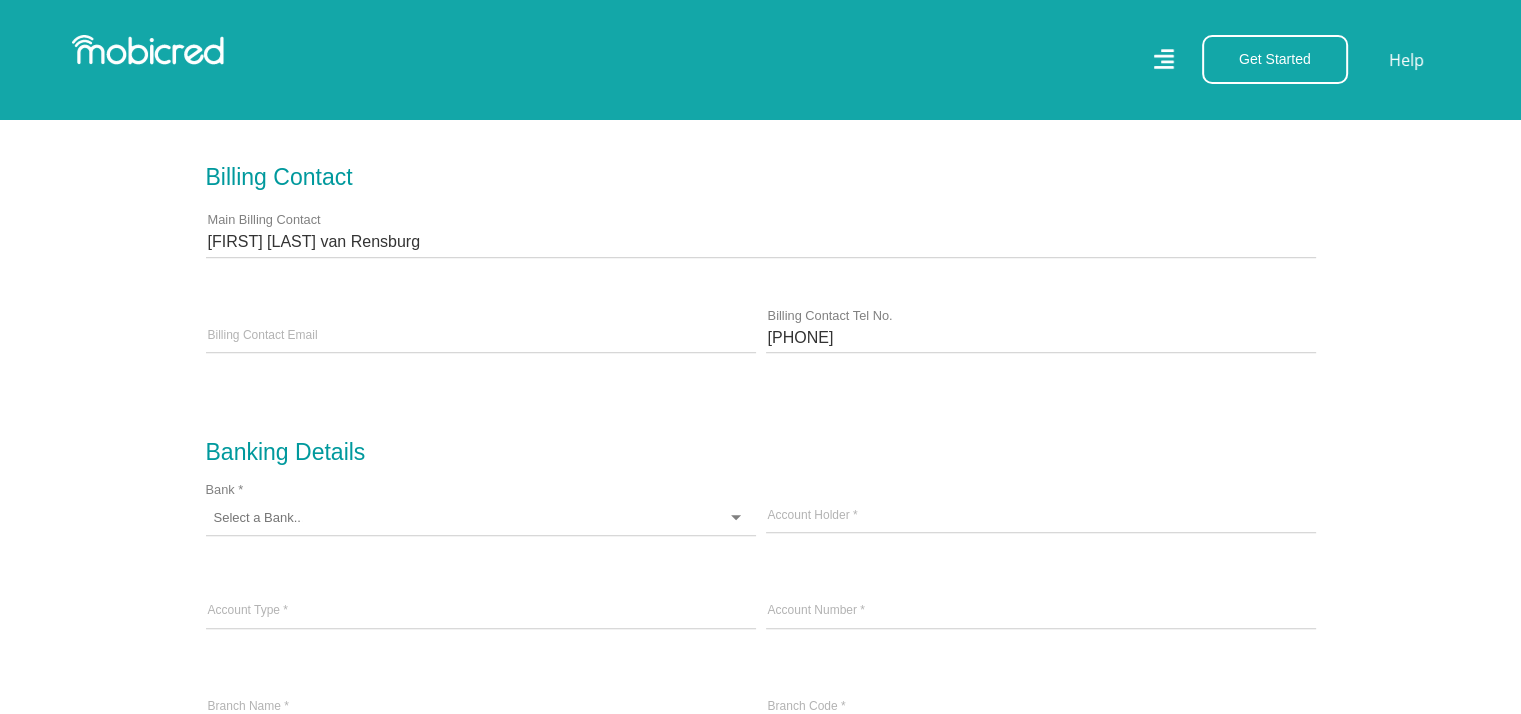 click on "Bank *" at bounding box center (481, 506) 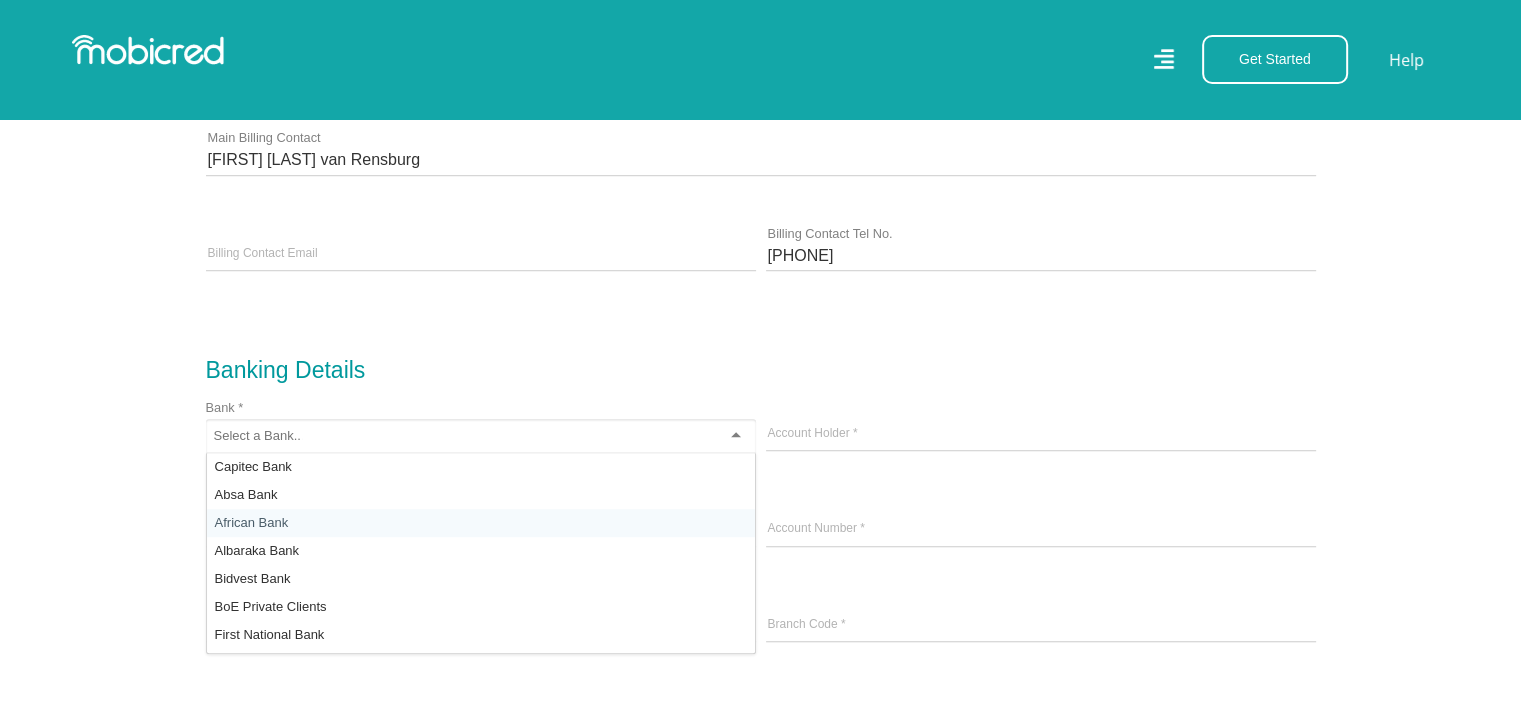 scroll, scrollTop: 1400, scrollLeft: 0, axis: vertical 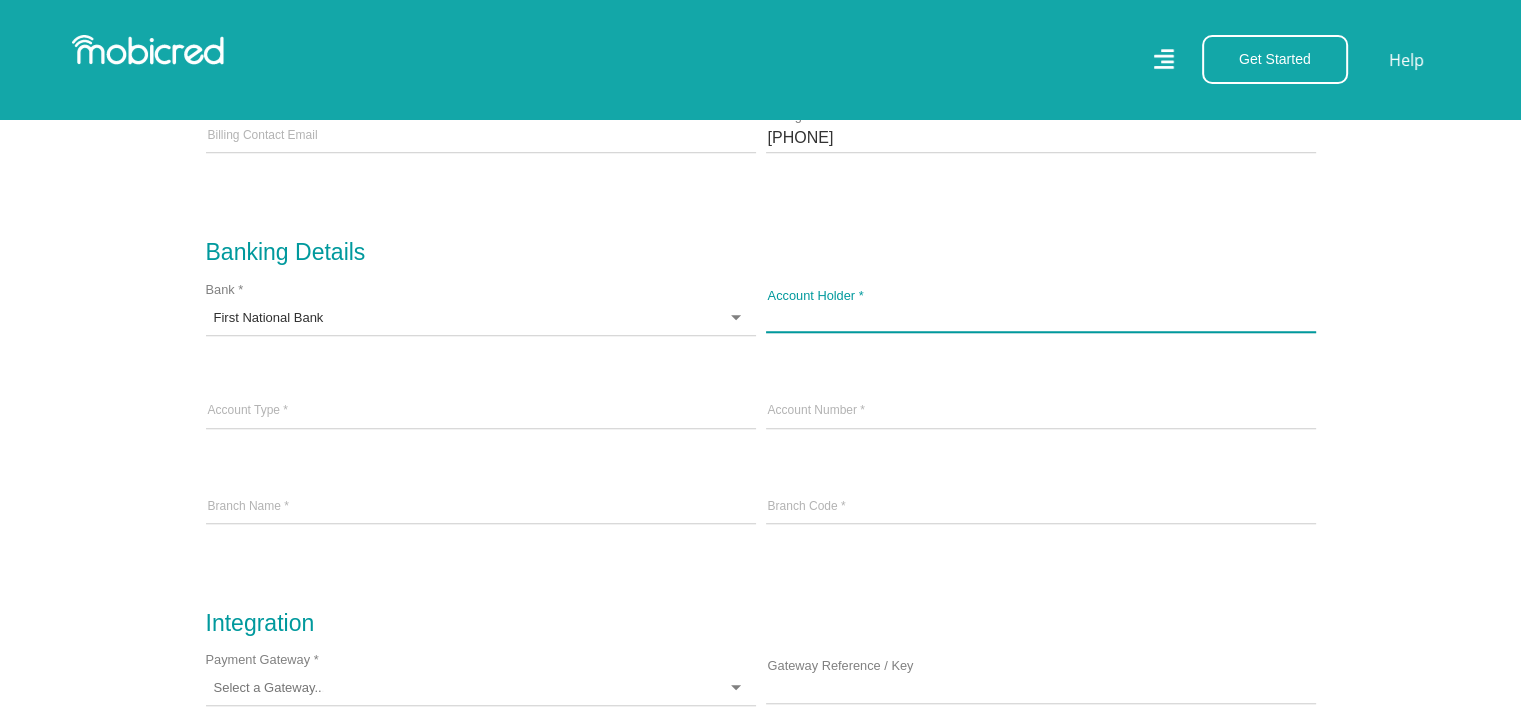 click on "Account Holder *" at bounding box center [1041, 317] 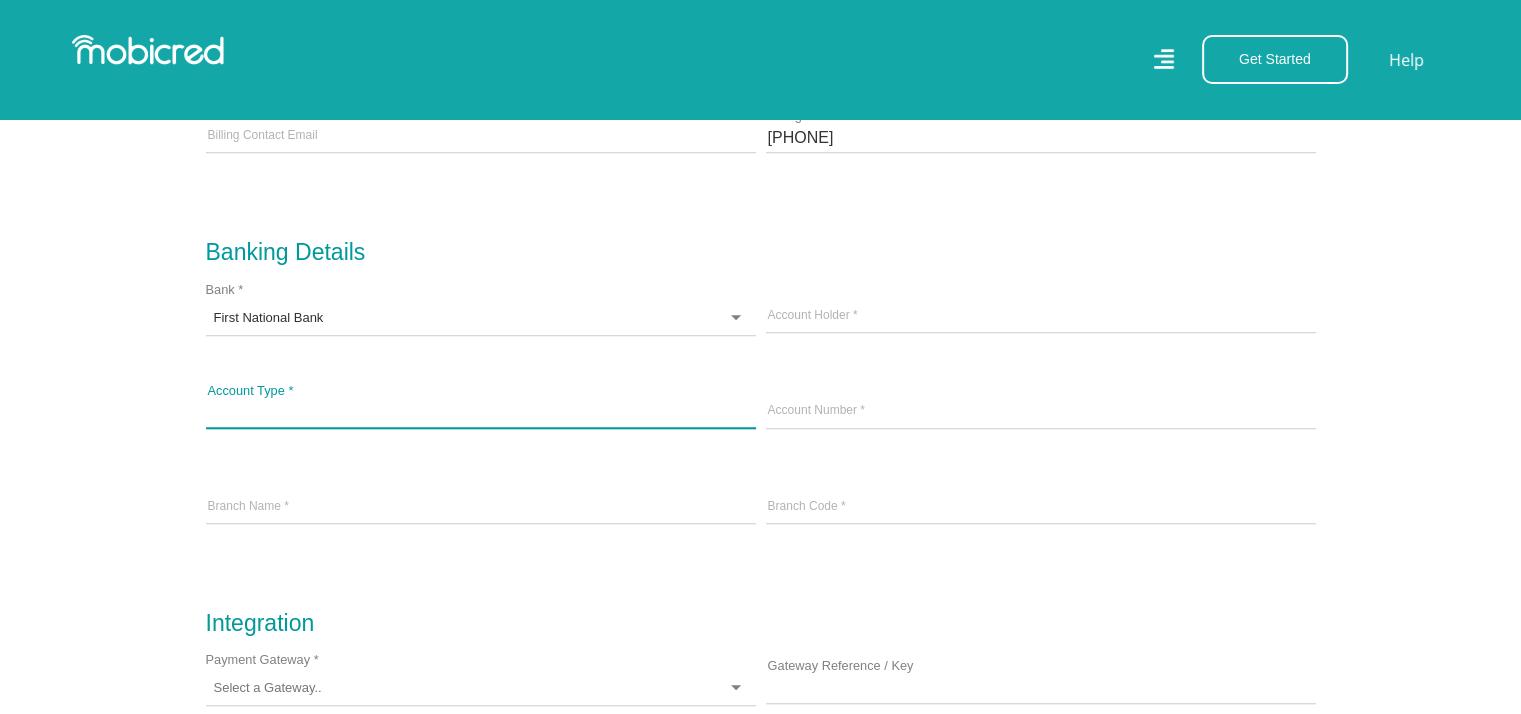 click on "Account Type *" at bounding box center (481, 412) 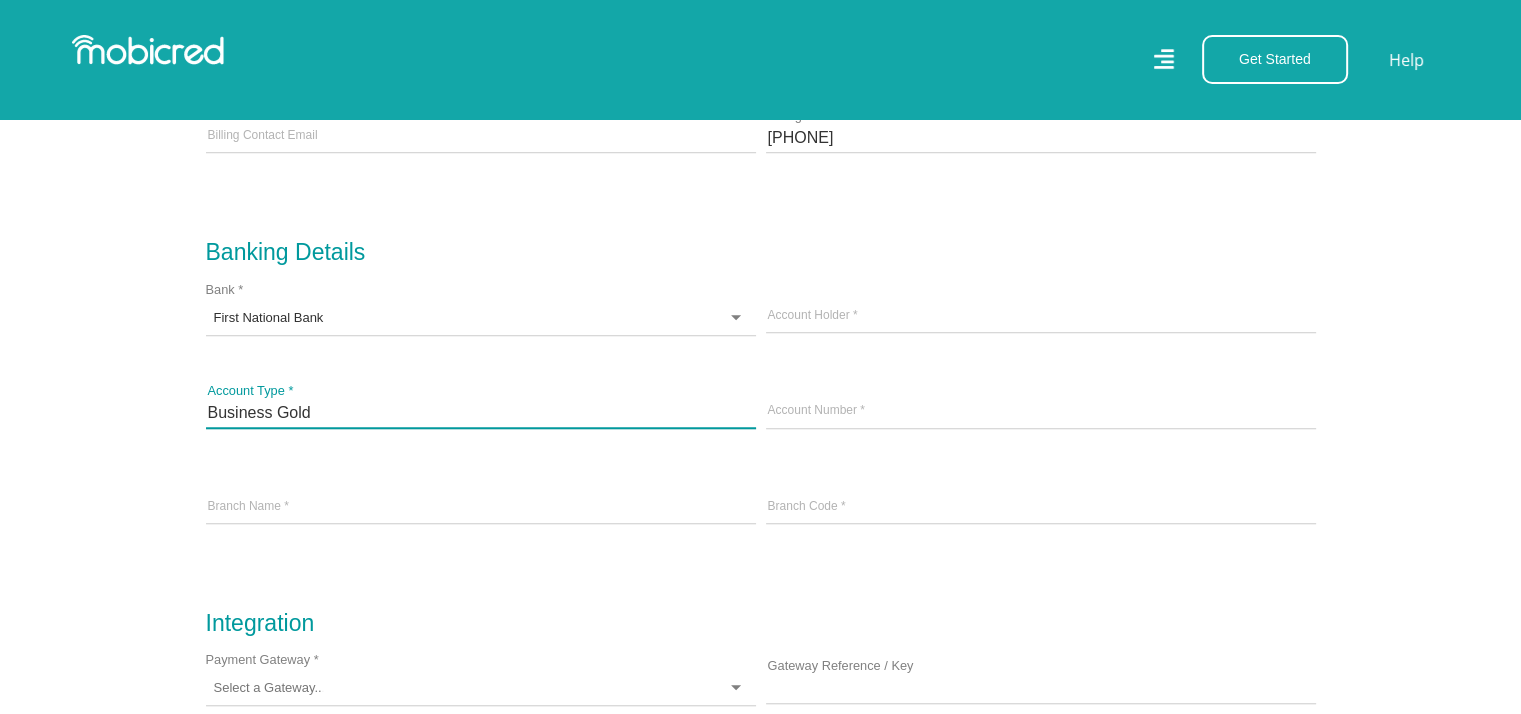 type on "Business Gold" 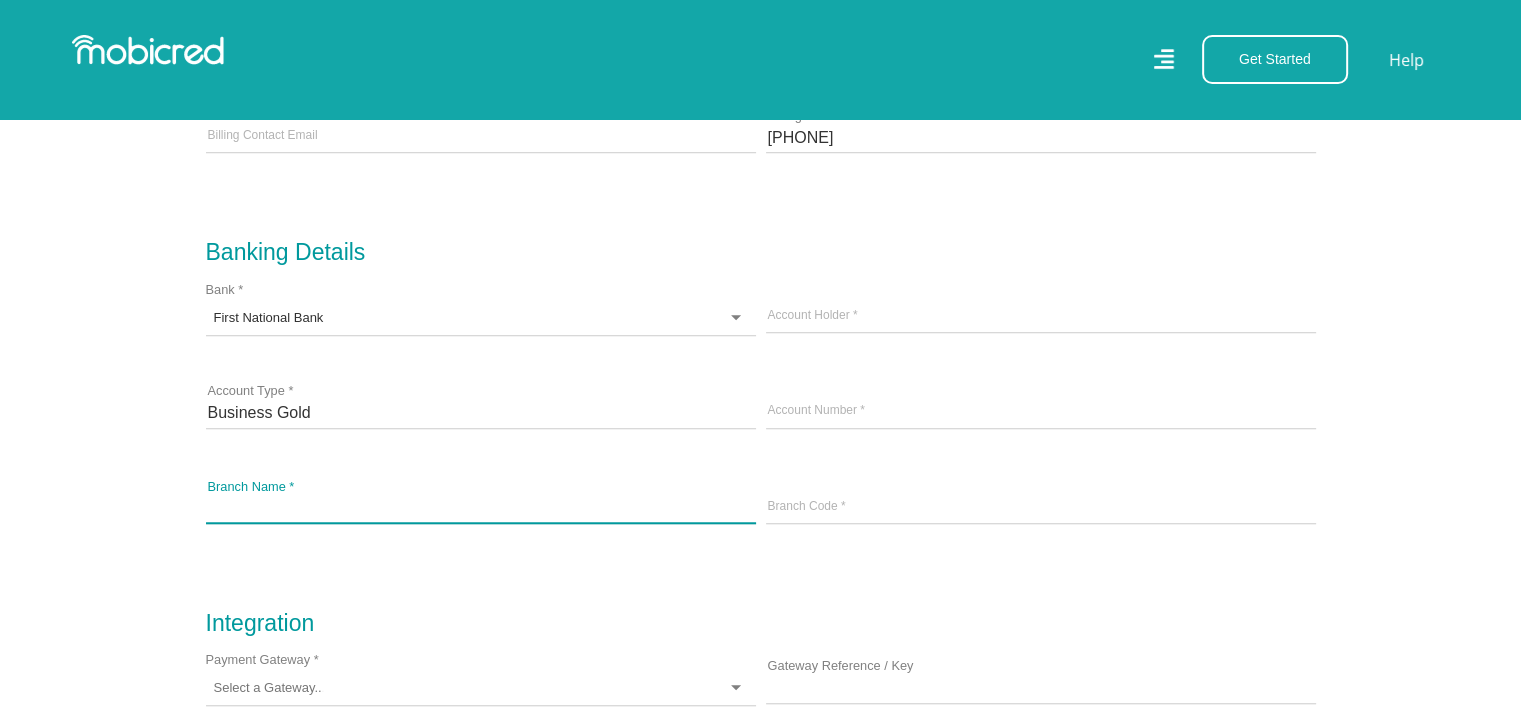 click on "Branch Name *" at bounding box center [481, 508] 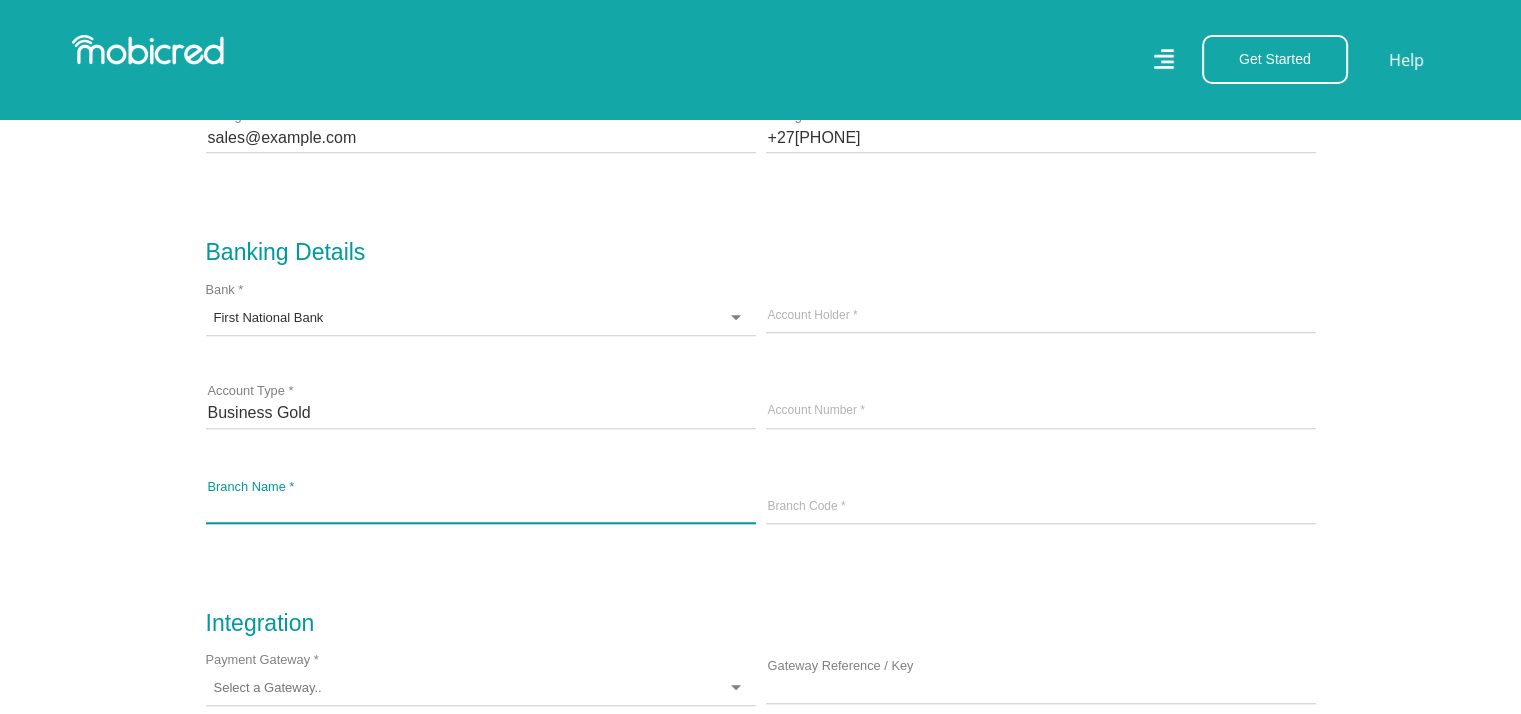 scroll, scrollTop: 1500, scrollLeft: 0, axis: vertical 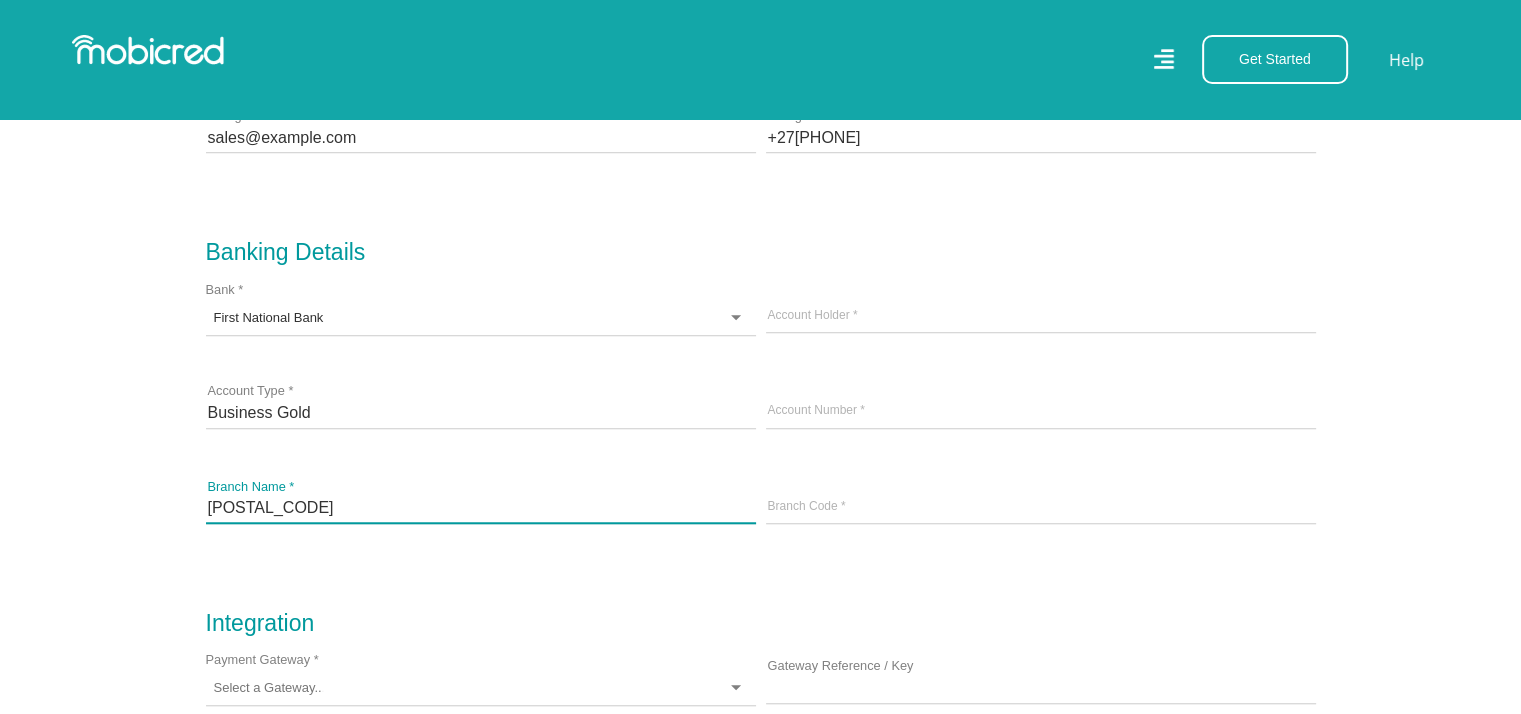 type on "[POSTAL_CODE]" 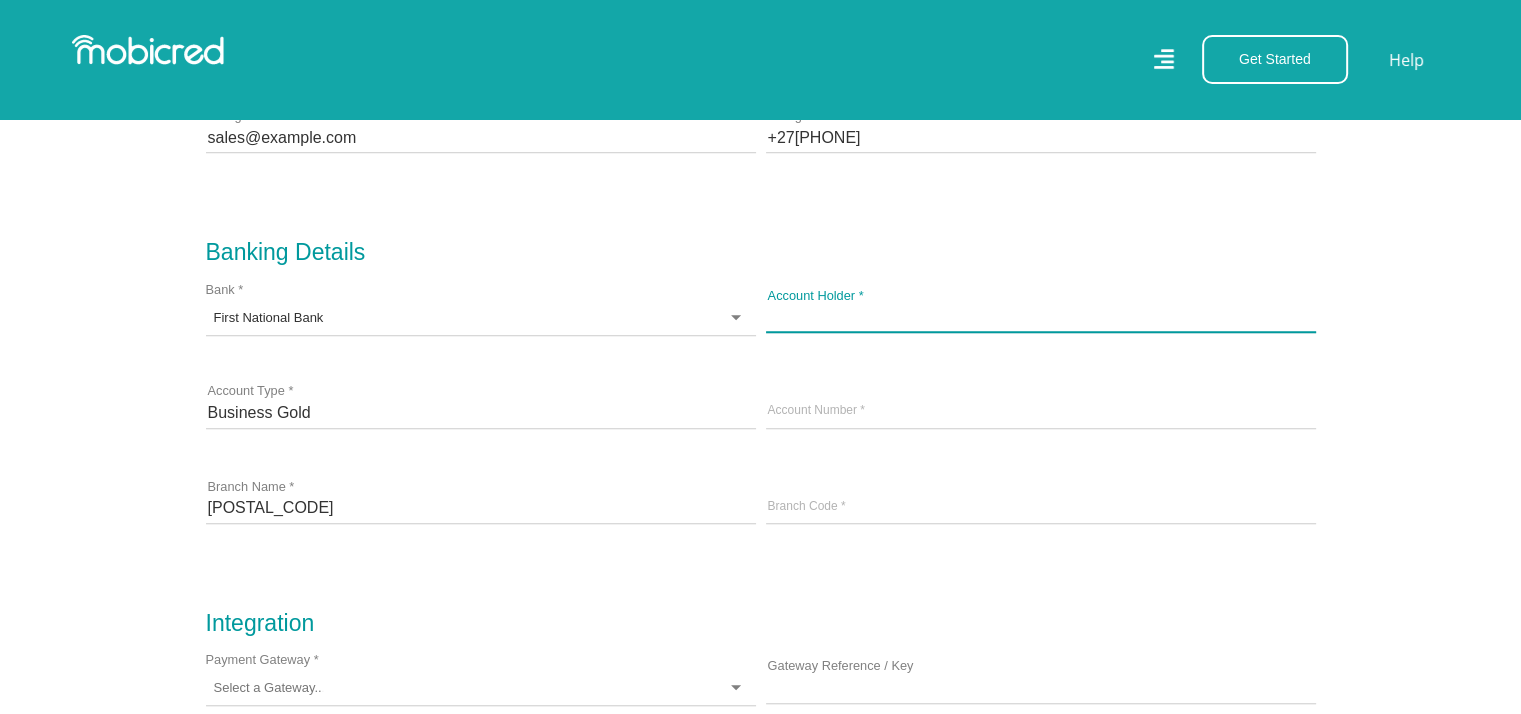 click on "Account Holder *" at bounding box center (1041, 317) 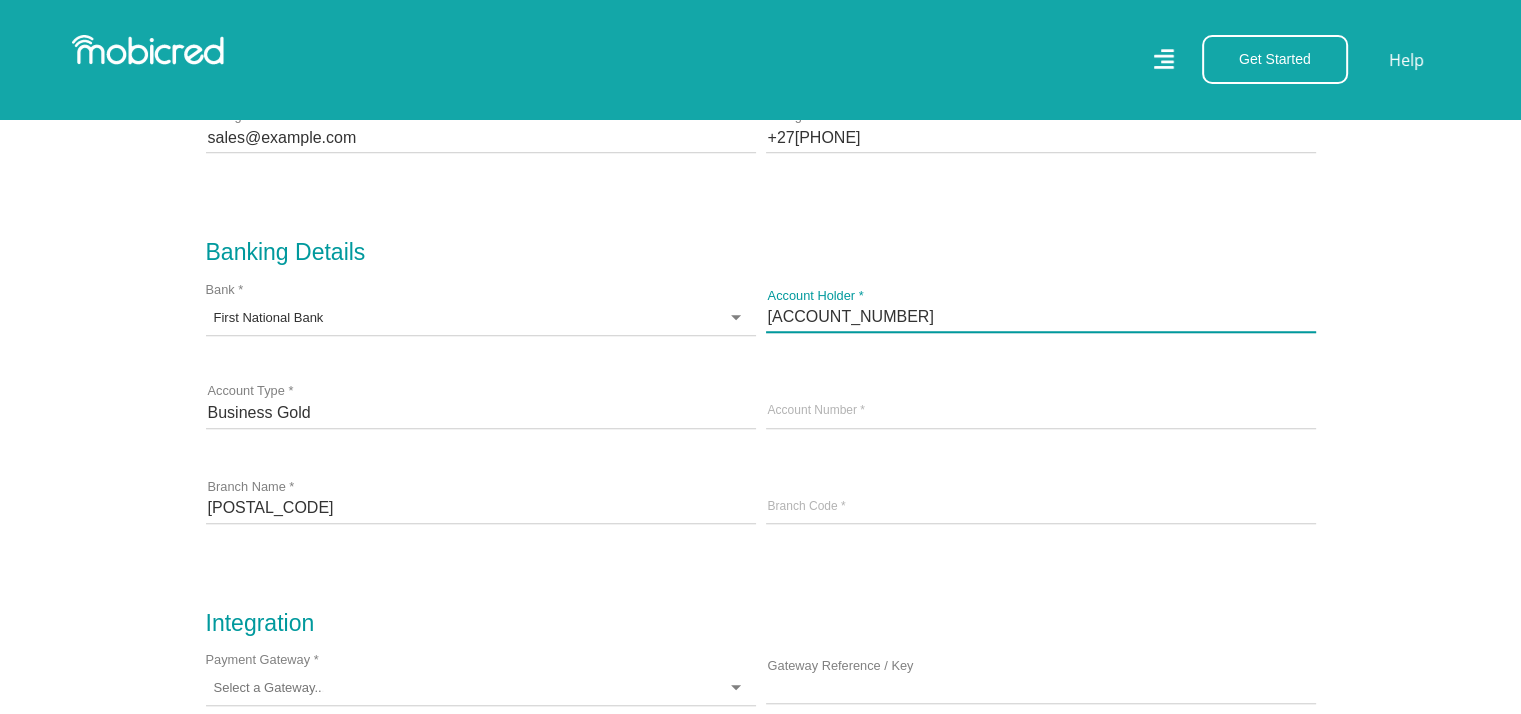 type on "63109293835" 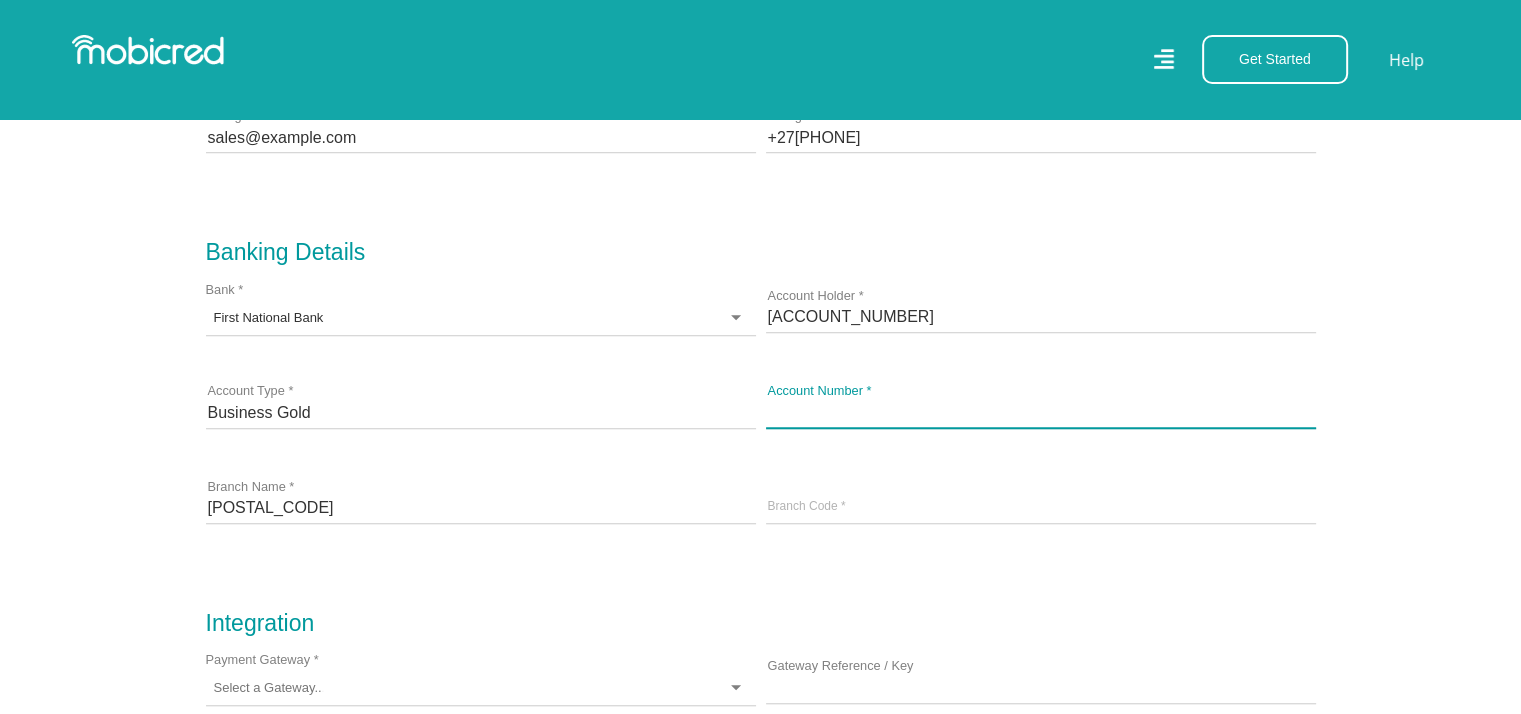 click at bounding box center (1041, 412) 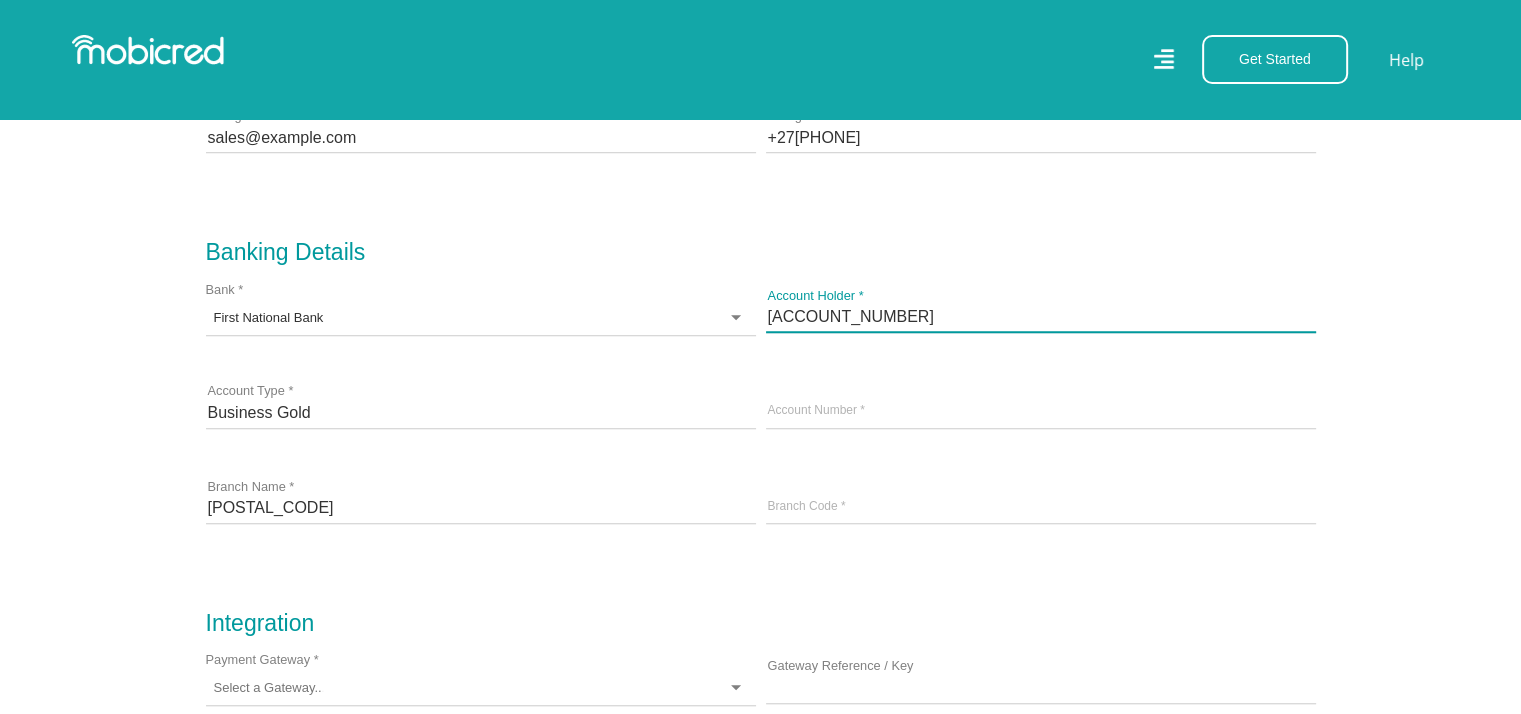 click on "63109293835" at bounding box center [1041, 317] 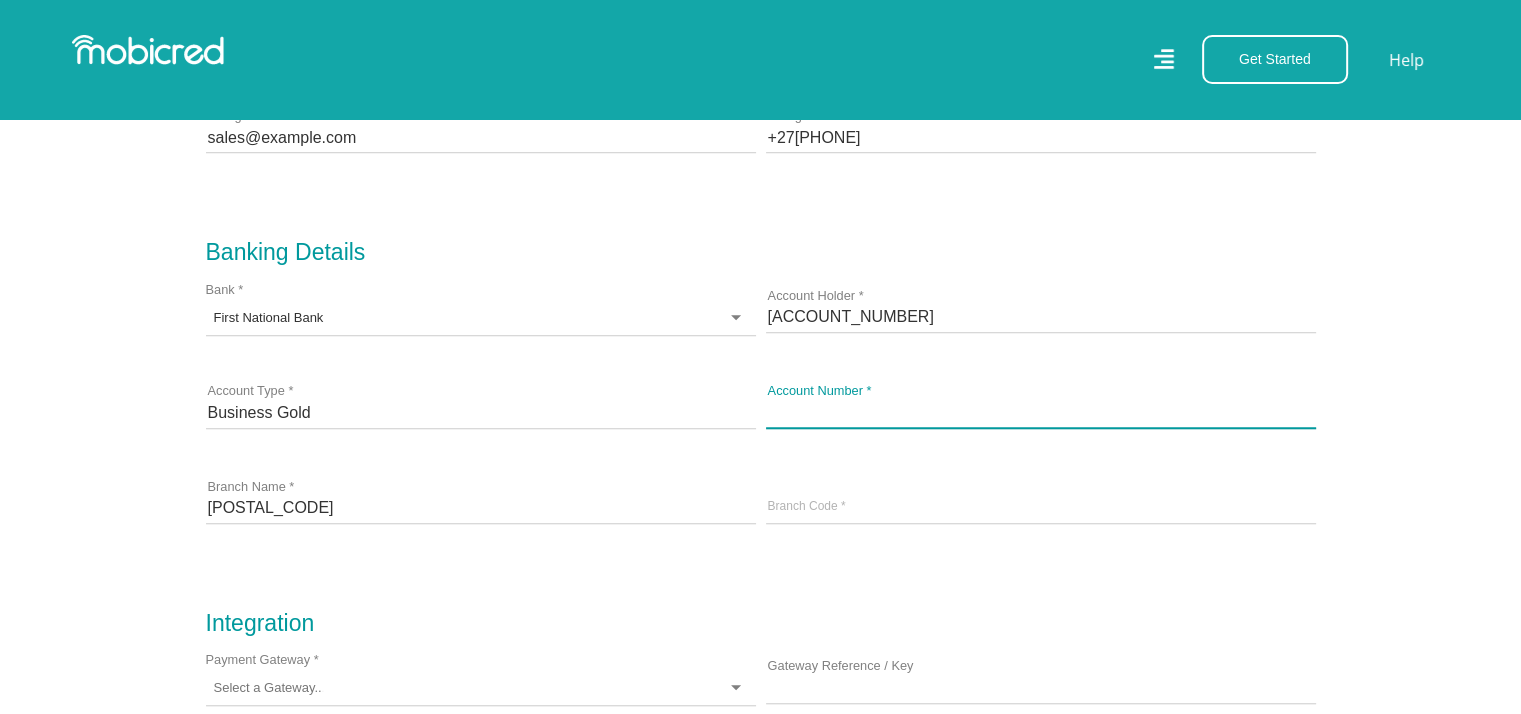click at bounding box center (1041, 412) 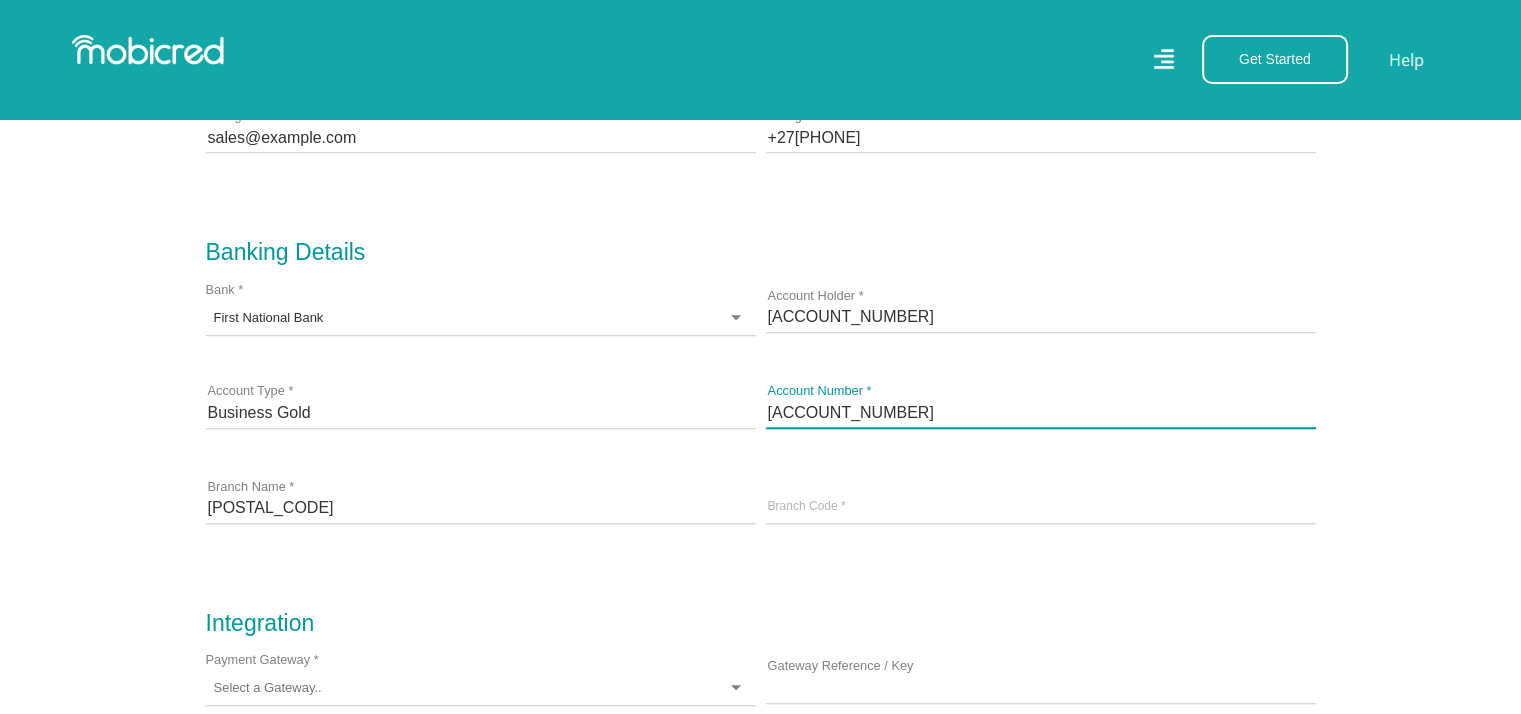 type on "63109293835" 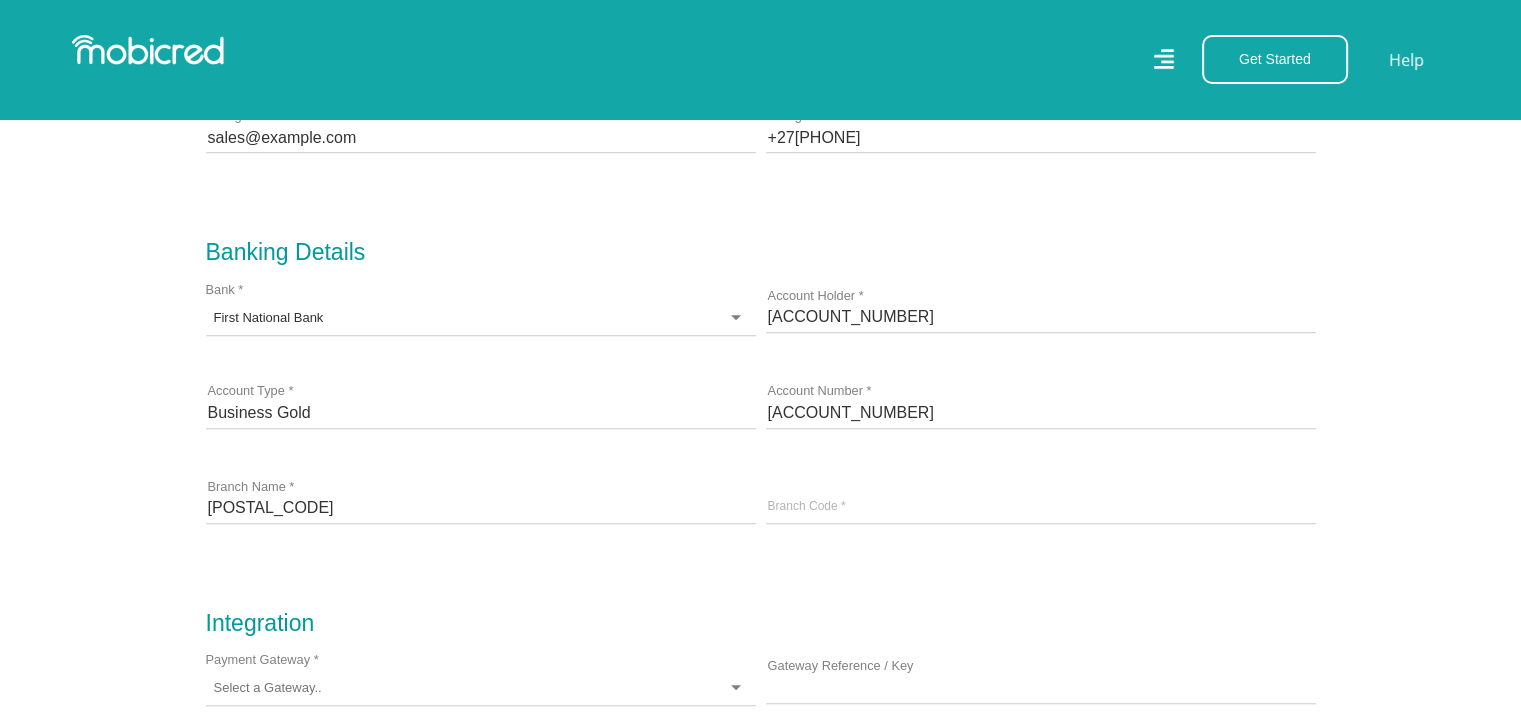click on "63109293835
Account Holder *" at bounding box center [1041, 317] 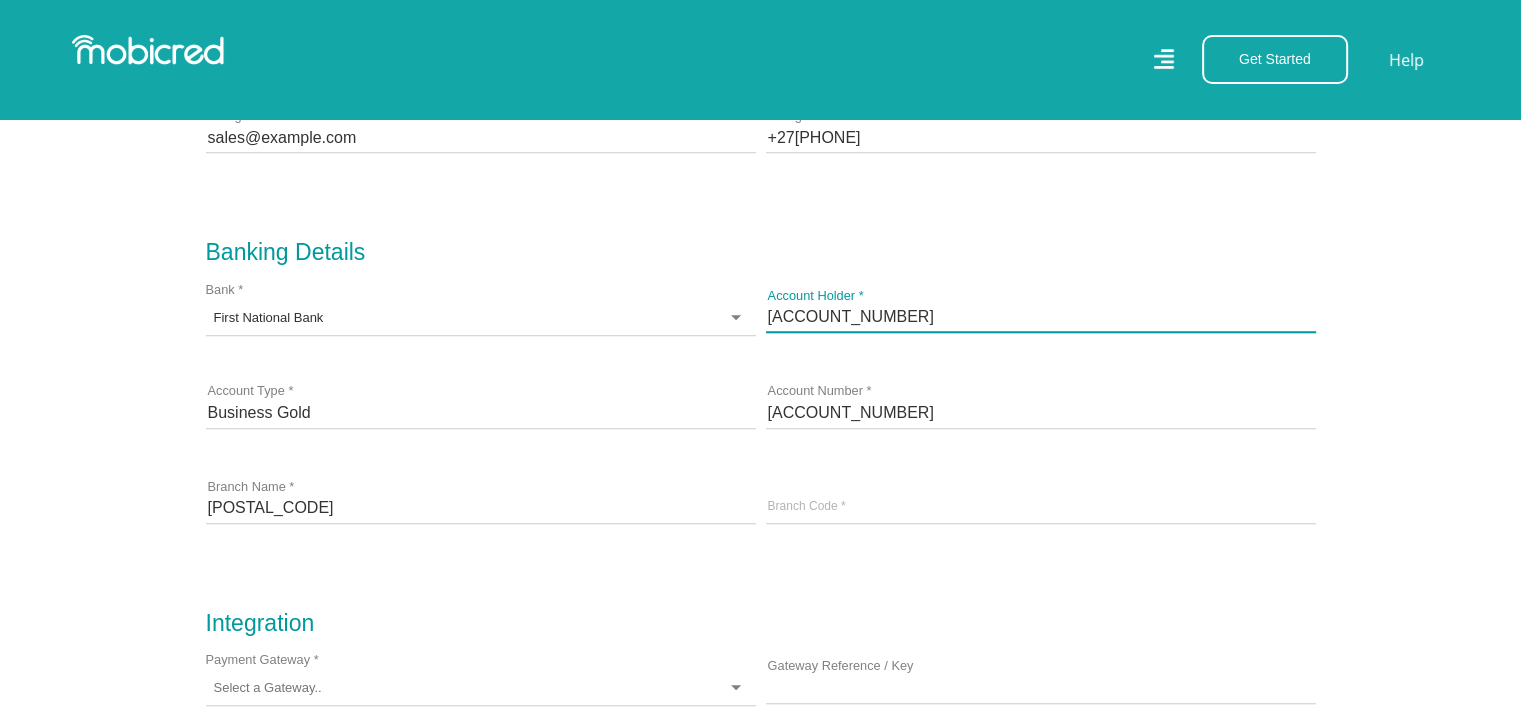 click on "63109293835" at bounding box center [1041, 317] 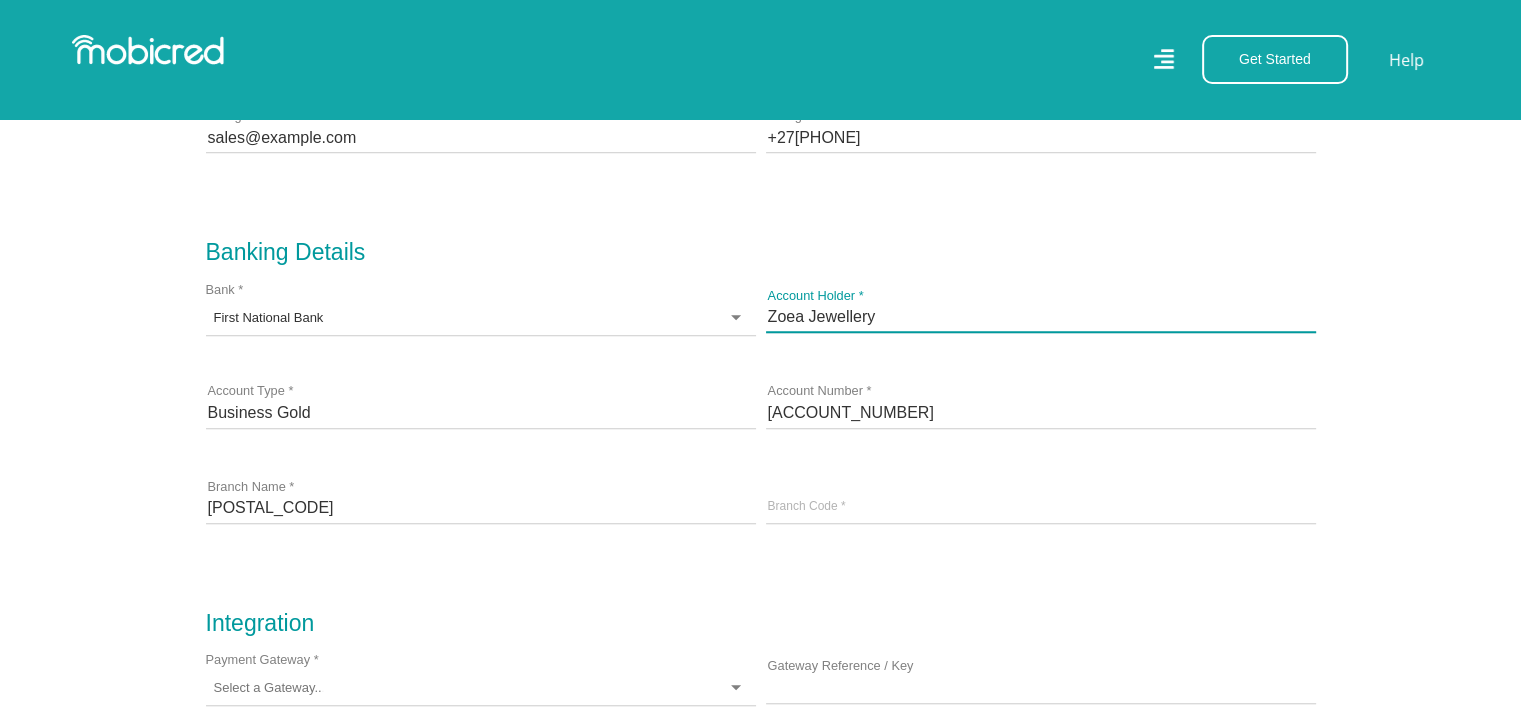 type on "[COMPANY_NAME]" 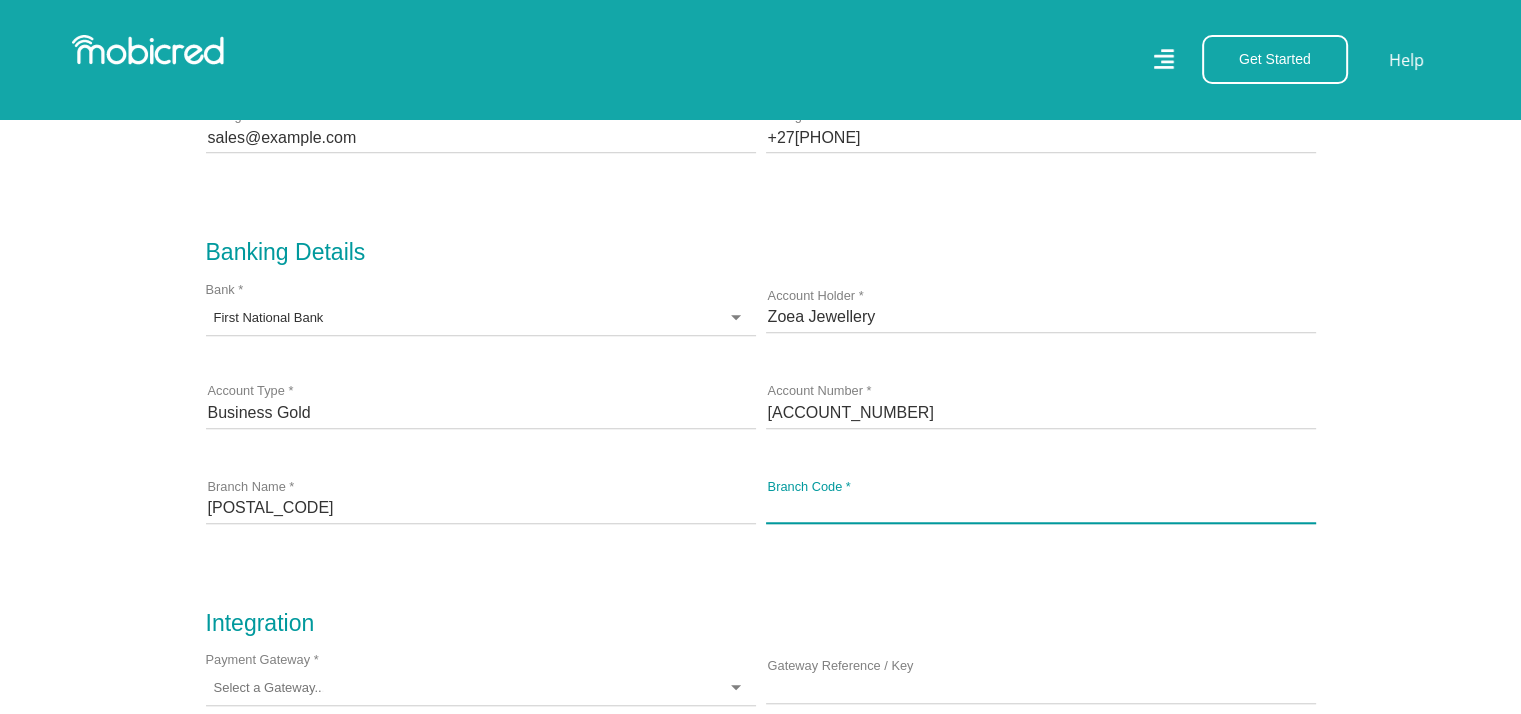 click on "Branch Code *" at bounding box center (1041, 508) 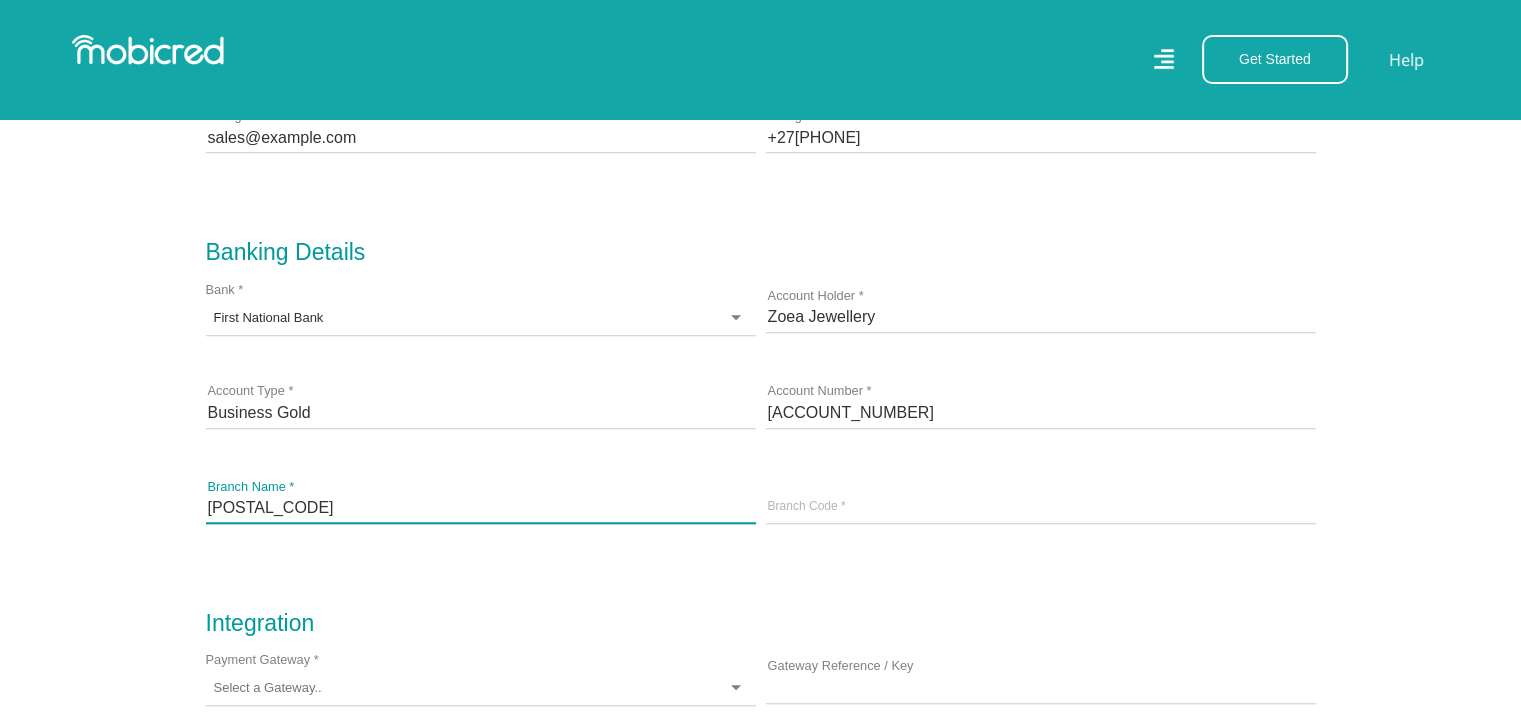 click on "255355" at bounding box center (481, 508) 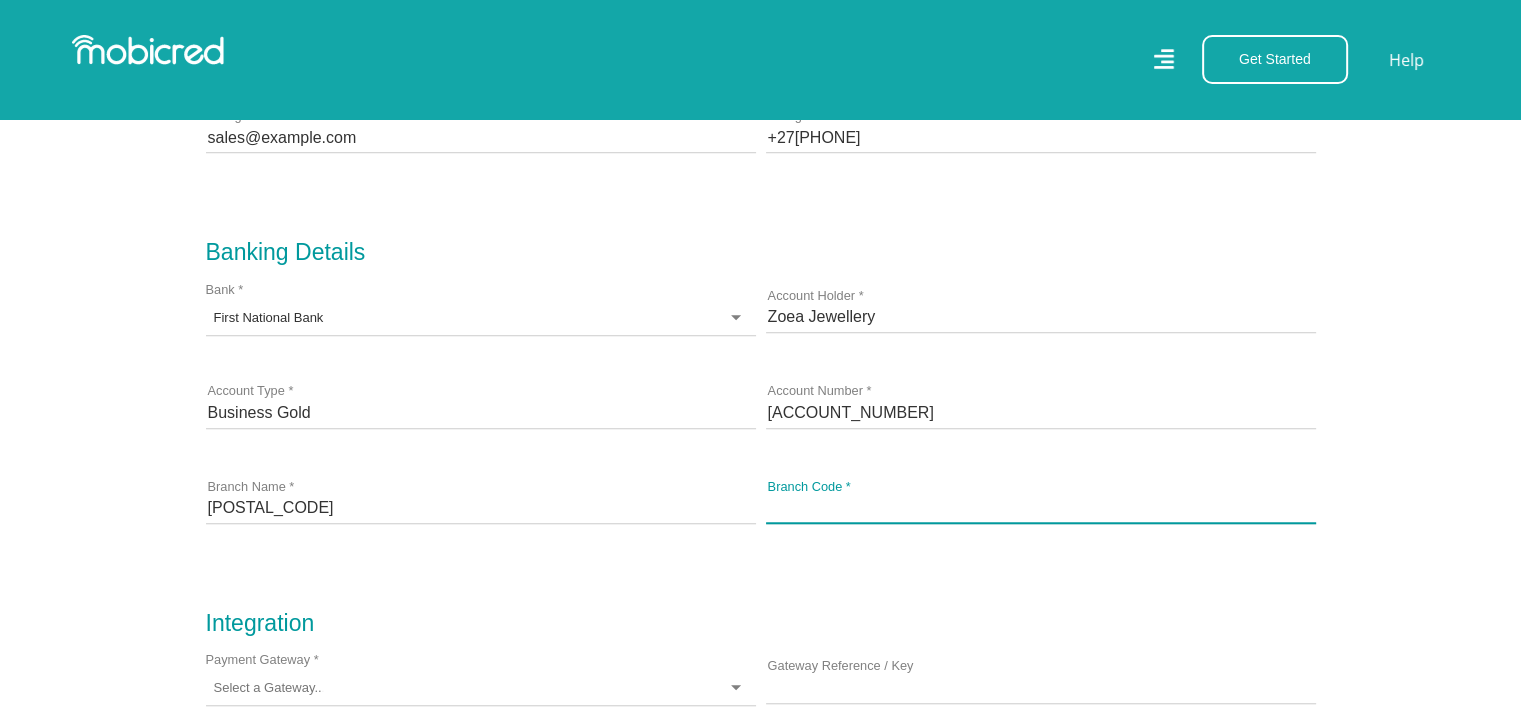 click on "Branch Code *" at bounding box center (1041, 508) 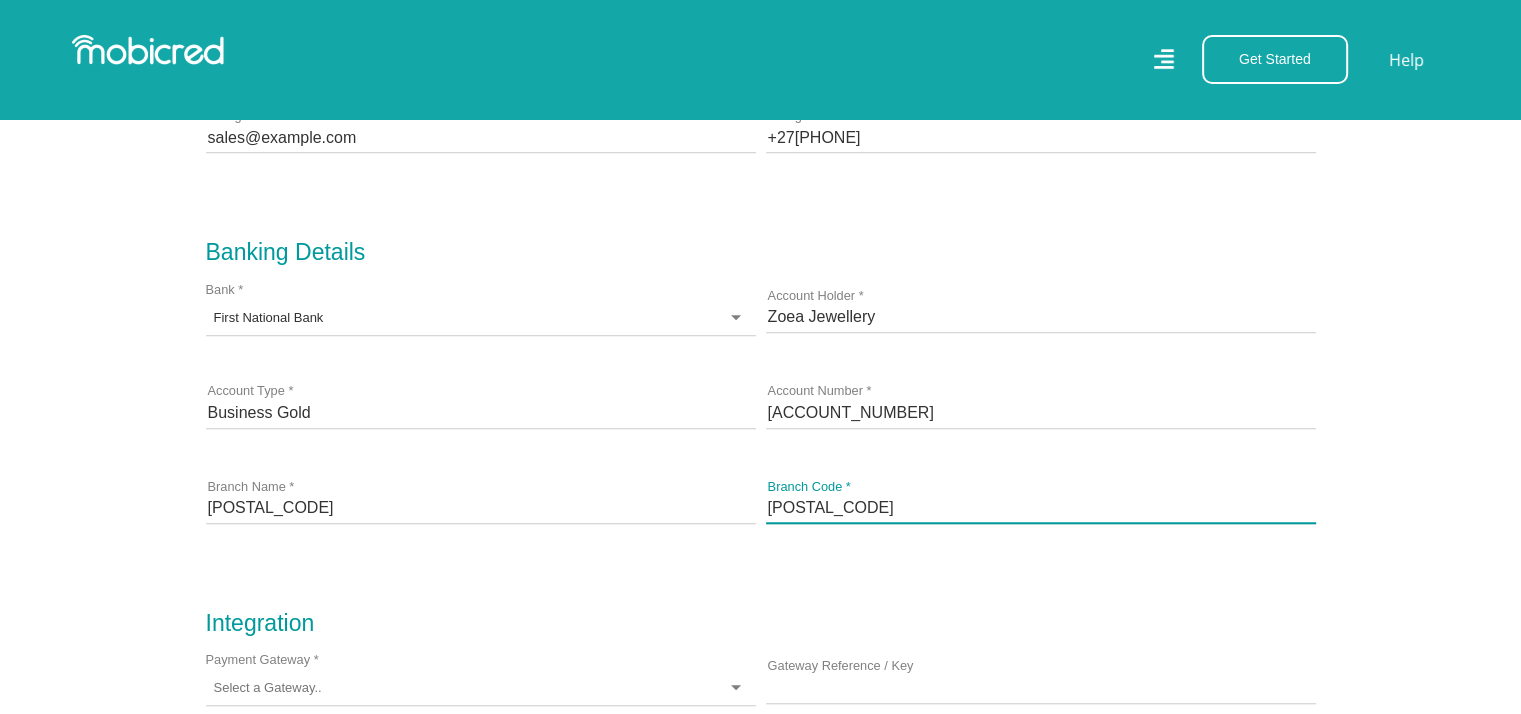 type on "255355" 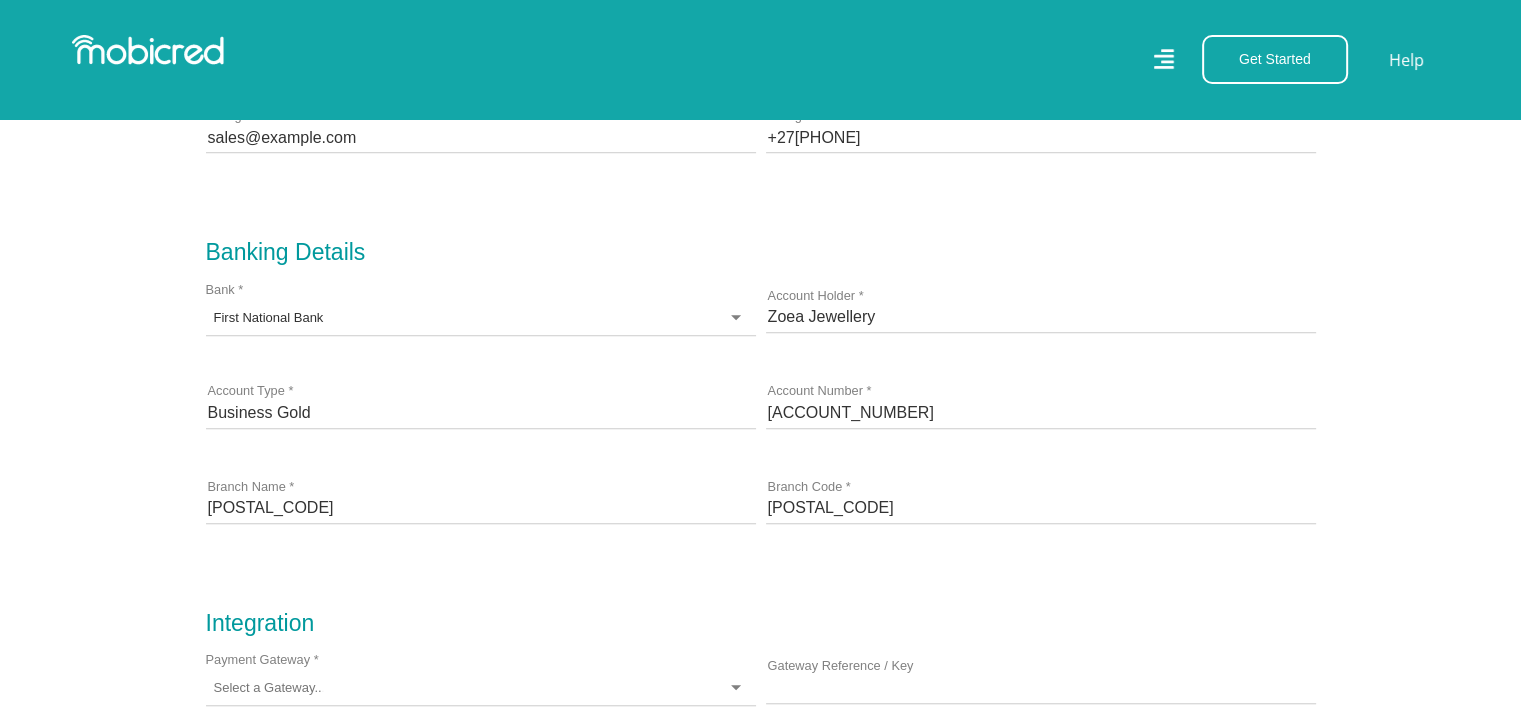 click on "Business Details
Zoea Jewellery
Business Name *
Zoea Jewellery
Registered Name *
2020/167028/07
Company Registration No. *
https://www.zoeajewellery.com
Business Store URL *
Bank *" at bounding box center (761, 115) 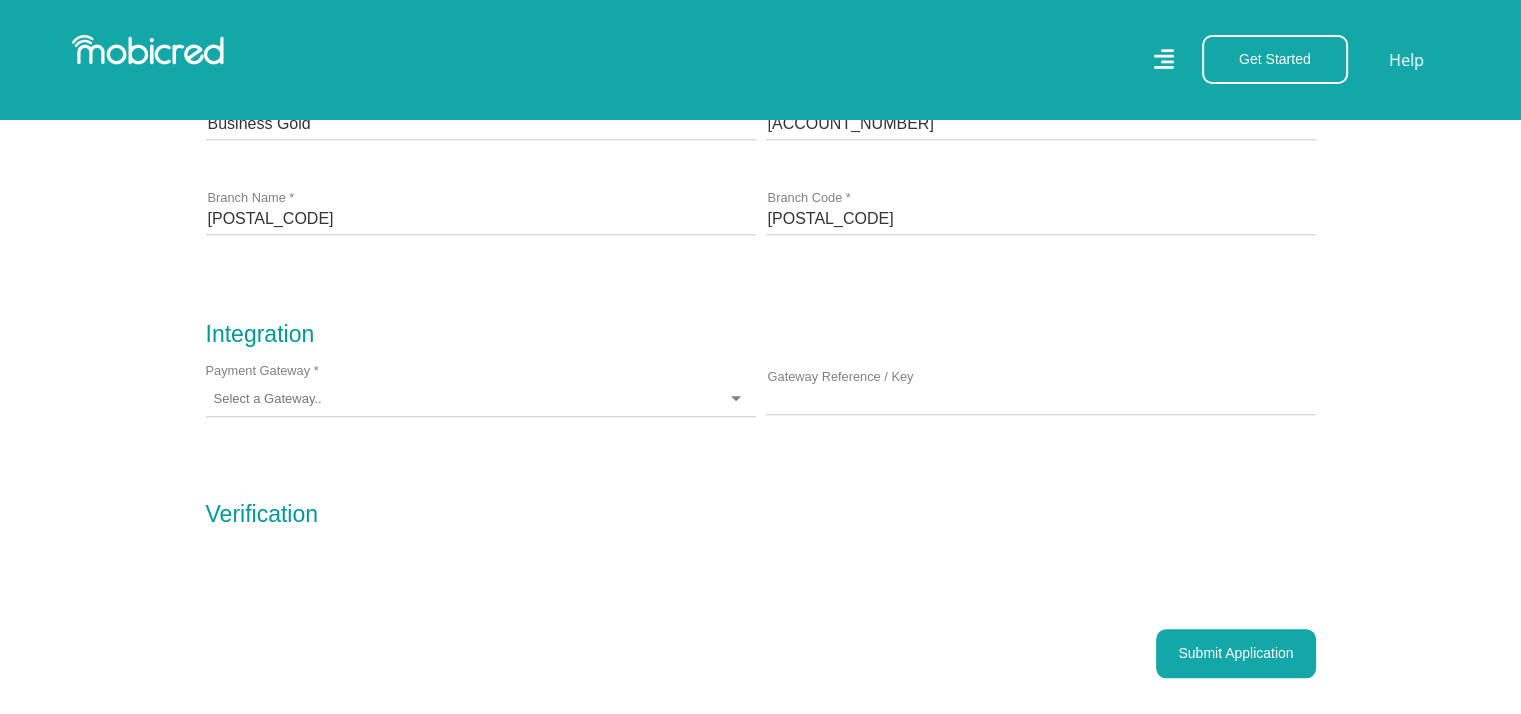 scroll, scrollTop: 1800, scrollLeft: 0, axis: vertical 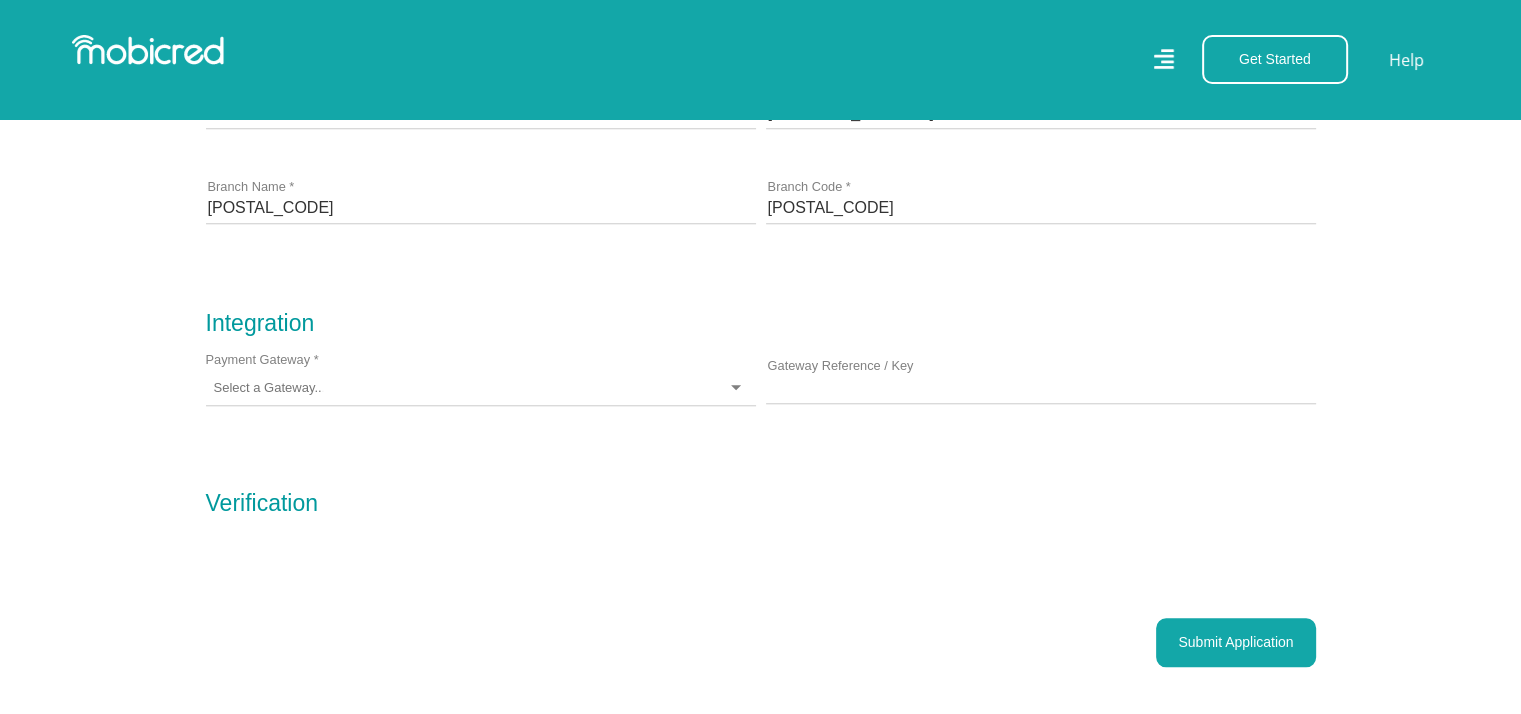 click on "Payment Gateway *" at bounding box center [268, 388] 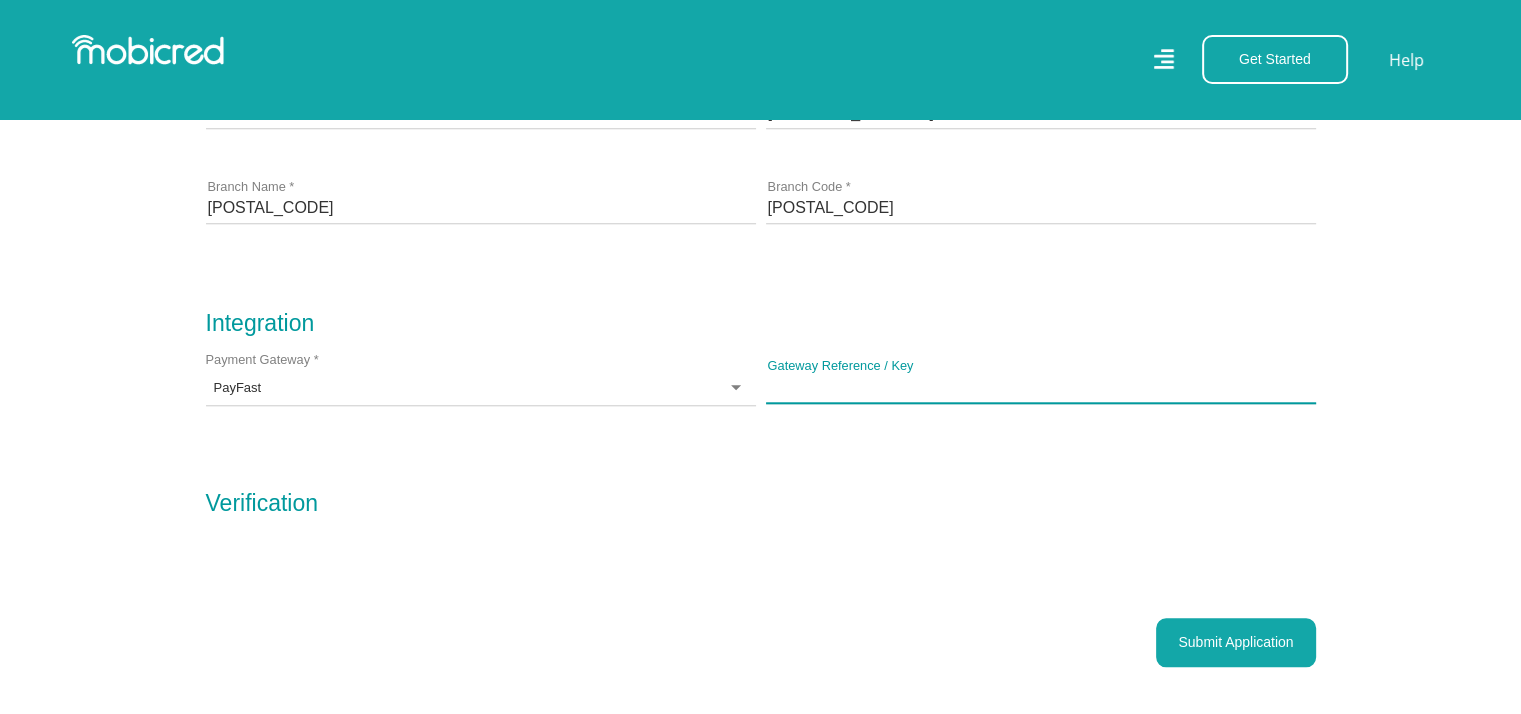 click on "Gateway Reference / Key" at bounding box center (1041, 387) 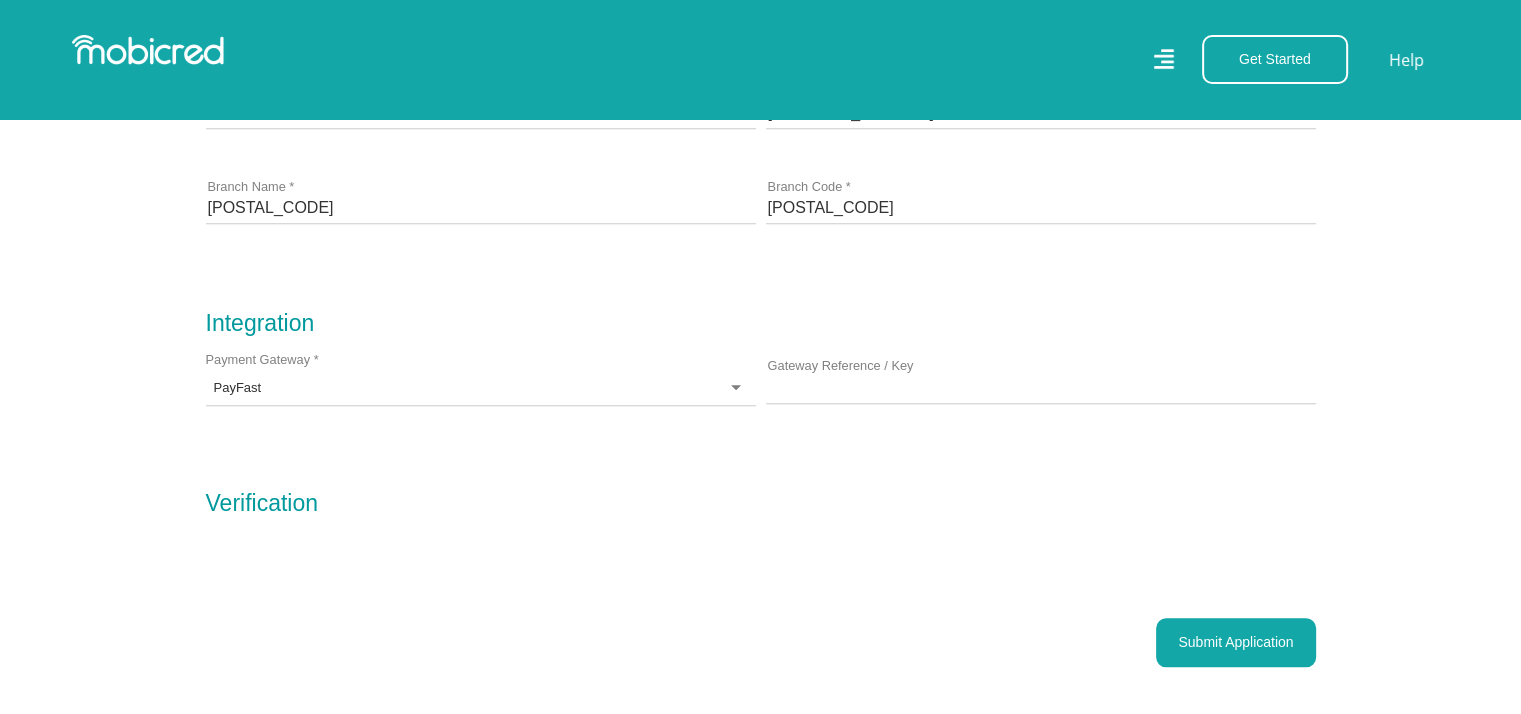 click on "Gateway Reference / Key" at bounding box center (1041, 387) 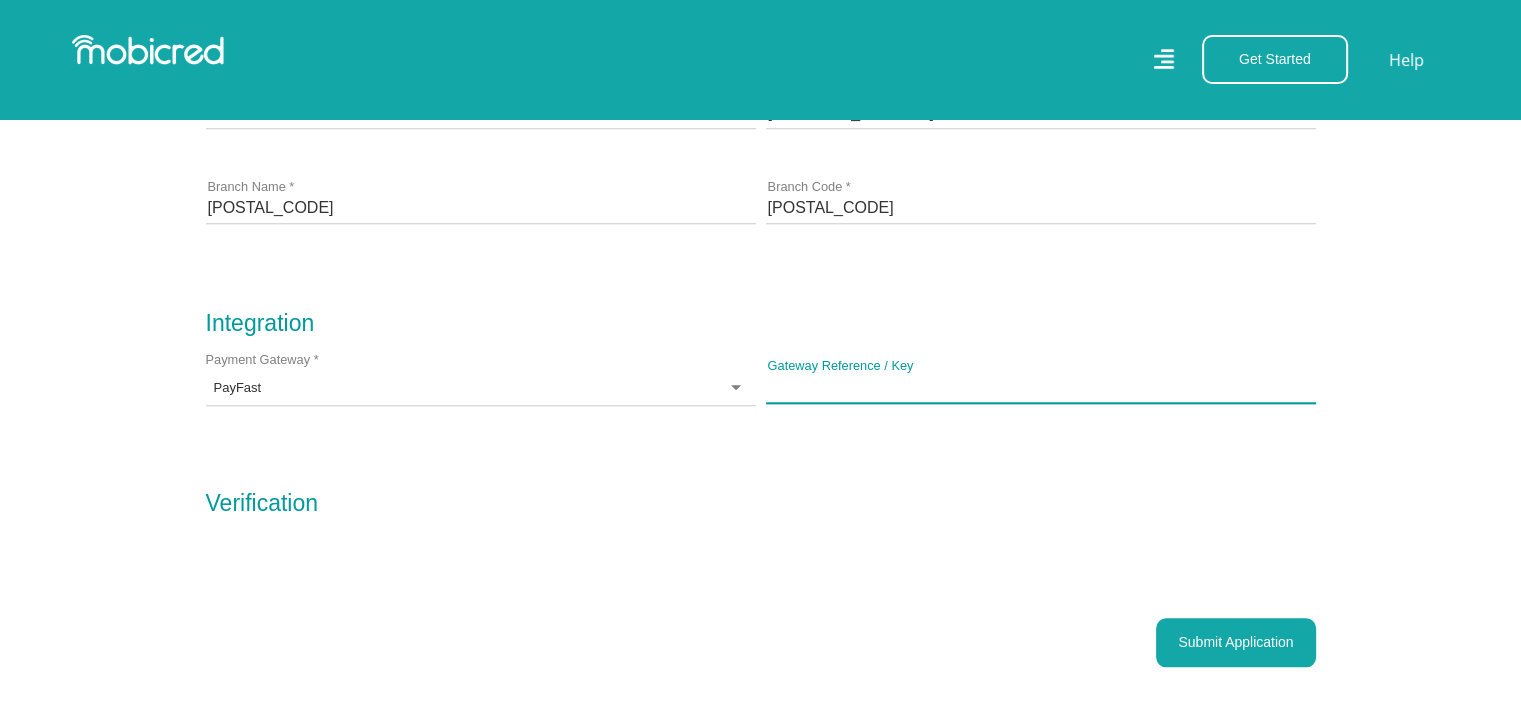 click on "Gateway Reference / Key" at bounding box center [1041, 387] 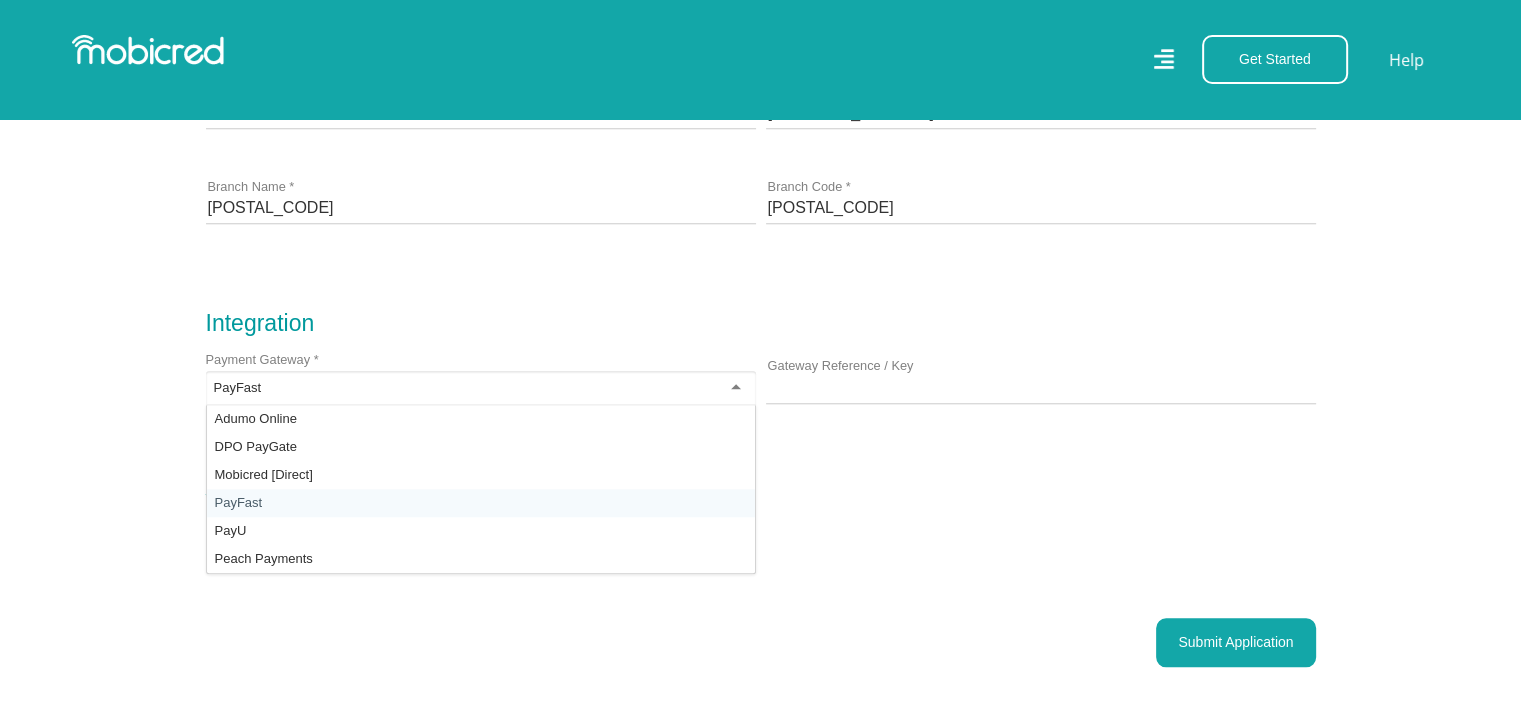 click on "PayFast" at bounding box center (481, 388) 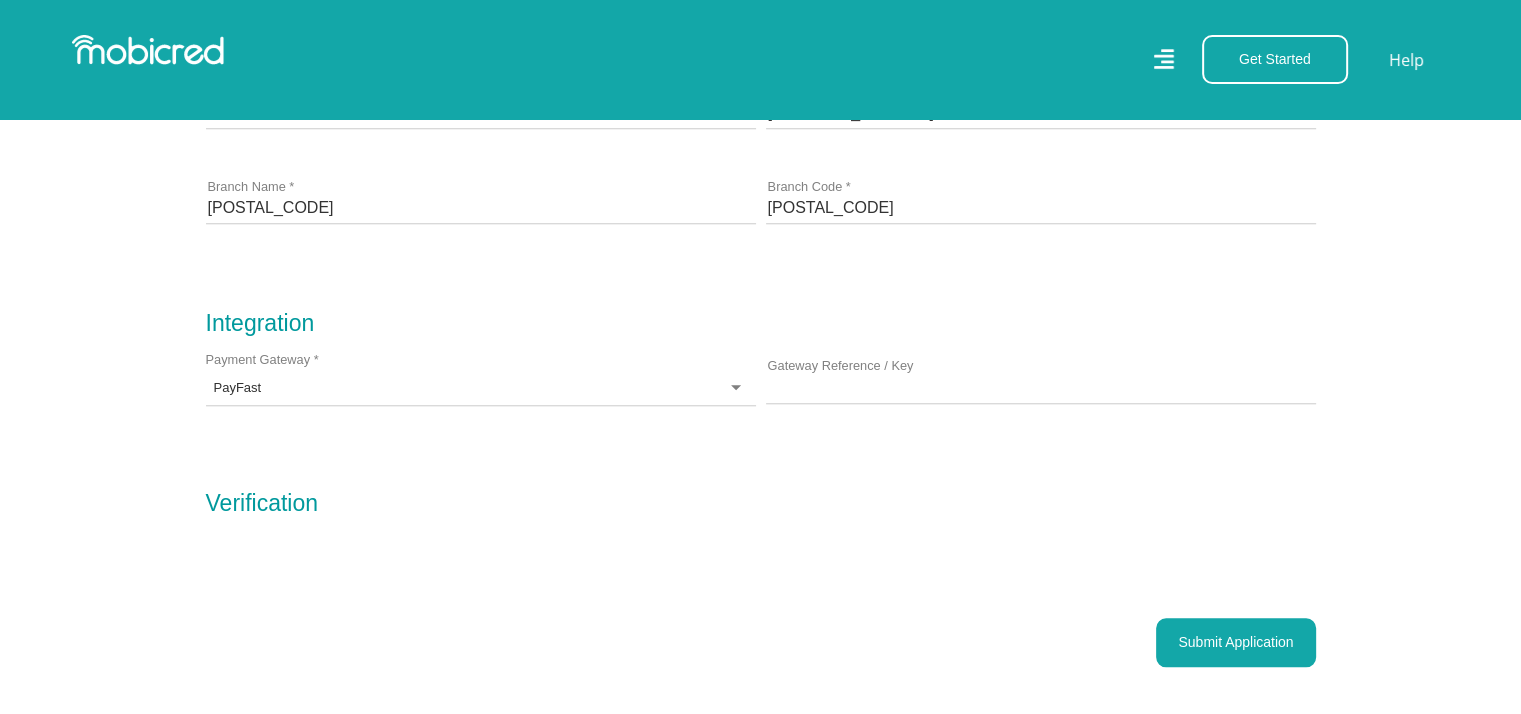 click on "Business Details
Zoea Jewellery
Business Name *
Zoea Jewellery
Registered Name *
2020/167028/07
Company Registration No. *
https://www.zoeajewellery.com
Business Store URL *
Bank *" at bounding box center [761, -185] 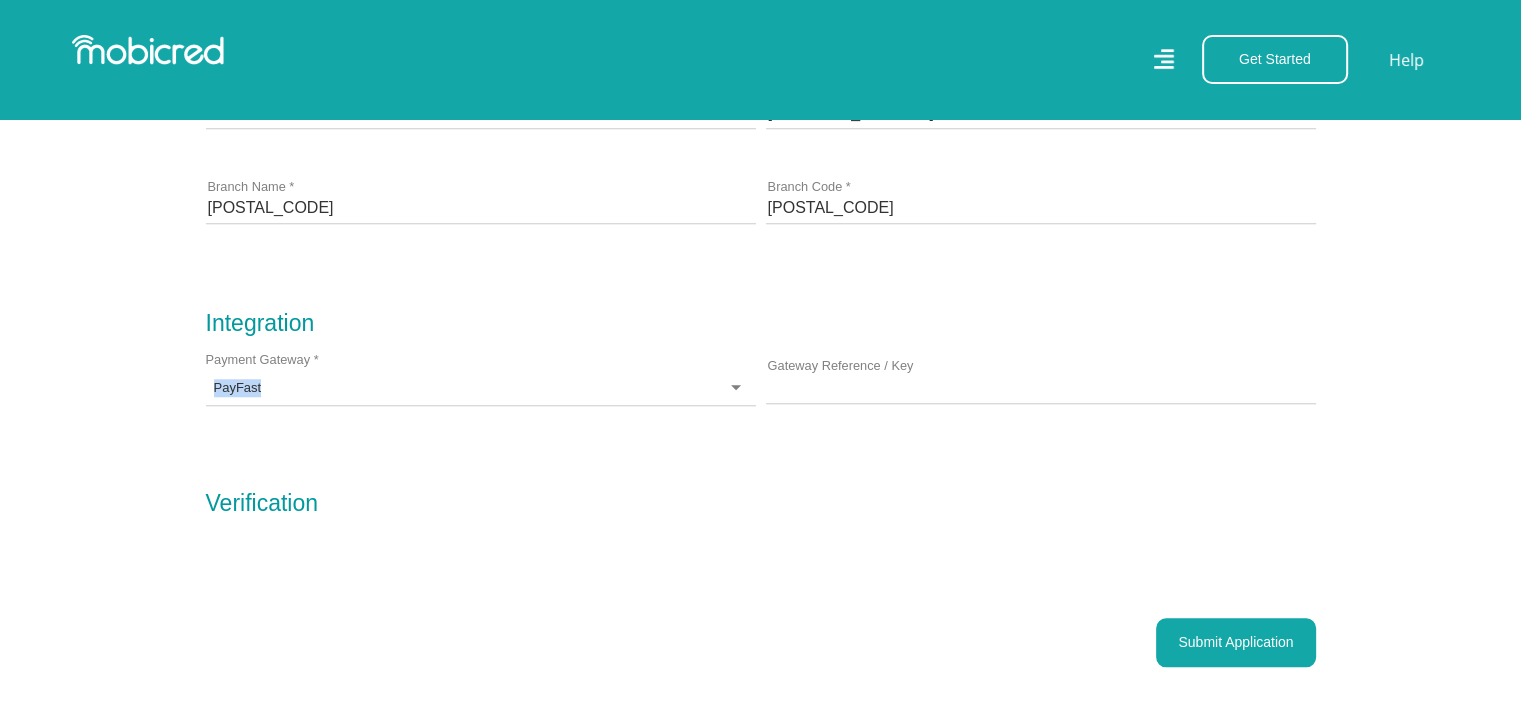 drag, startPoint x: 856, startPoint y: 365, endPoint x: 752, endPoint y: 363, distance: 104.019226 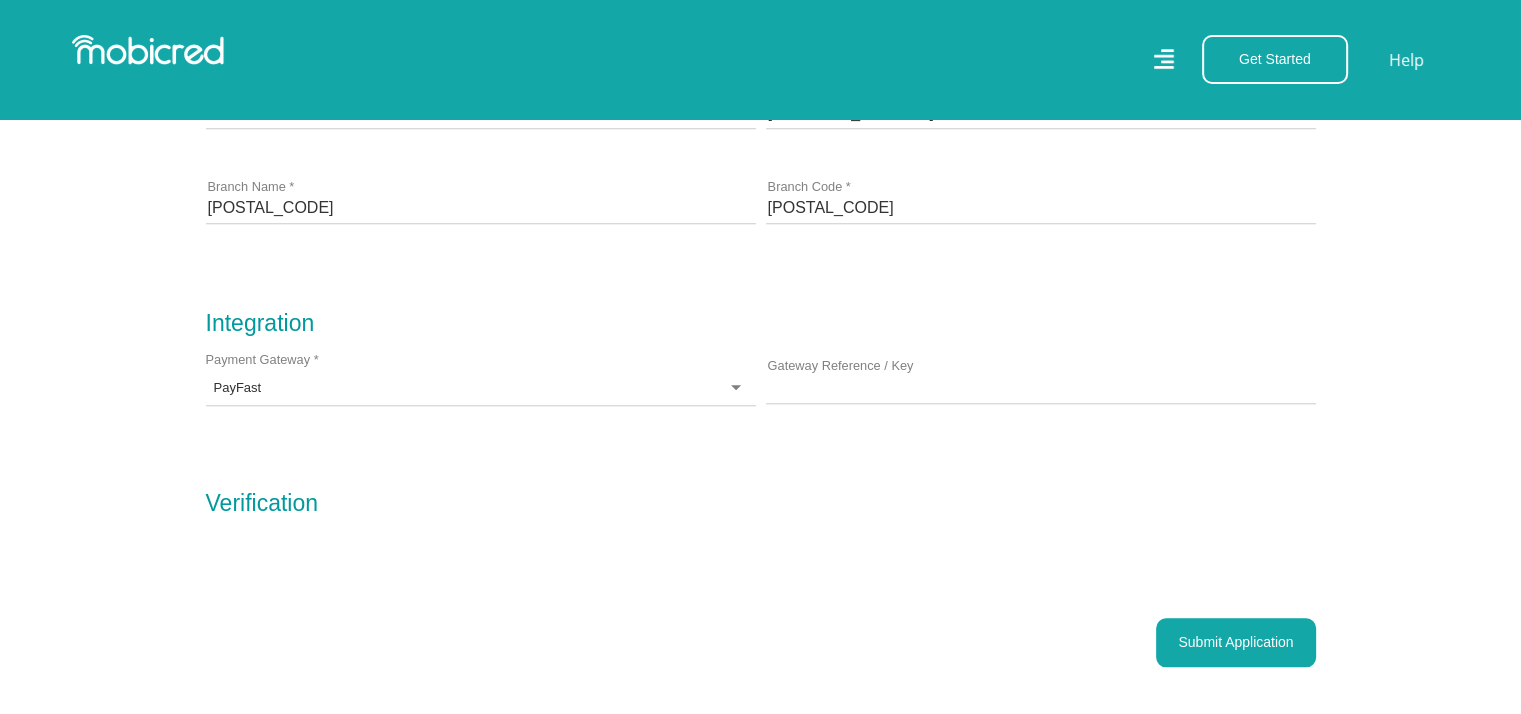 click on "Gateway Reference / Key" at bounding box center [1041, 387] 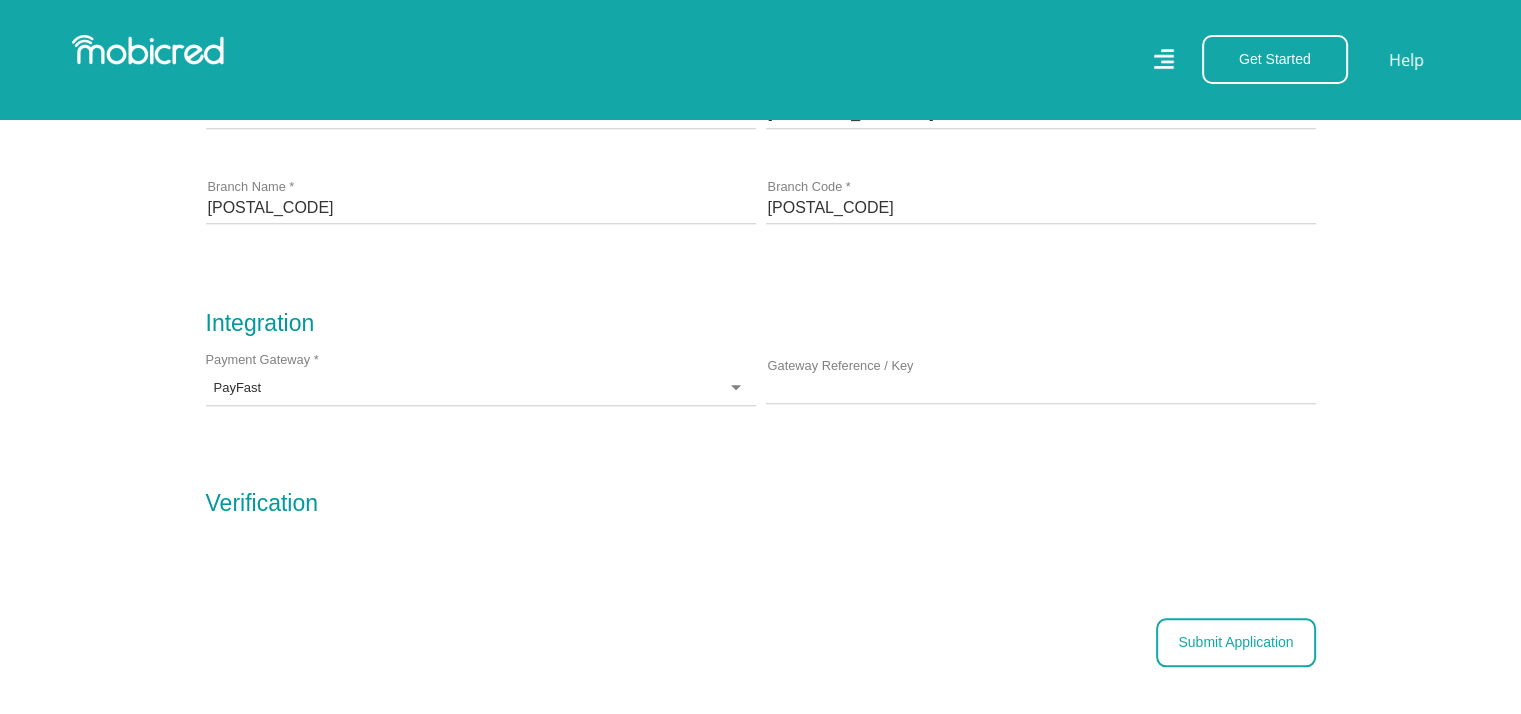 click on "Submit Application" at bounding box center (1235, 642) 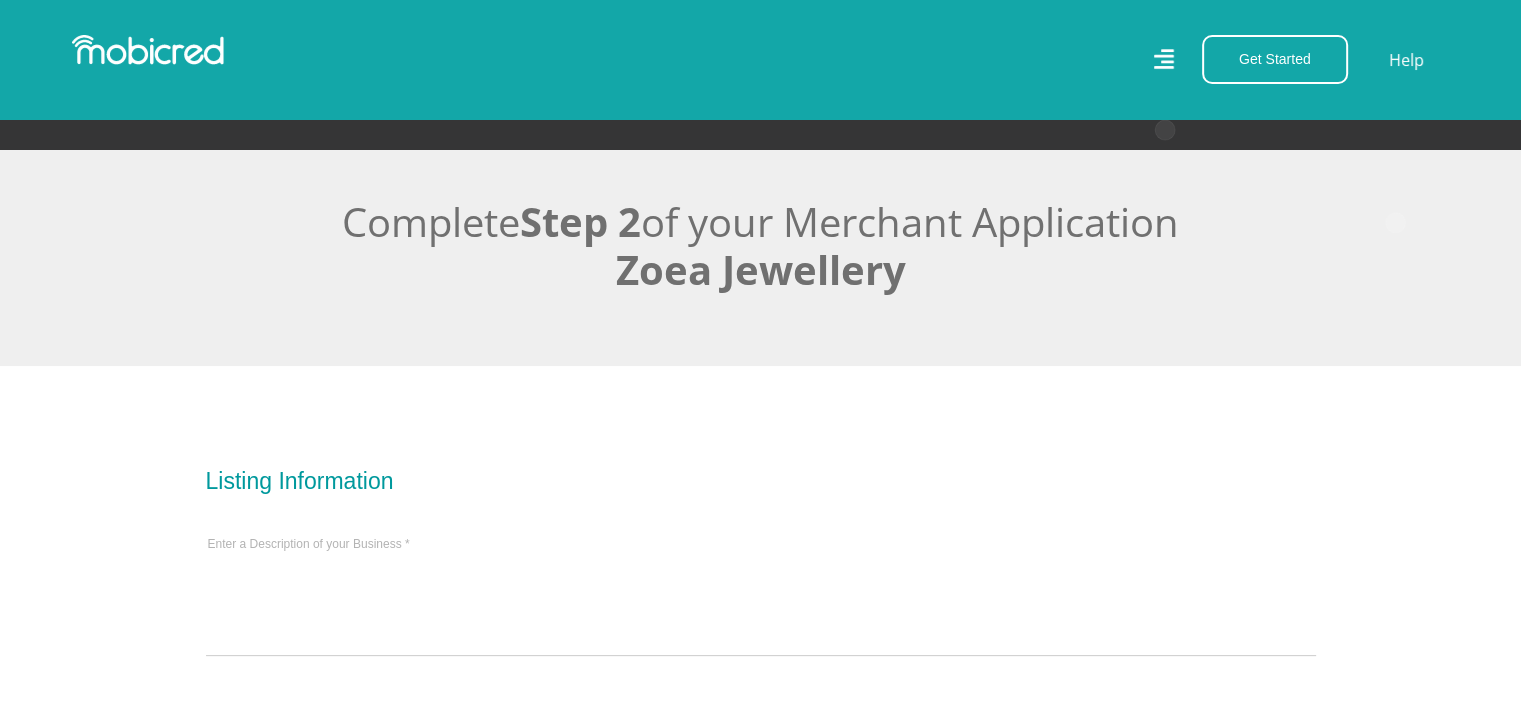 scroll, scrollTop: 500, scrollLeft: 0, axis: vertical 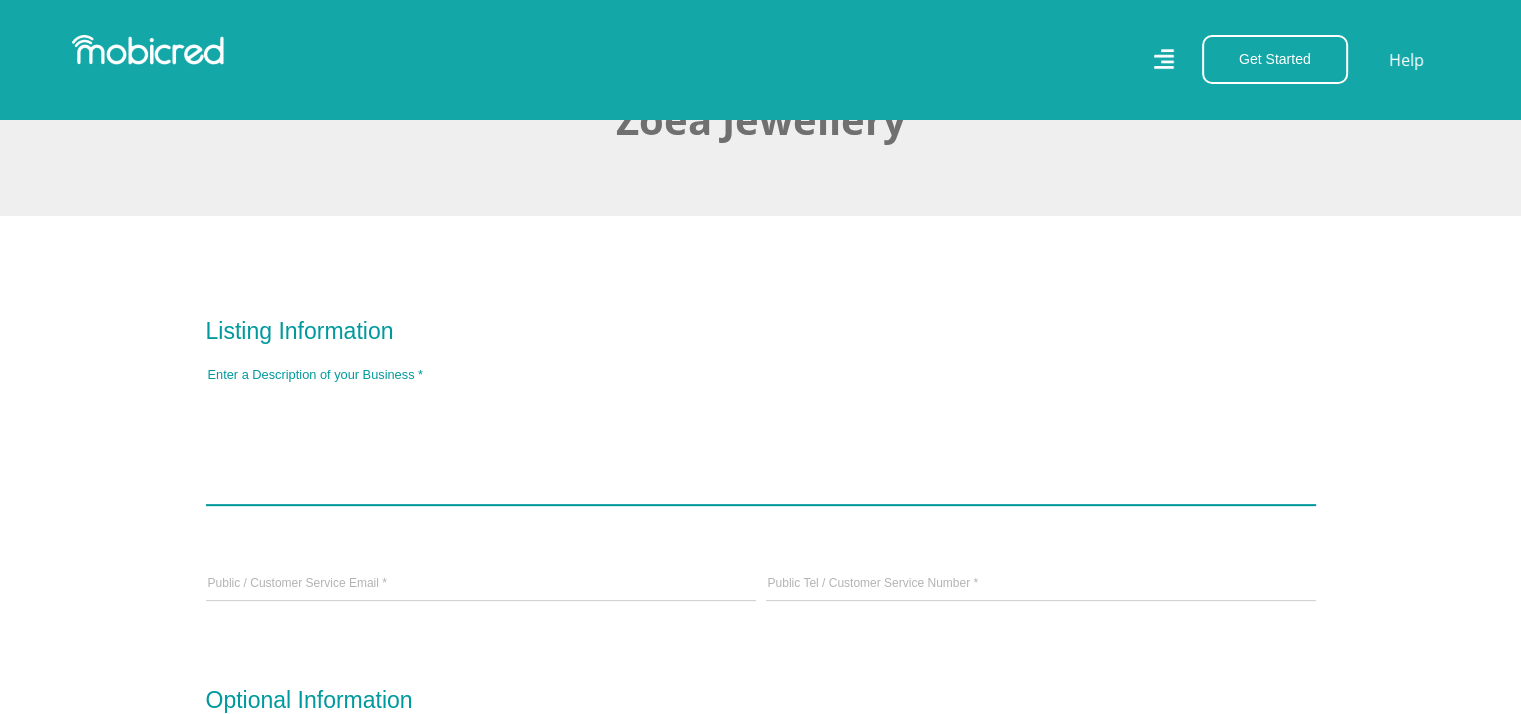 drag, startPoint x: 339, startPoint y: 393, endPoint x: 346, endPoint y: 414, distance: 22.135944 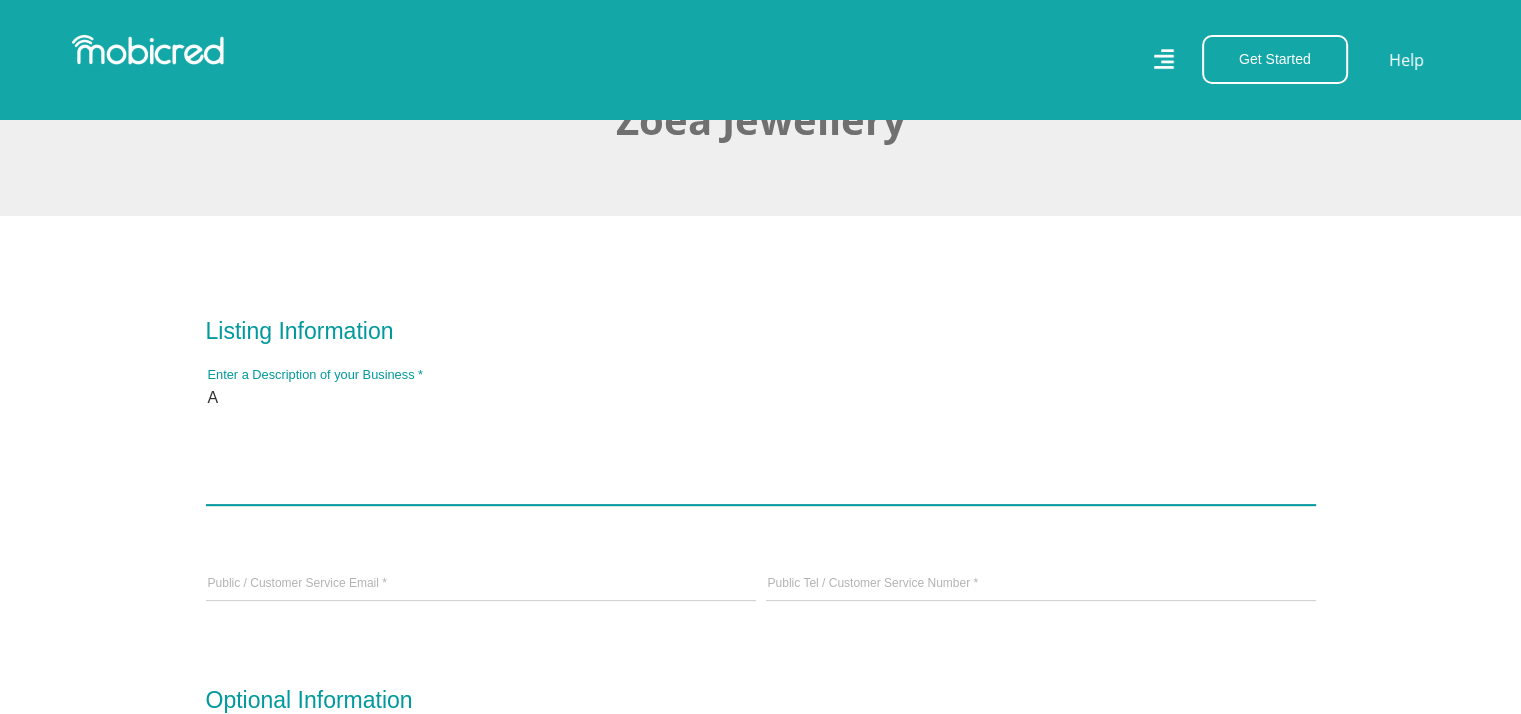 type on "A" 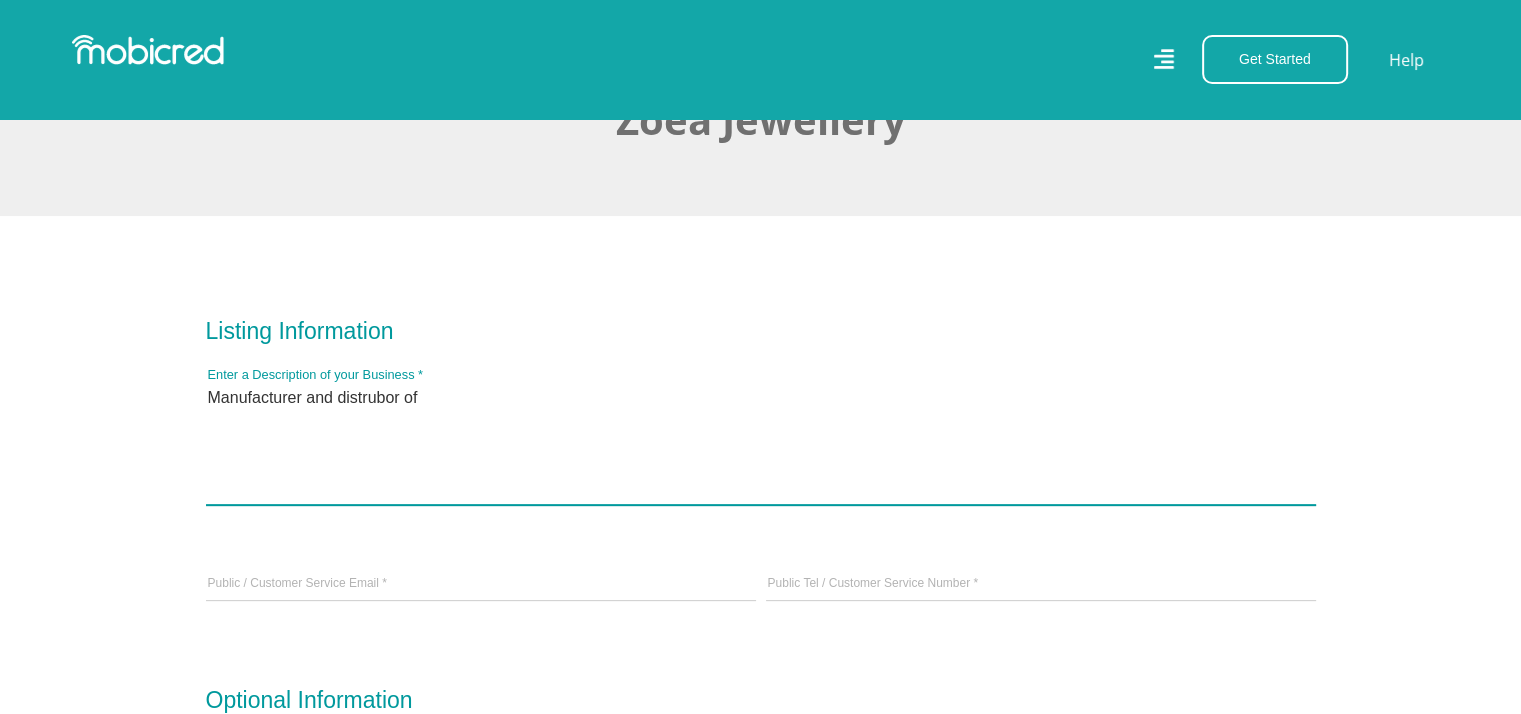 type on "Manufacturer and distrubor of" 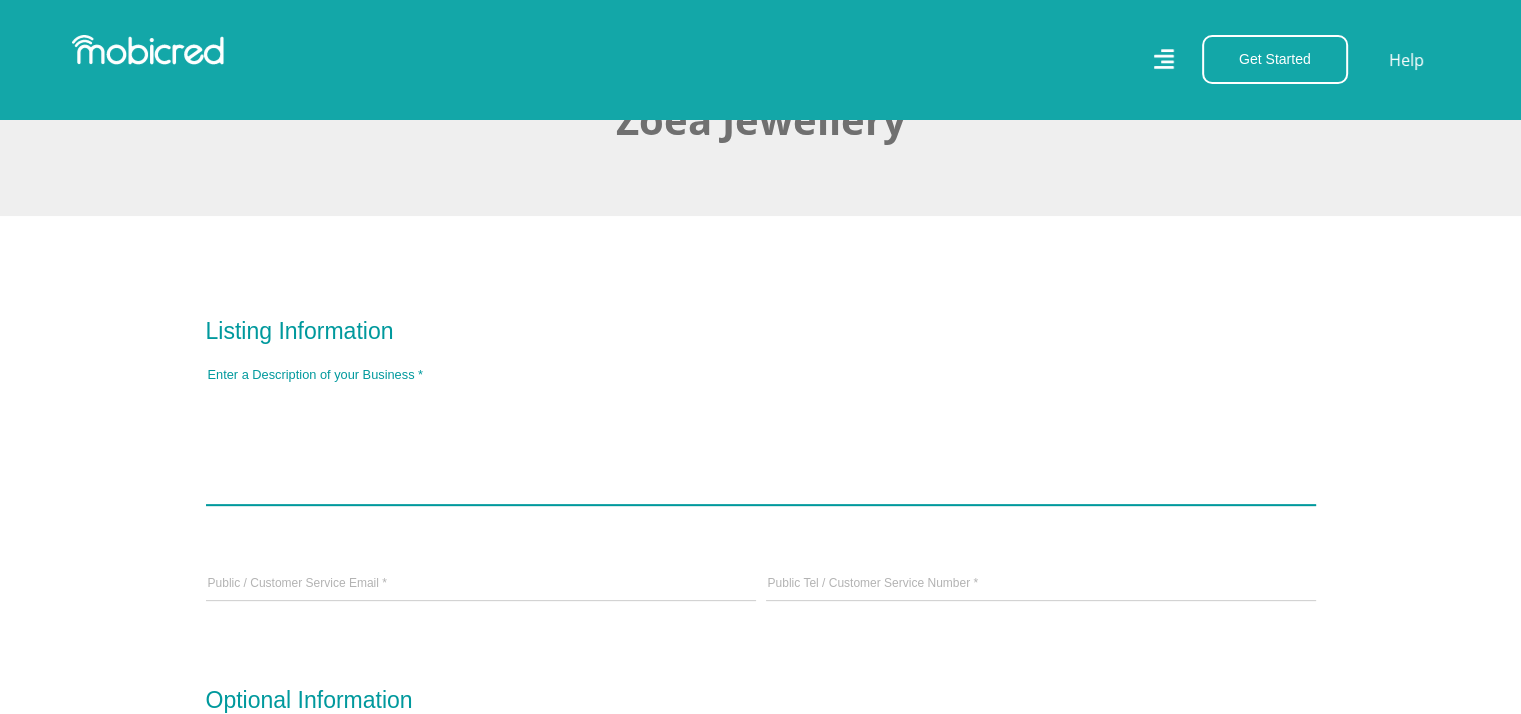 paste on "Zoea Jewellery is a South African fine jewellery studio specialising in custom-designed, lab-grown diamond and solid gold pieces. Known for artisanal craftsmanship, timeless design, and ethical sourcing, we create meaningful jewellery that’s as unique as you are." 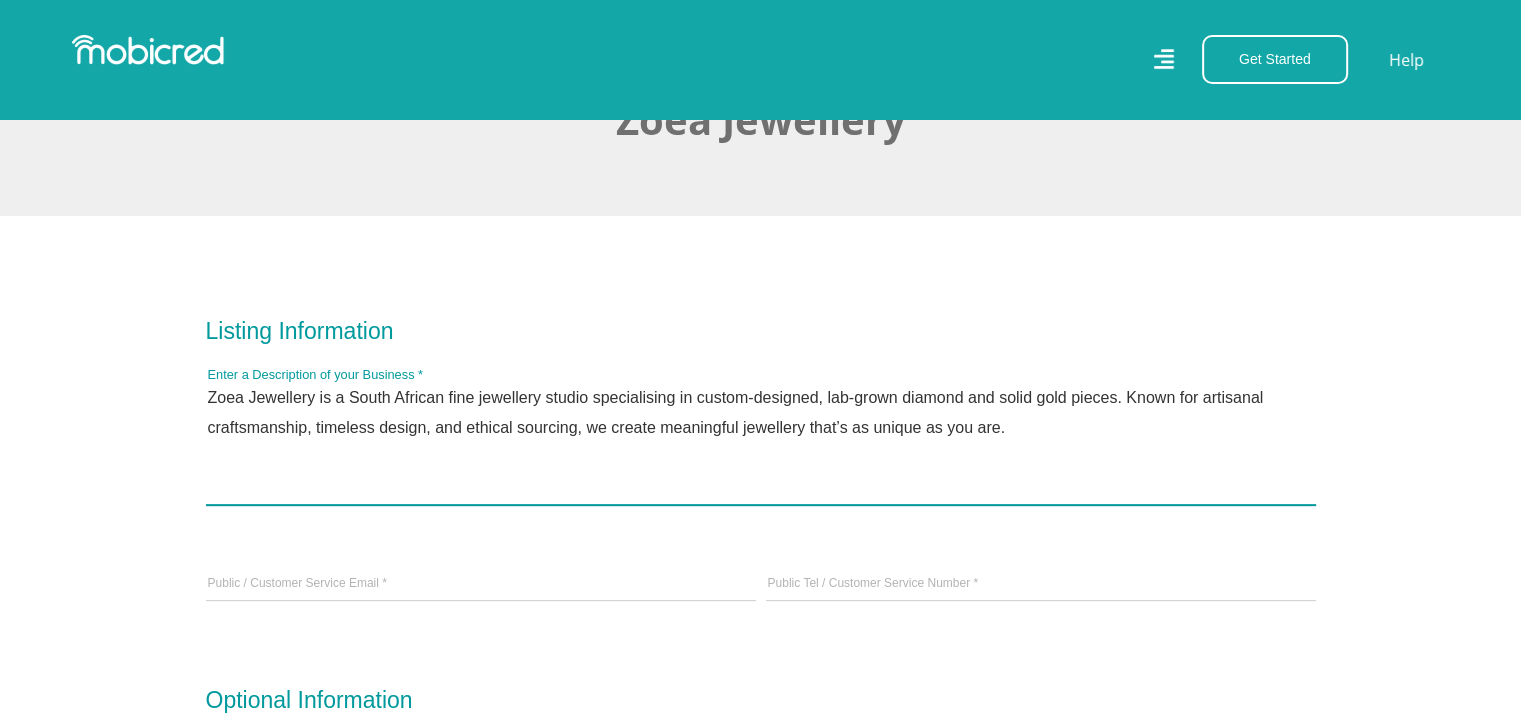 type on "Zoea Jewellery is a South African fine jewellery studio specialising in custom-designed, lab-grown diamond and solid gold pieces. Known for artisanal craftsmanship, timeless design, and ethical sourcing, we create meaningful jewellery that’s as unique as you are." 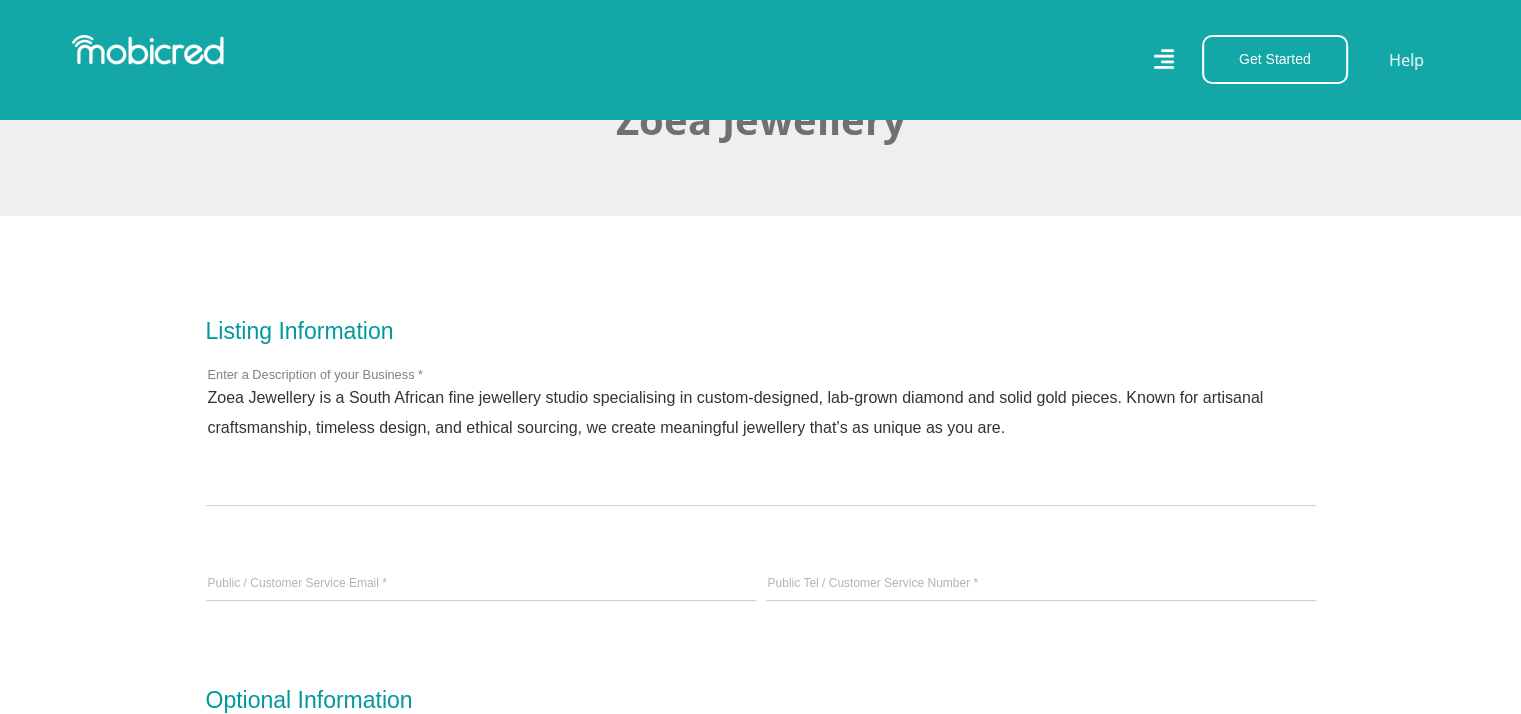 click on "Public / Customer Service Email *" at bounding box center [481, 585] 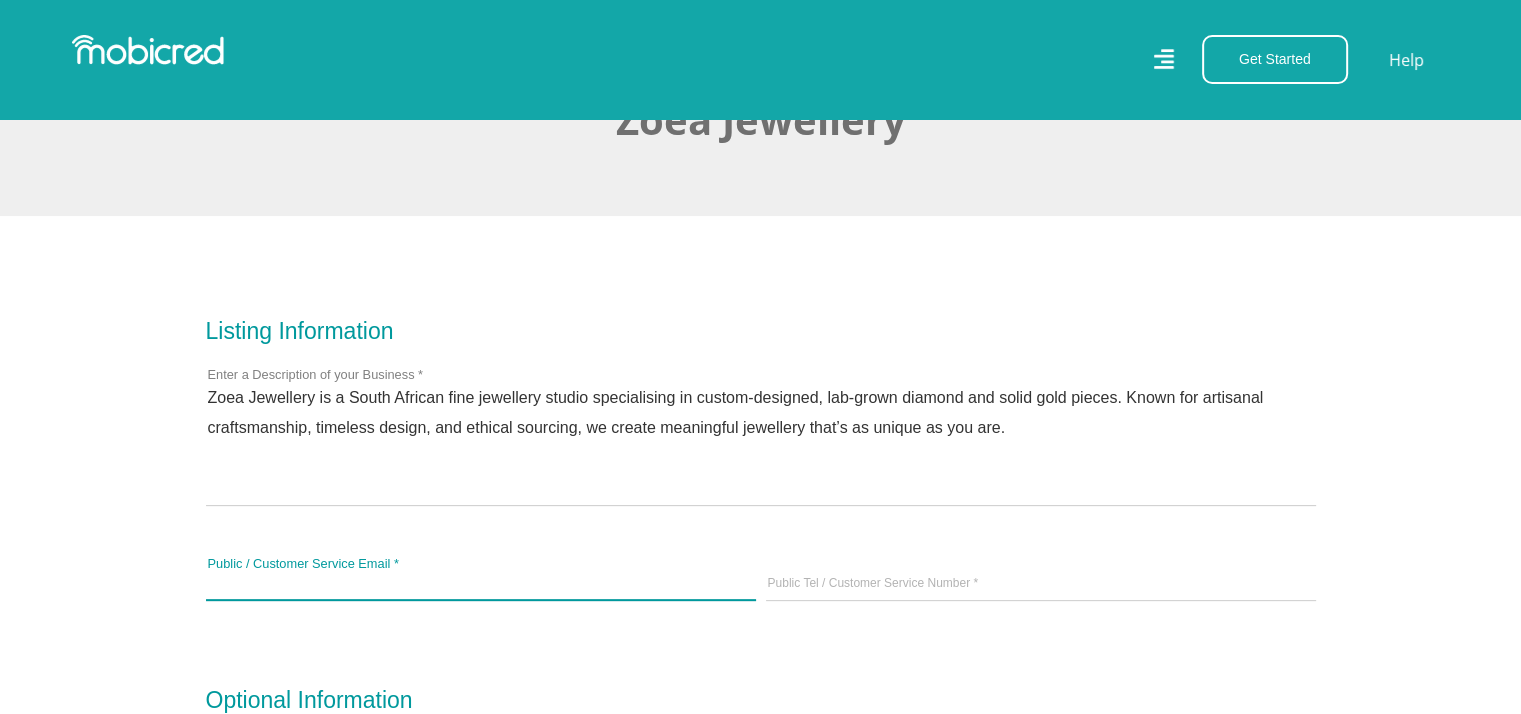 click on "Public / Customer Service Email *" at bounding box center (481, 585) 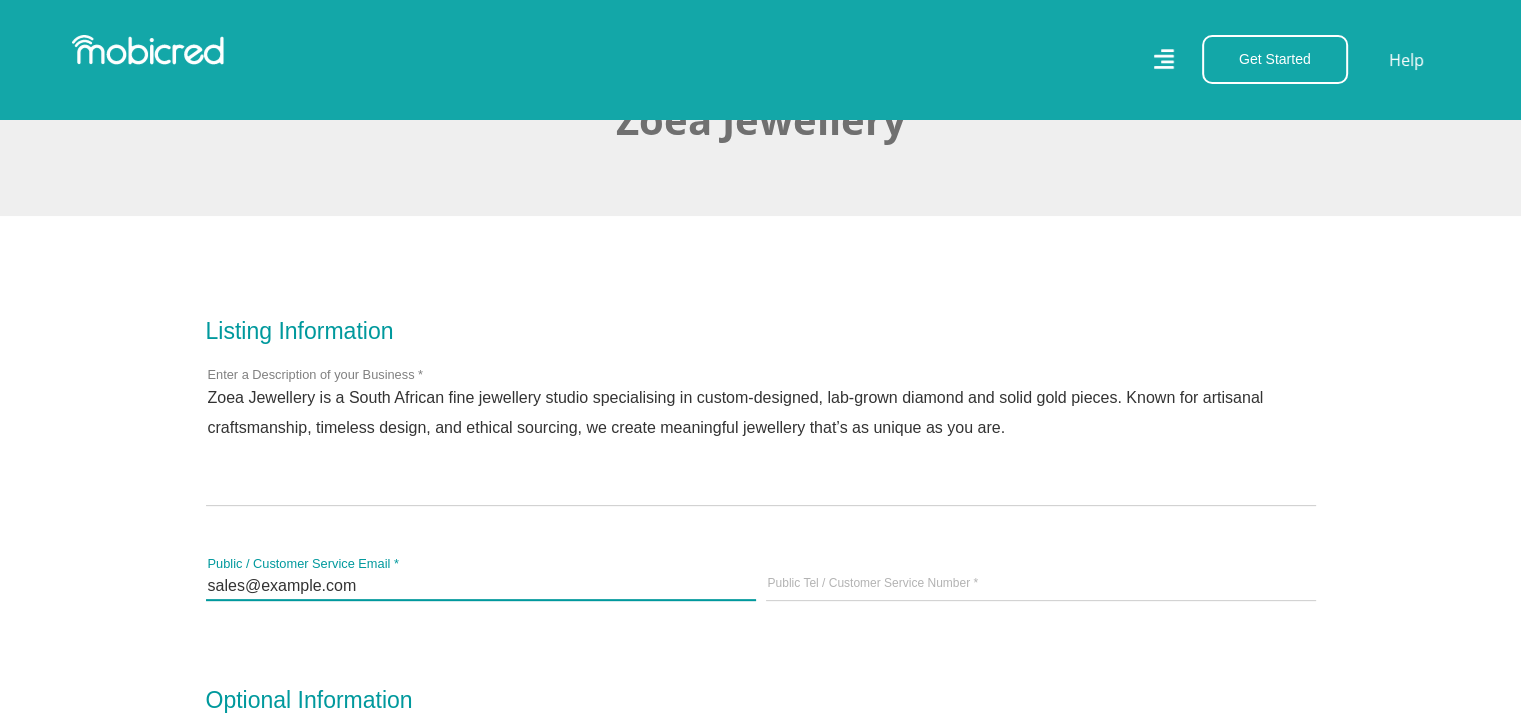 type on "sales@example.com" 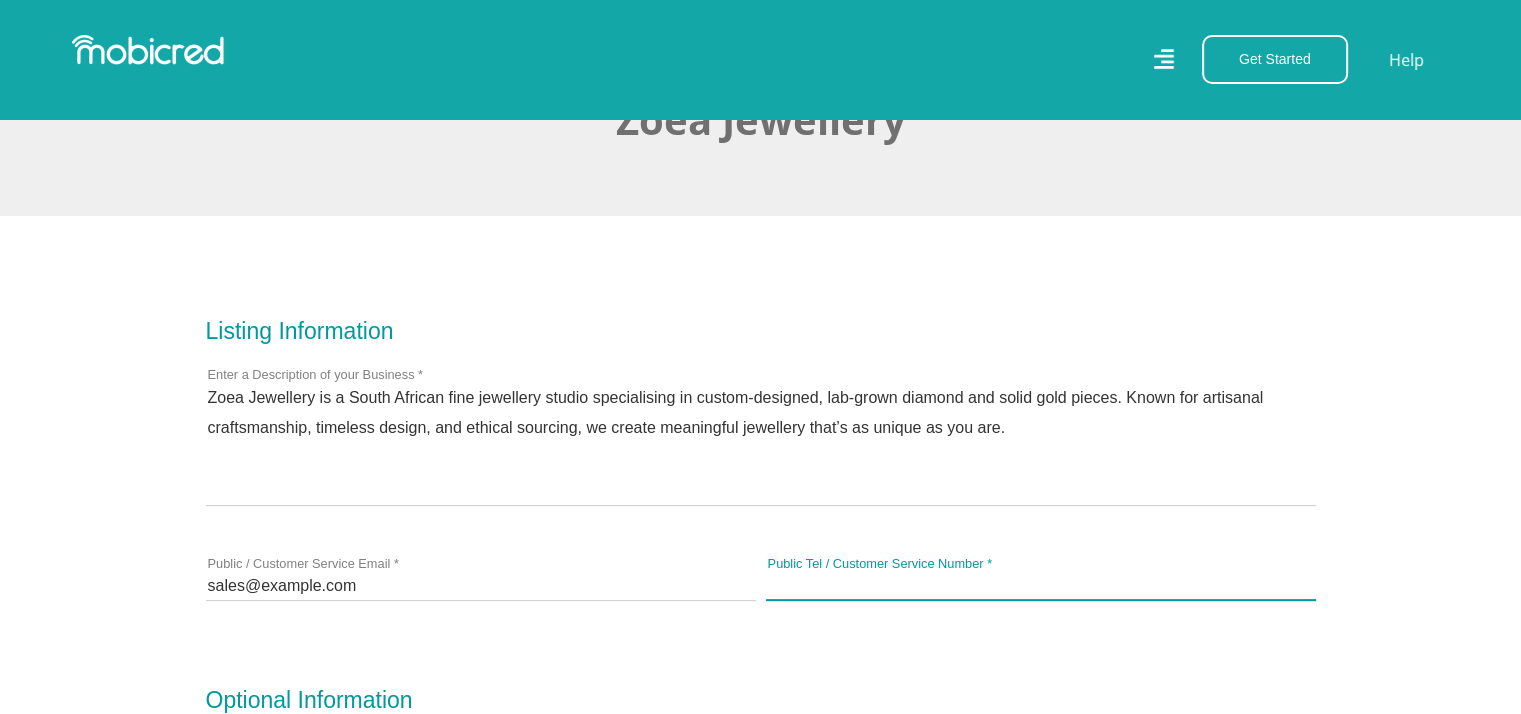 click on "Public Tel / Customer Service Number *" at bounding box center (1041, 585) 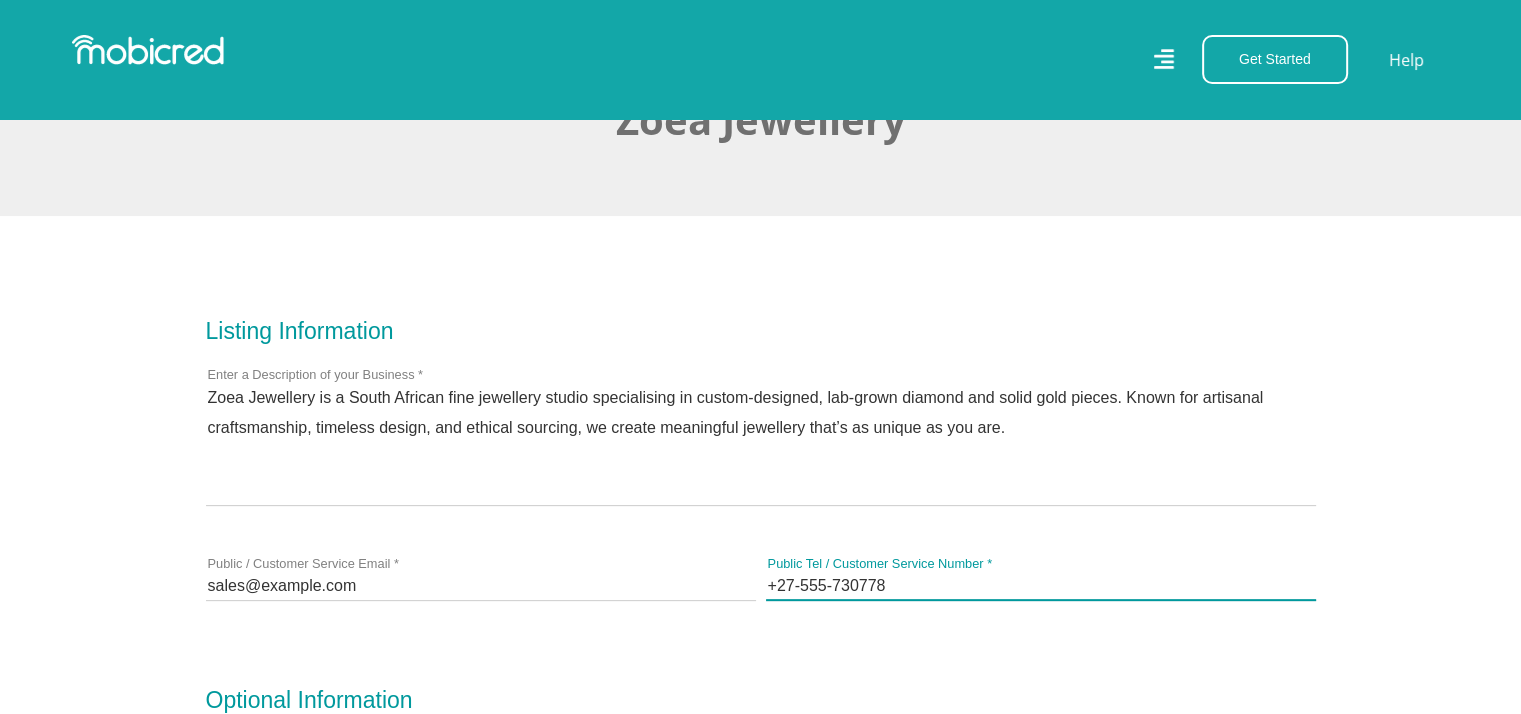 type on "+27[PHONE]" 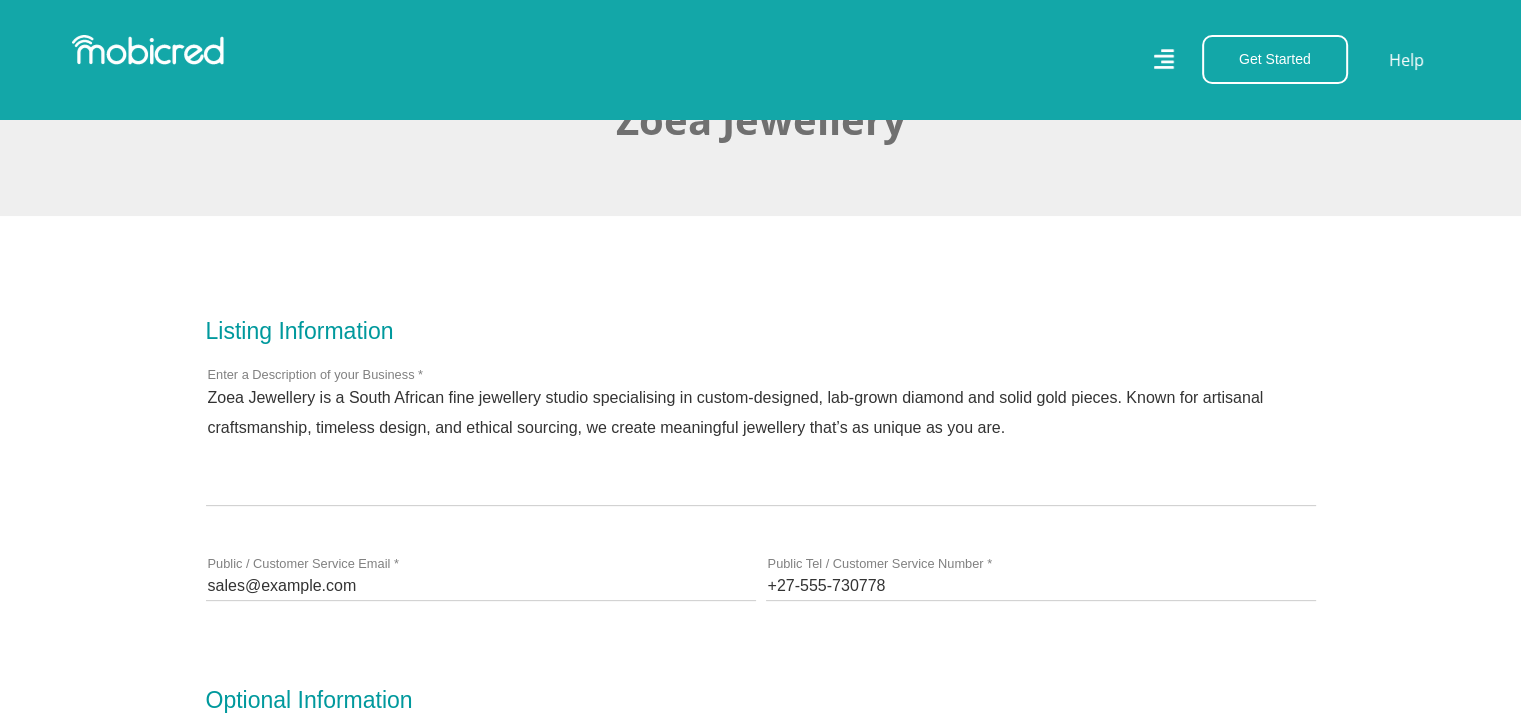 click on "Listing Information
Zoea Jewellery is a South African fine jewellery studio specialising in custom-designed, lab-grown diamond and solid gold pieces. Known for artisanal craftsmanship, timeless design, and ethical sourcing, we create meaningful jewellery that’s as unique as you are.
Enter a Description of your Business *
sales@zoeajewellery.com
Public / Customer Service Email *
+27659730778
Public Tel / Customer Service Number *
Branding" at bounding box center (761, 822) 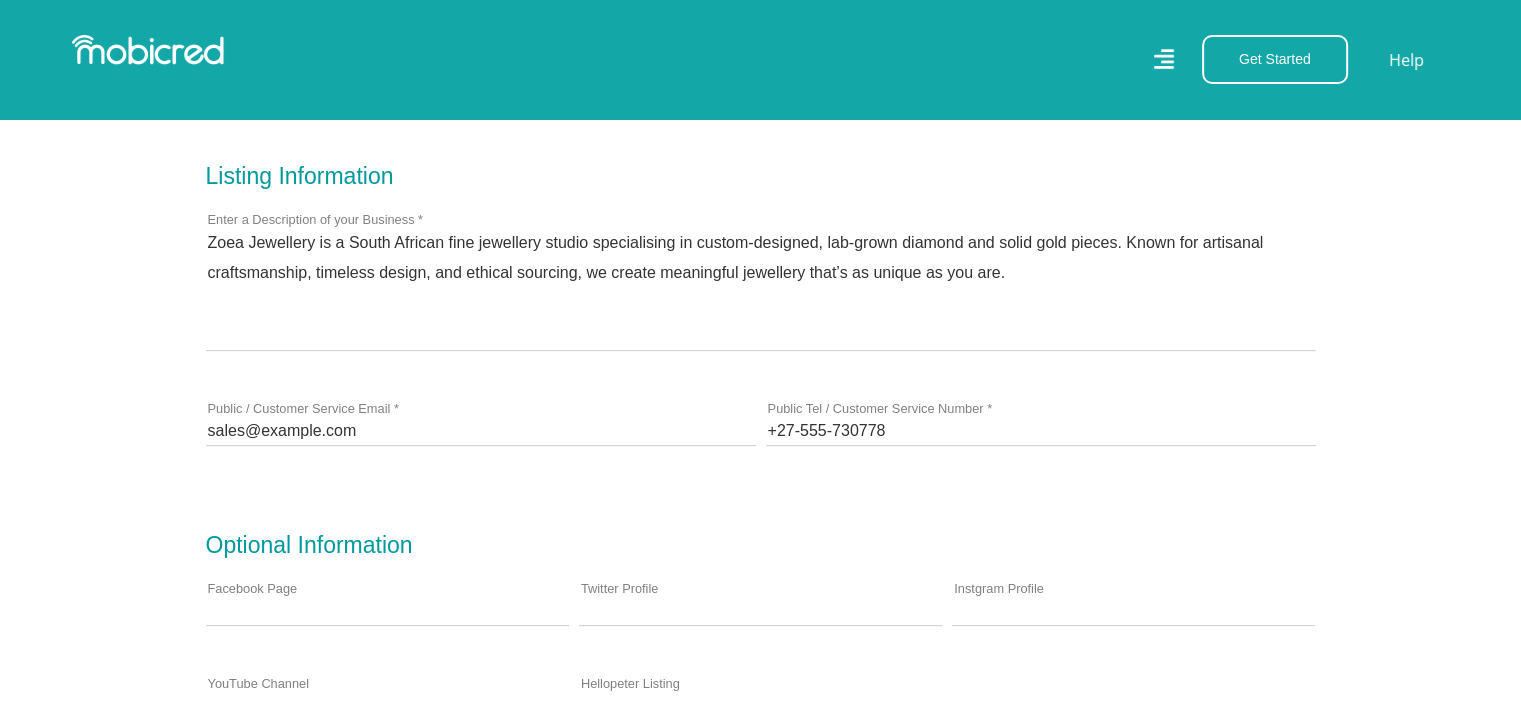 scroll, scrollTop: 700, scrollLeft: 0, axis: vertical 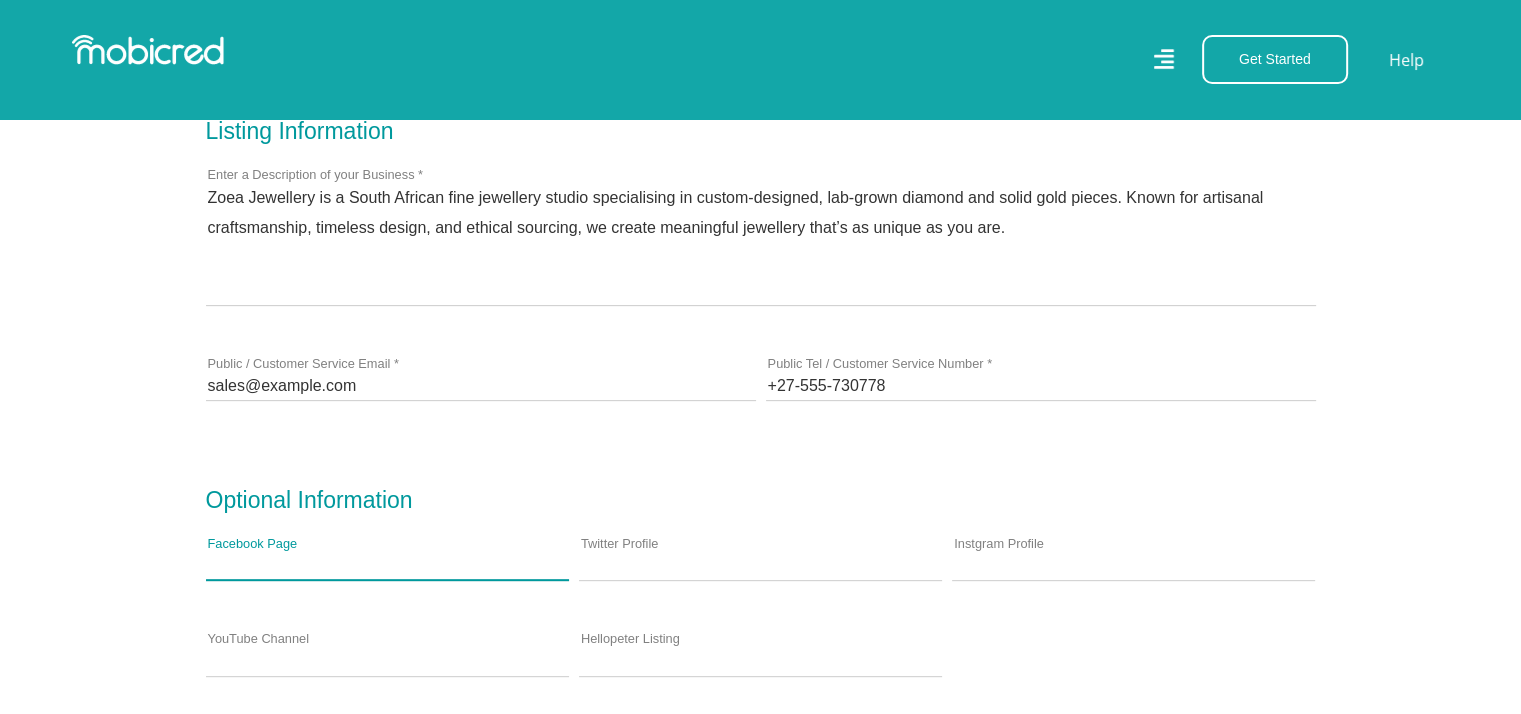 click on "Facebook Page" at bounding box center (387, 565) 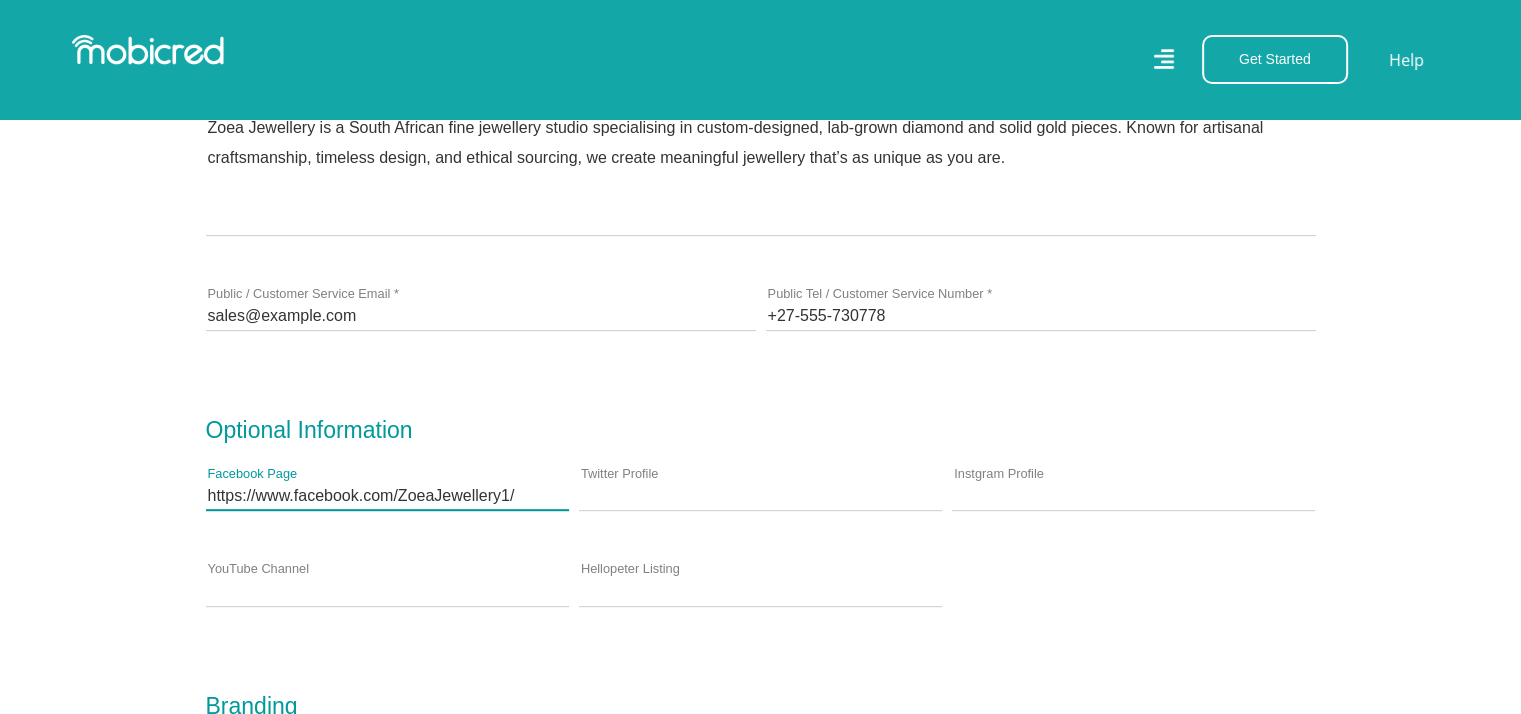 scroll, scrollTop: 800, scrollLeft: 0, axis: vertical 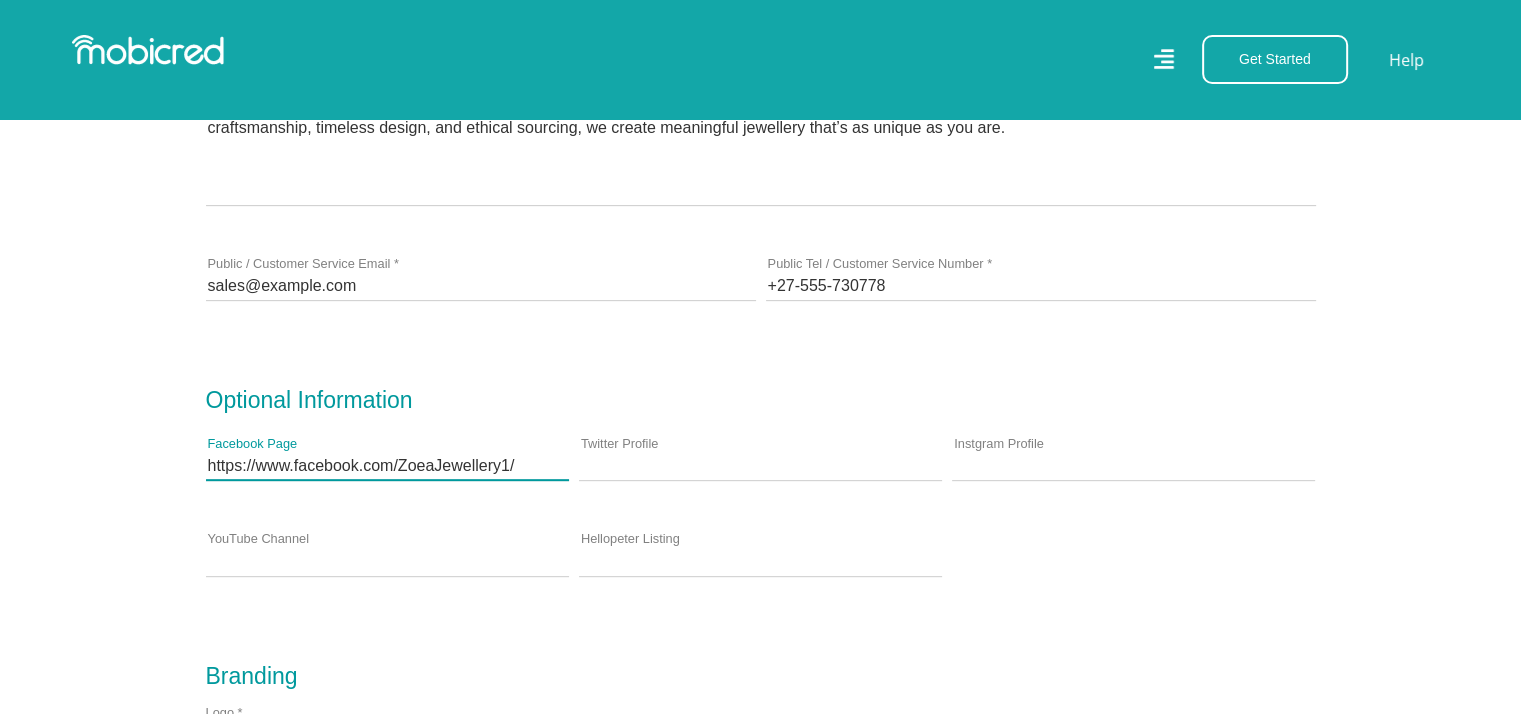 type on "https://www.facebook.com/ZoeaJewellery1/" 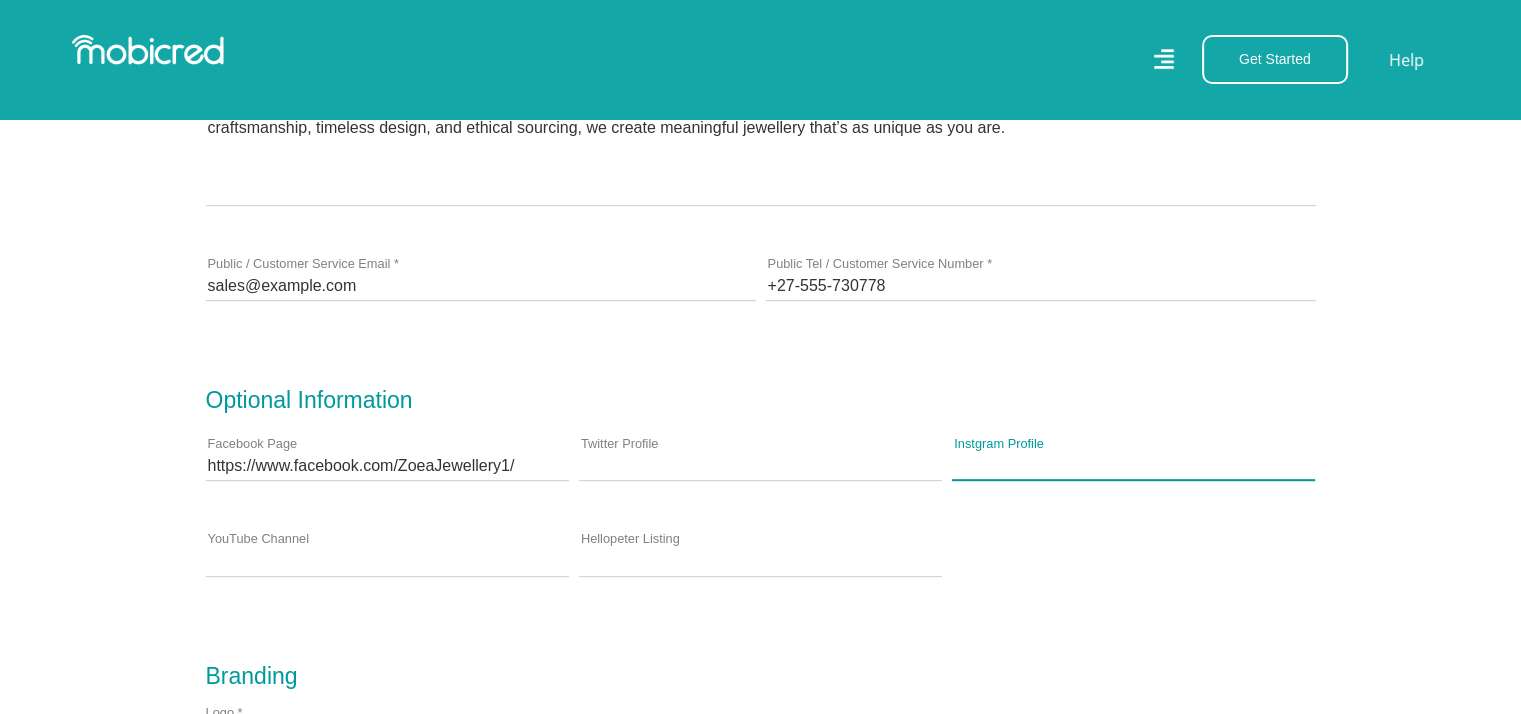 click on "Instgram Profile" at bounding box center [1133, 465] 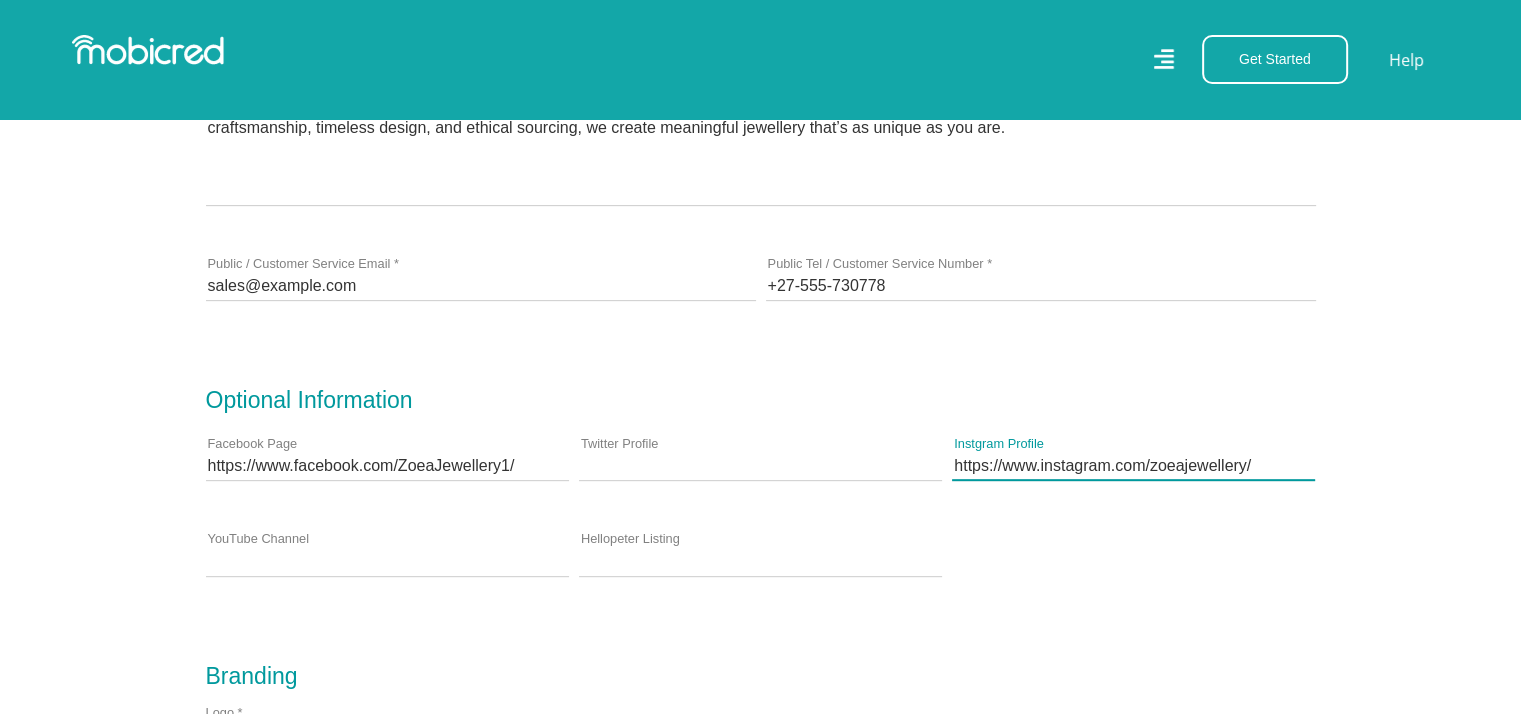 type on "https://www.instagram.com/zoeajewellery/" 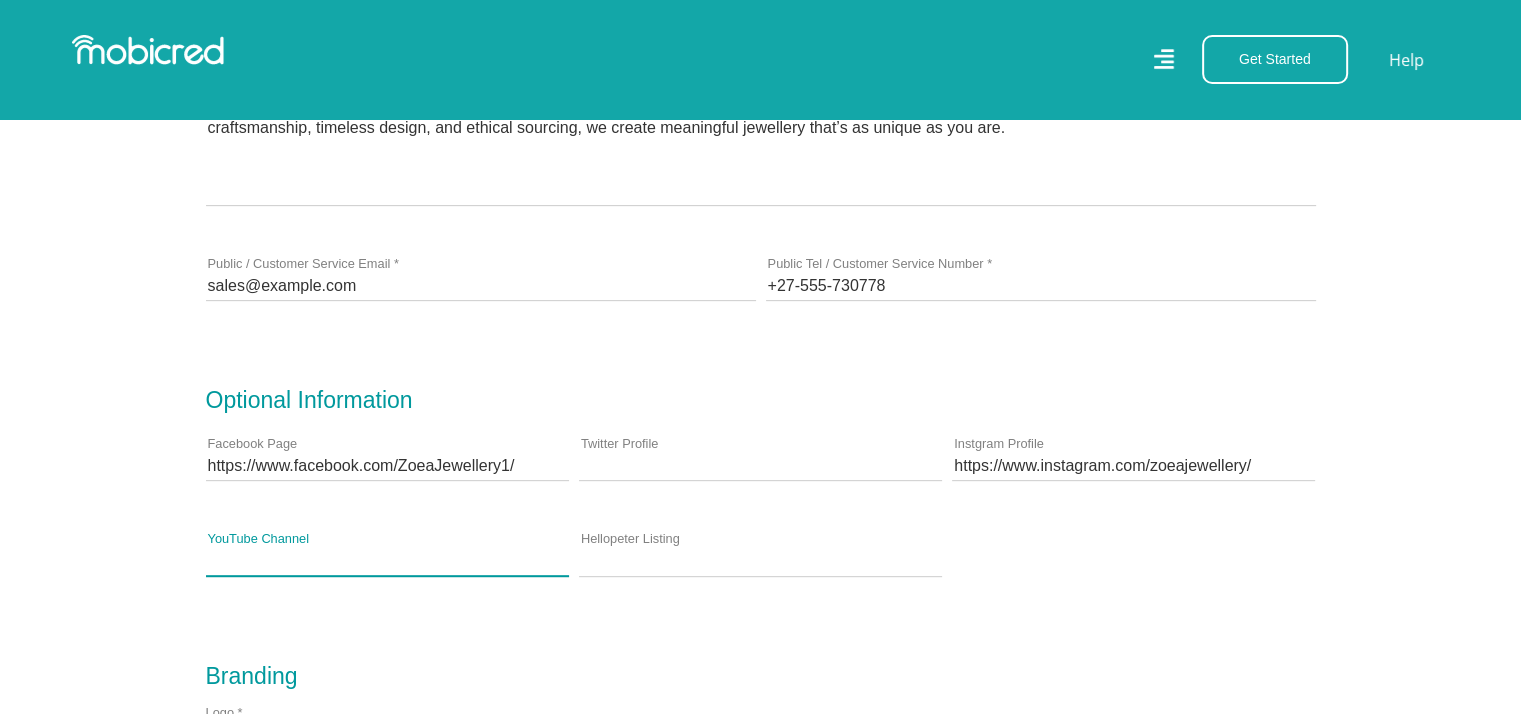click on "YouTube Channel" at bounding box center (387, 560) 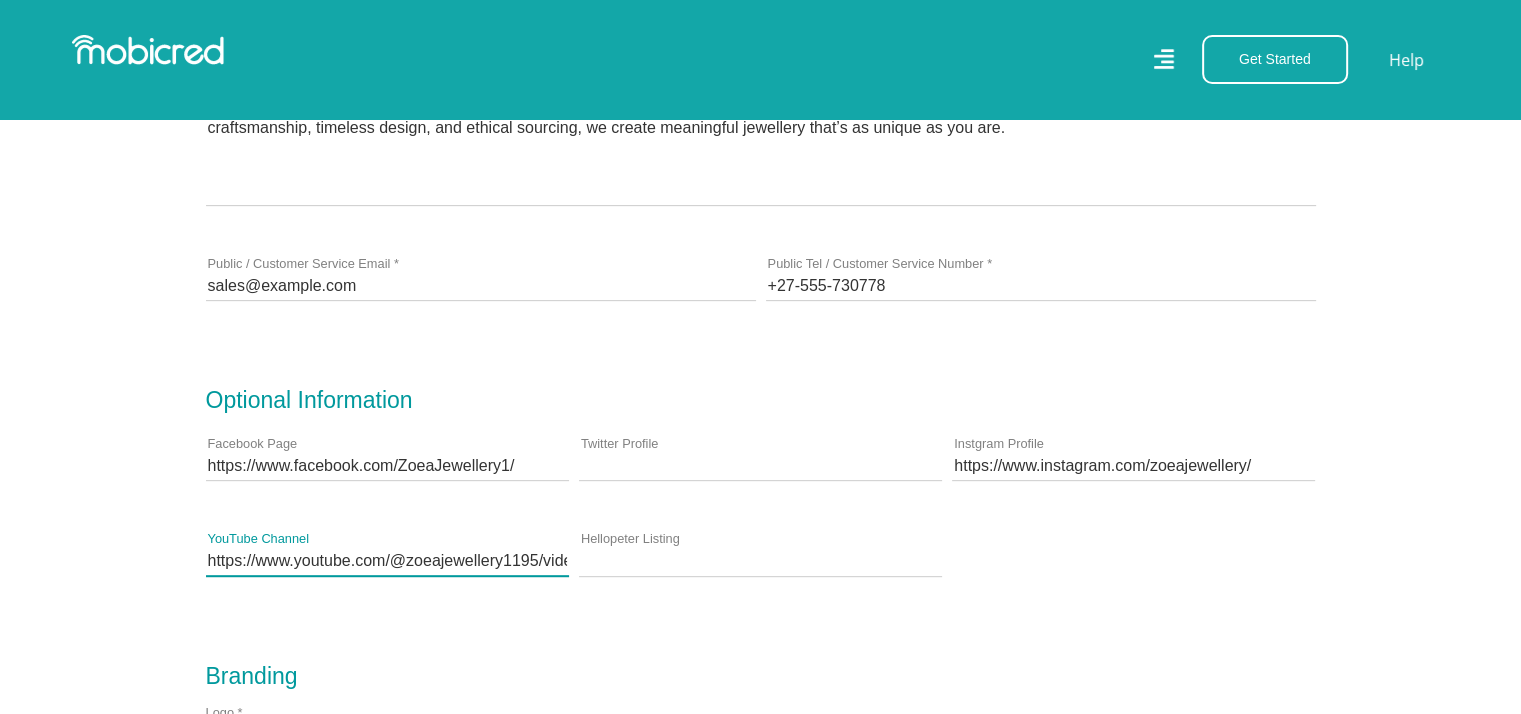 scroll, scrollTop: 0, scrollLeft: 25, axis: horizontal 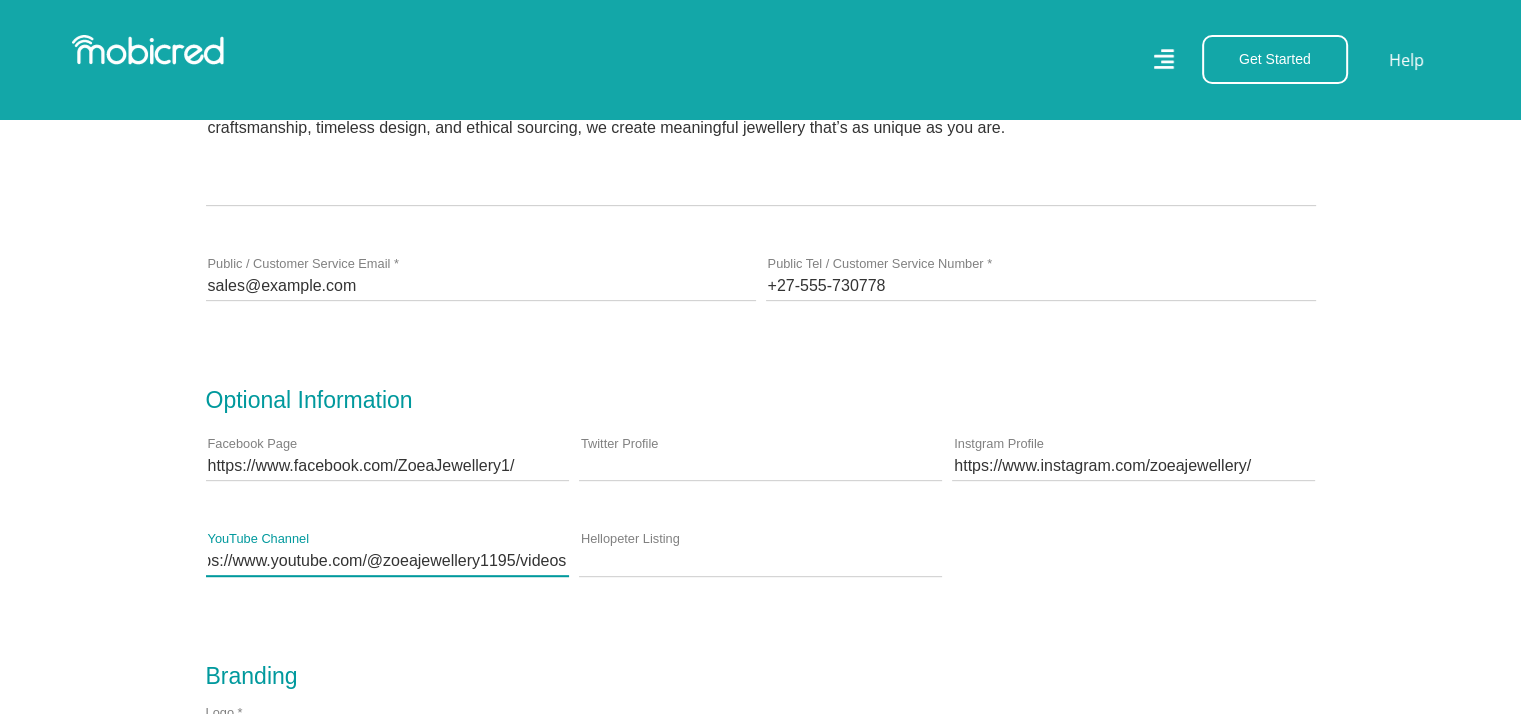 type on "https://www.youtube.com/@zoeajewellery1195/videos" 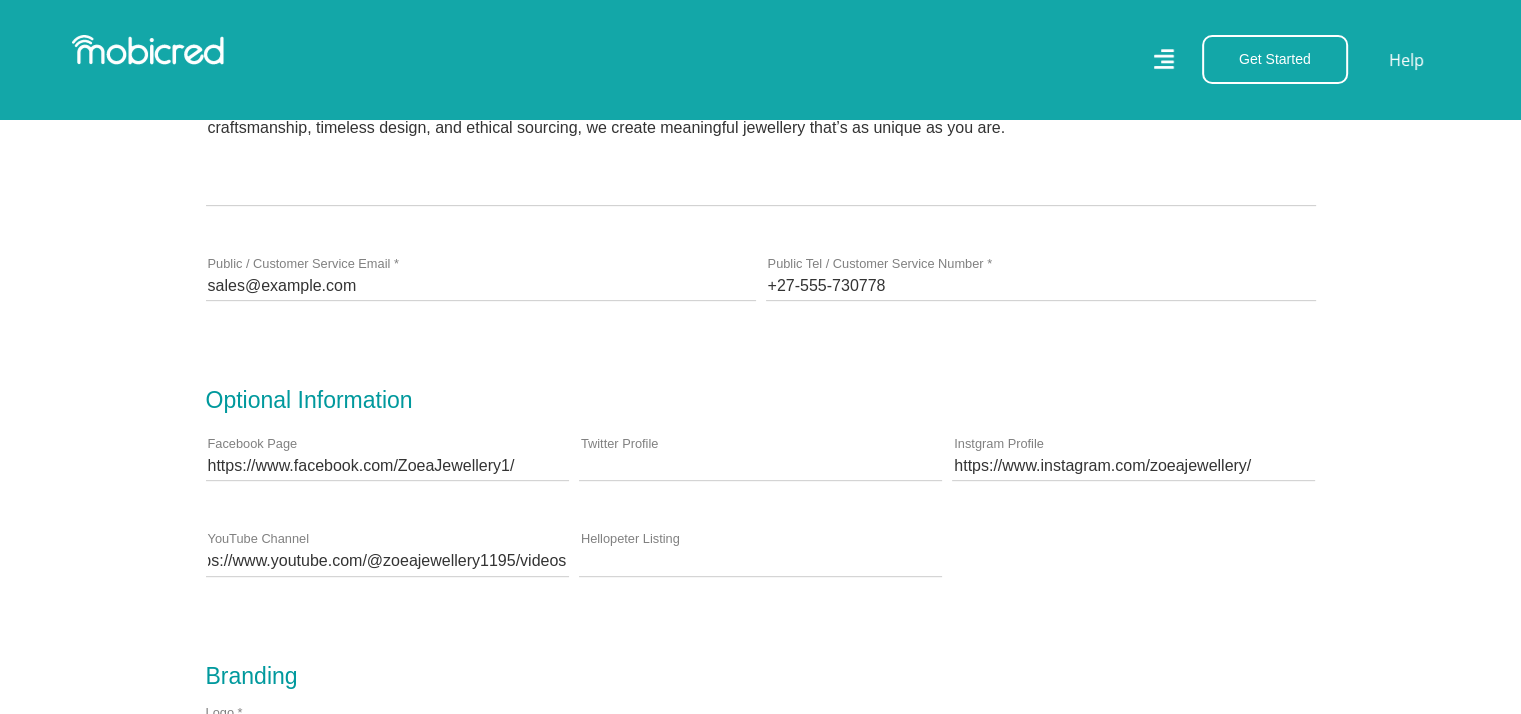 click on "Listing Information
Zoea Jewellery is a South African fine jewellery studio specialising in custom-designed, lab-grown diamond and solid gold pieces. Known for artisanal craftsmanship, timeless design, and ethical sourcing, we create meaningful jewellery that’s as unique as you are.
Enter a Description of your Business *
sales@zoeajewellery.com
Public / Customer Service Email *
+27659730778
Public Tel / Customer Service Number *
Branding" at bounding box center (761, 522) 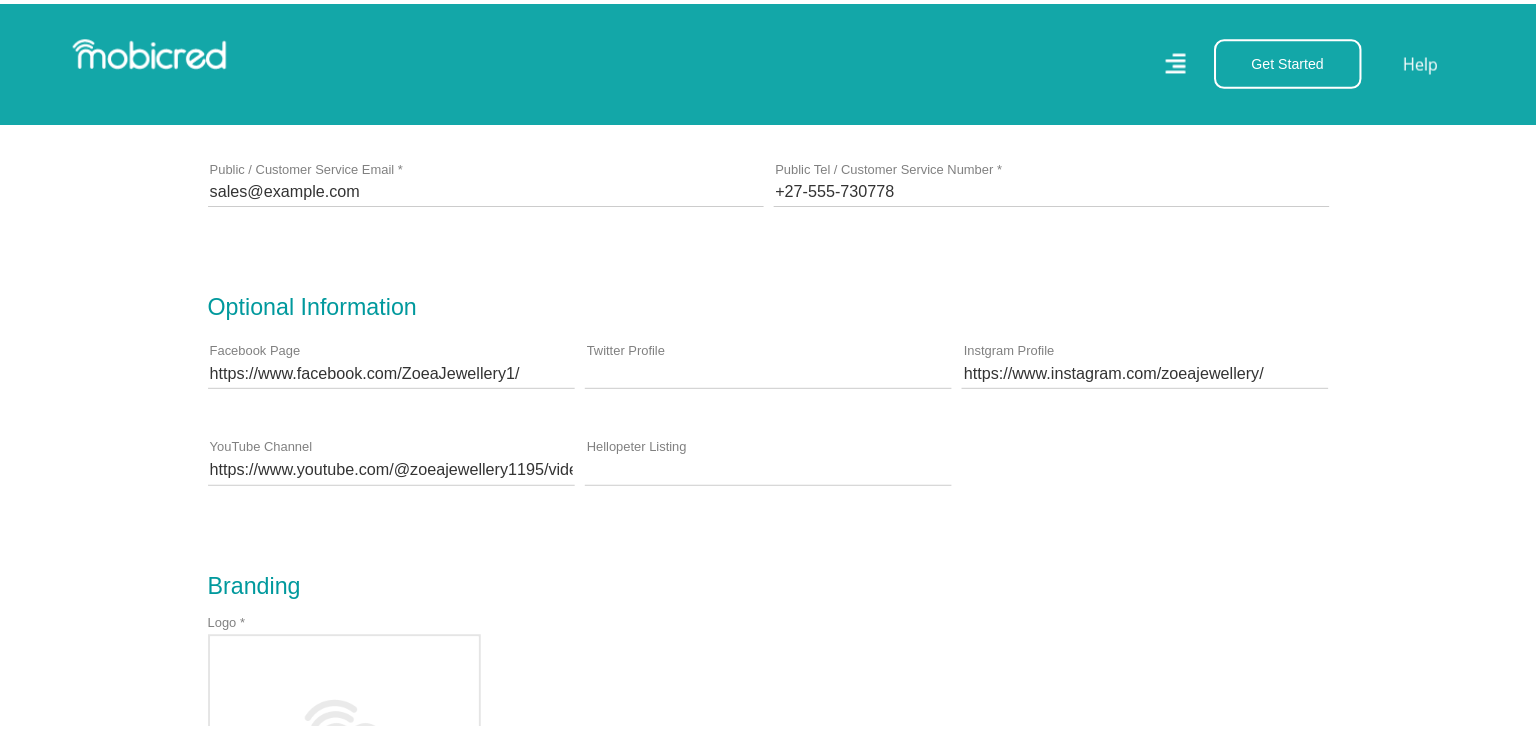 scroll, scrollTop: 1100, scrollLeft: 0, axis: vertical 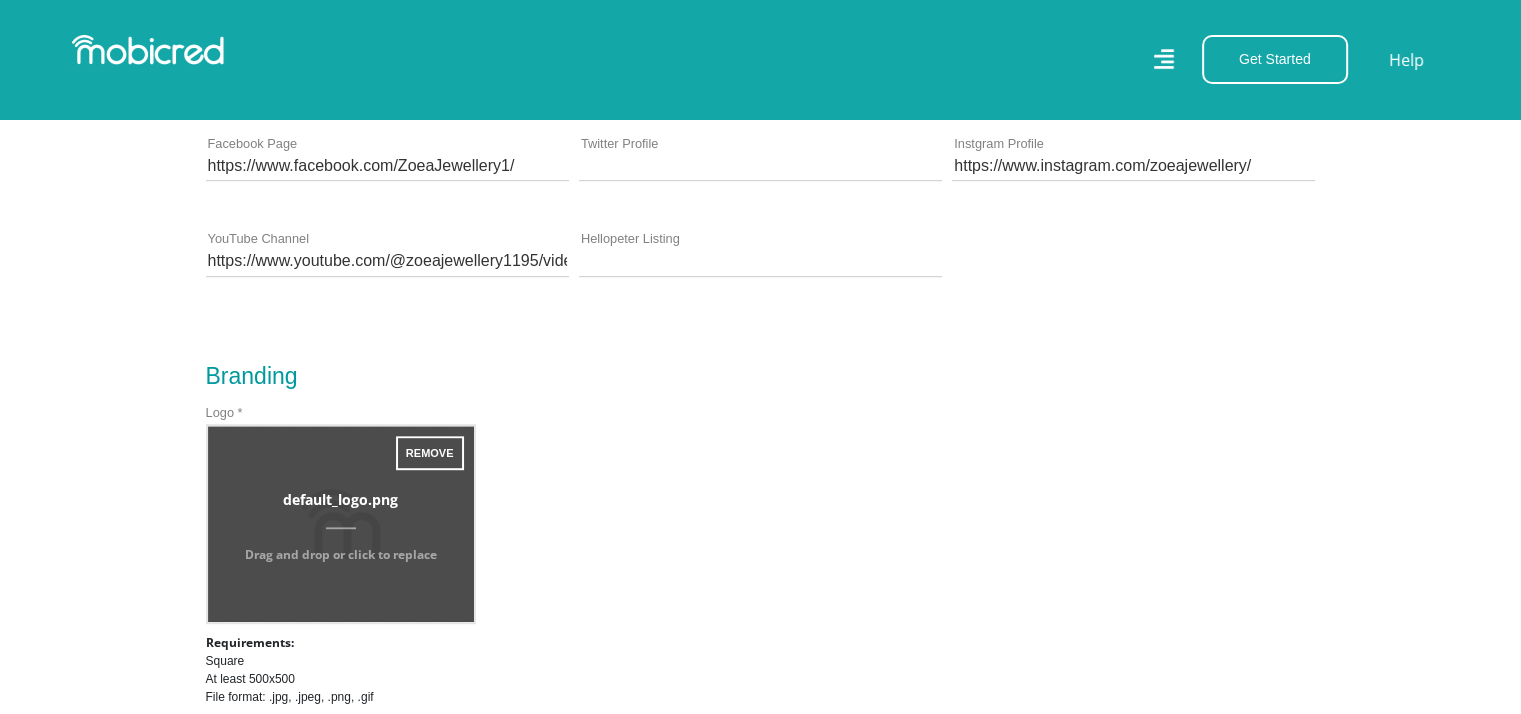 click at bounding box center [341, 524] 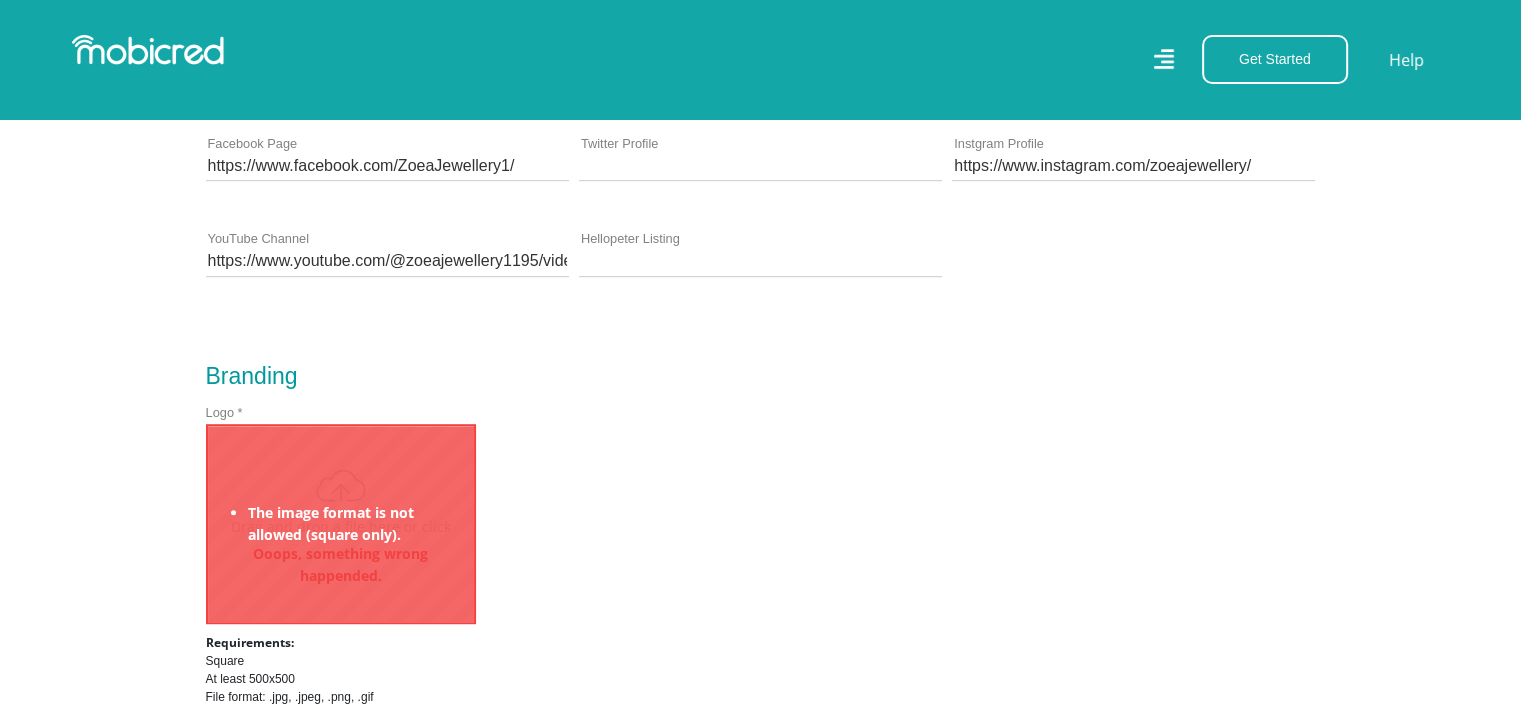 click at bounding box center [341, 524] 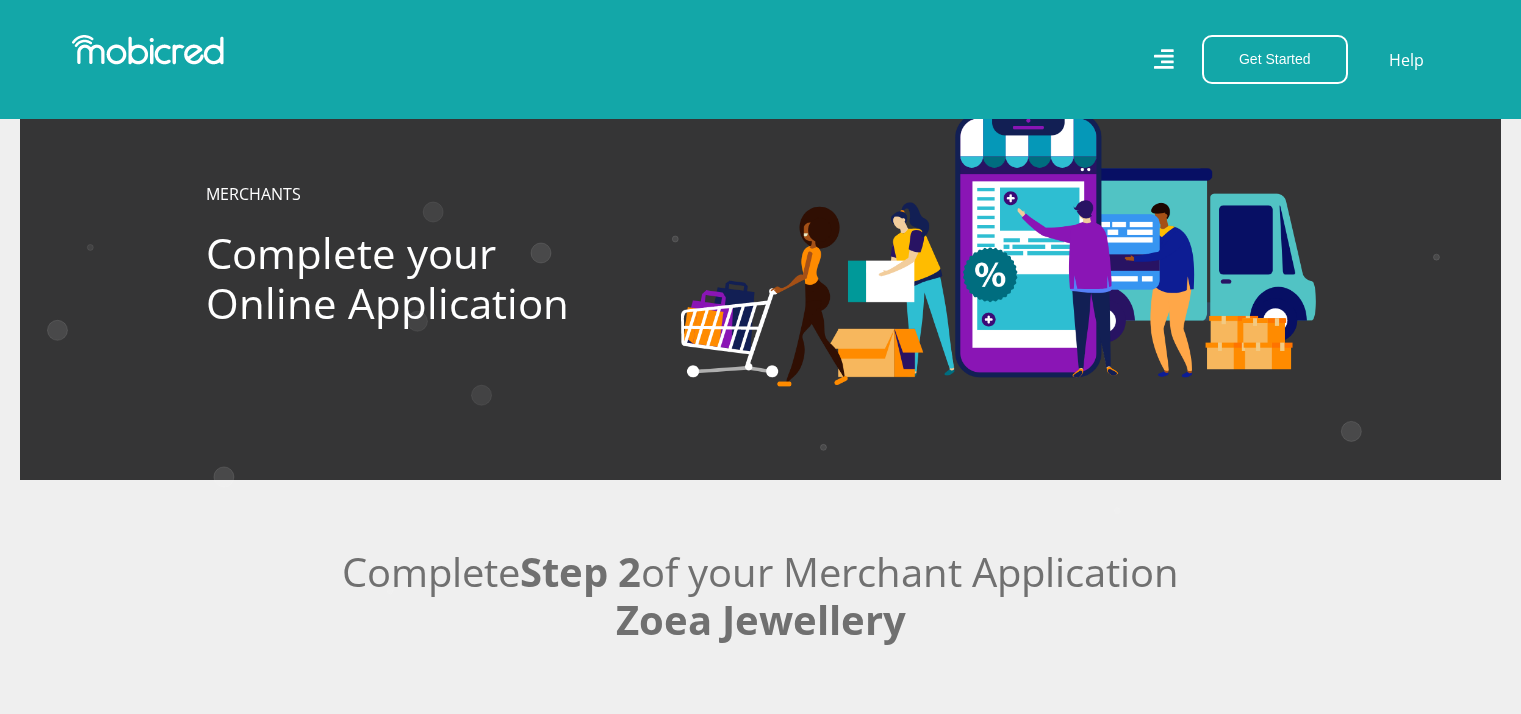 scroll, scrollTop: 1100, scrollLeft: 0, axis: vertical 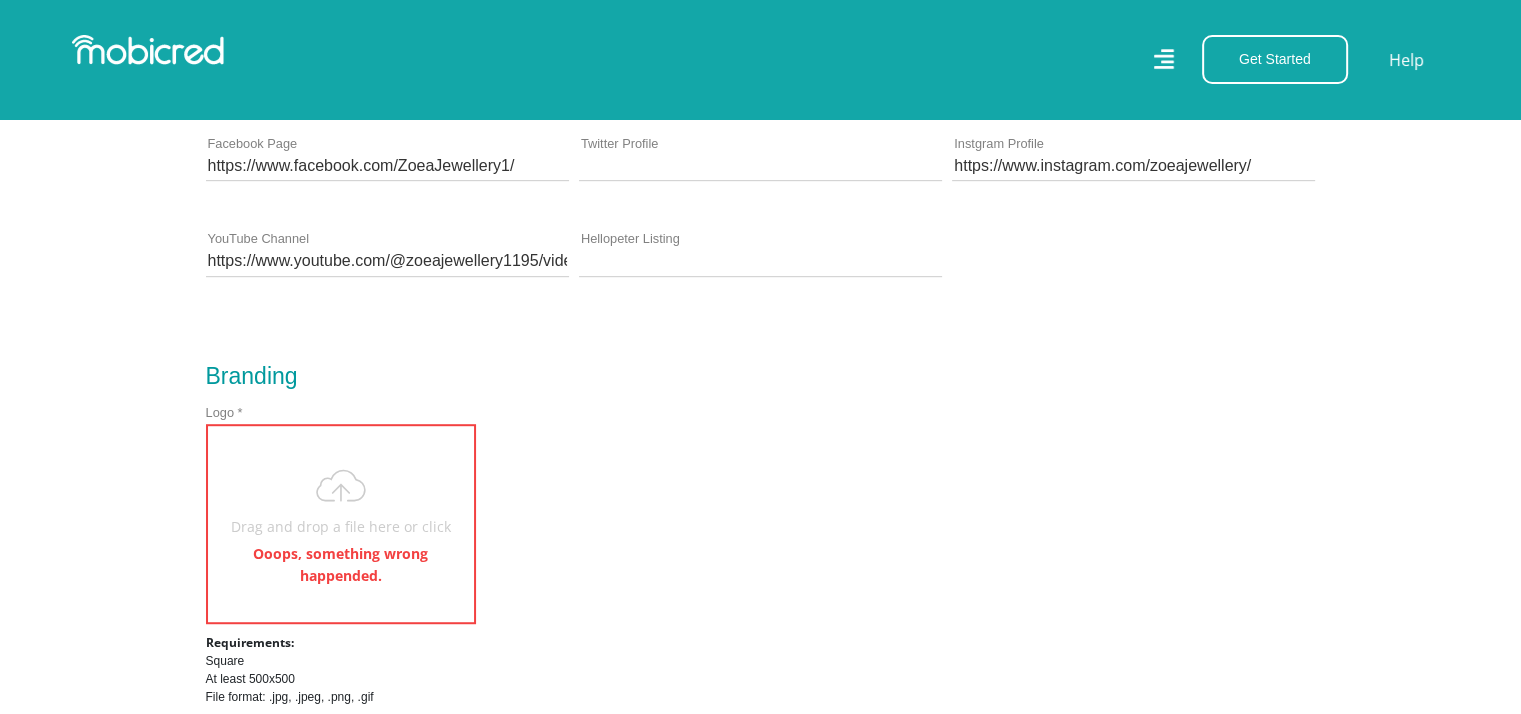 type on "C:\fakepath\[FILENAME]" 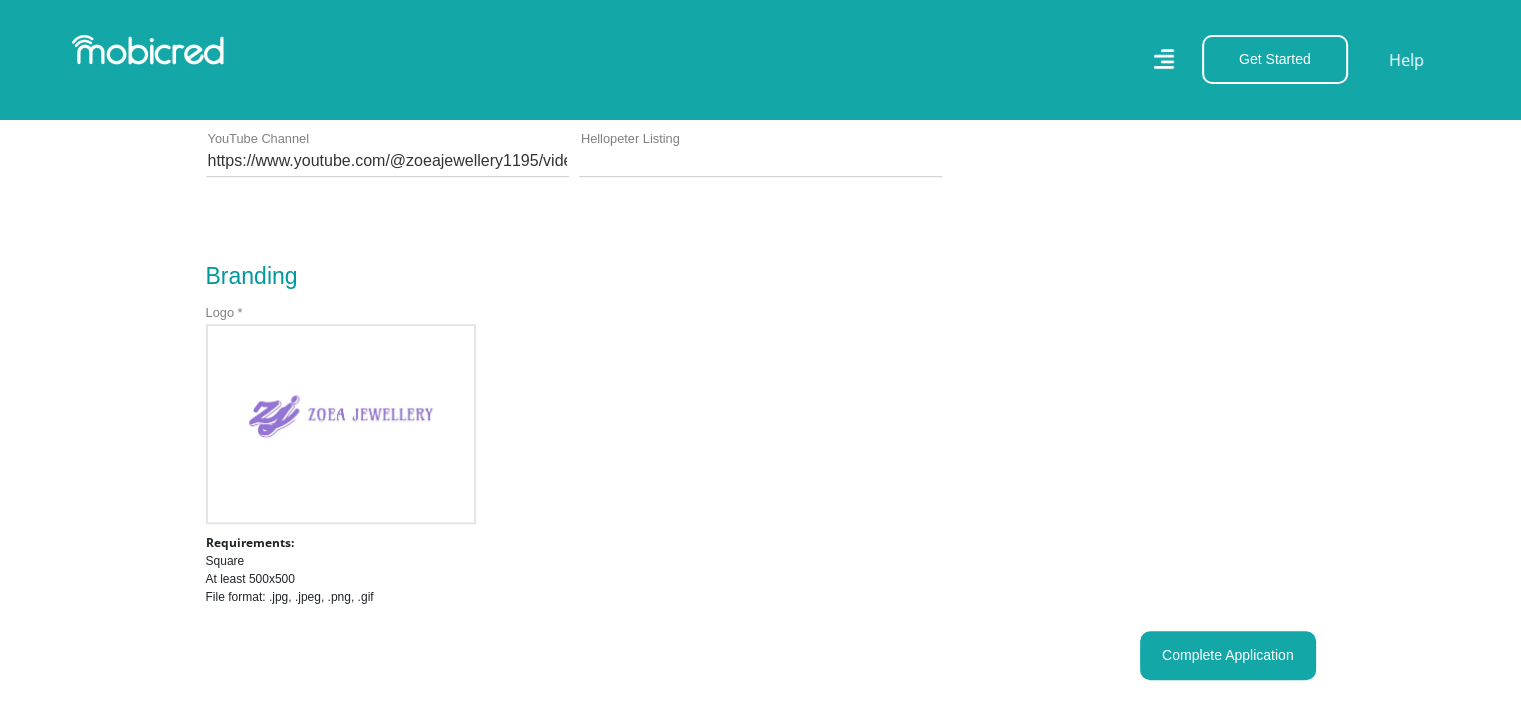 scroll, scrollTop: 1300, scrollLeft: 0, axis: vertical 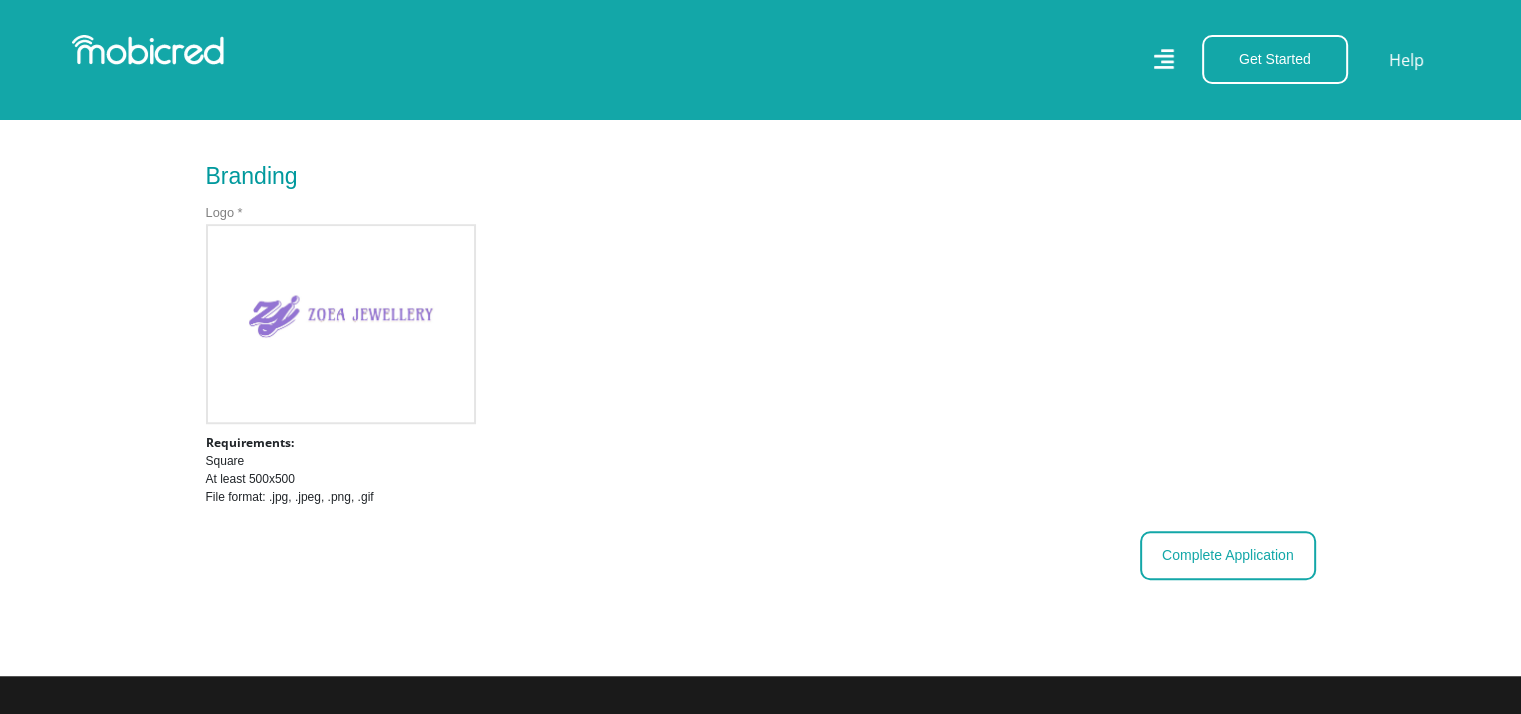click on "Complete Application" at bounding box center [1228, 555] 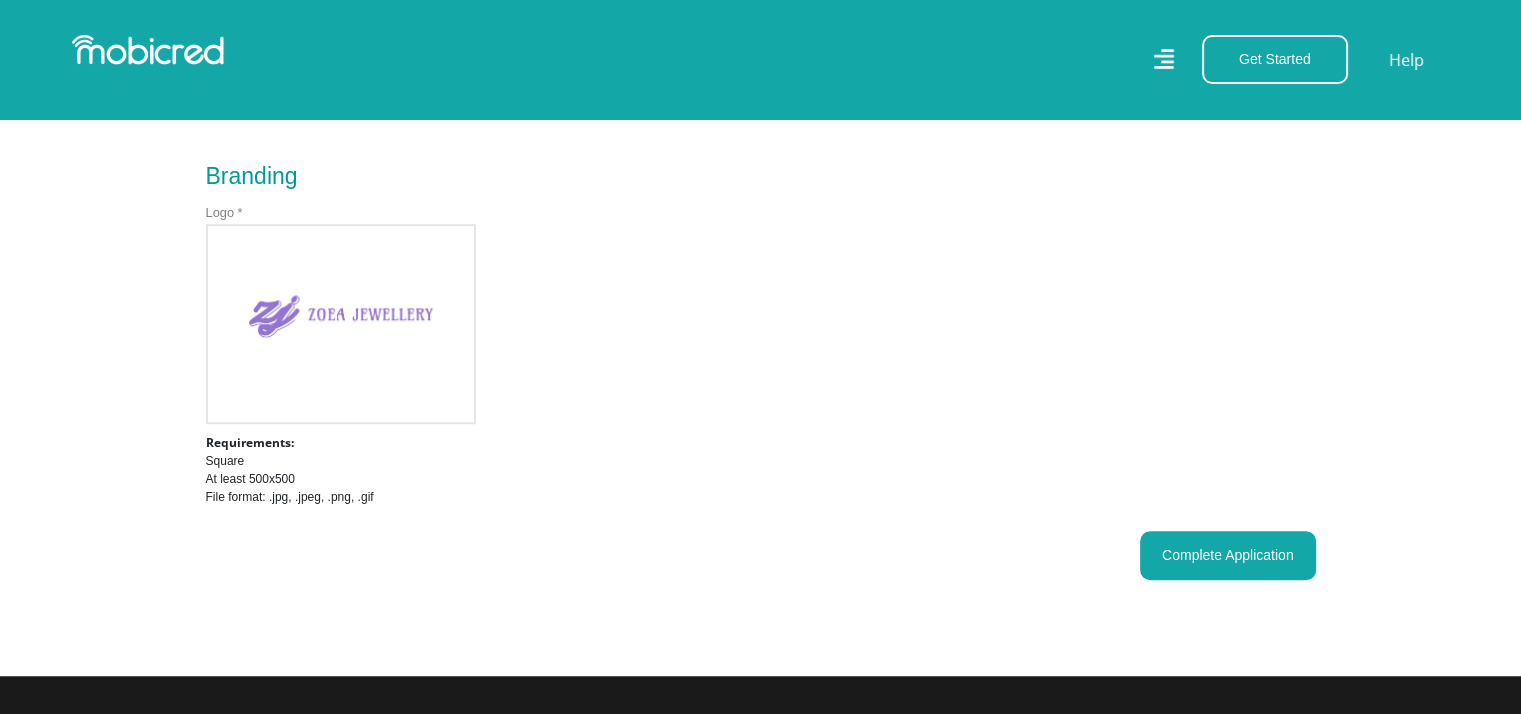 scroll, scrollTop: 0, scrollLeft: 0, axis: both 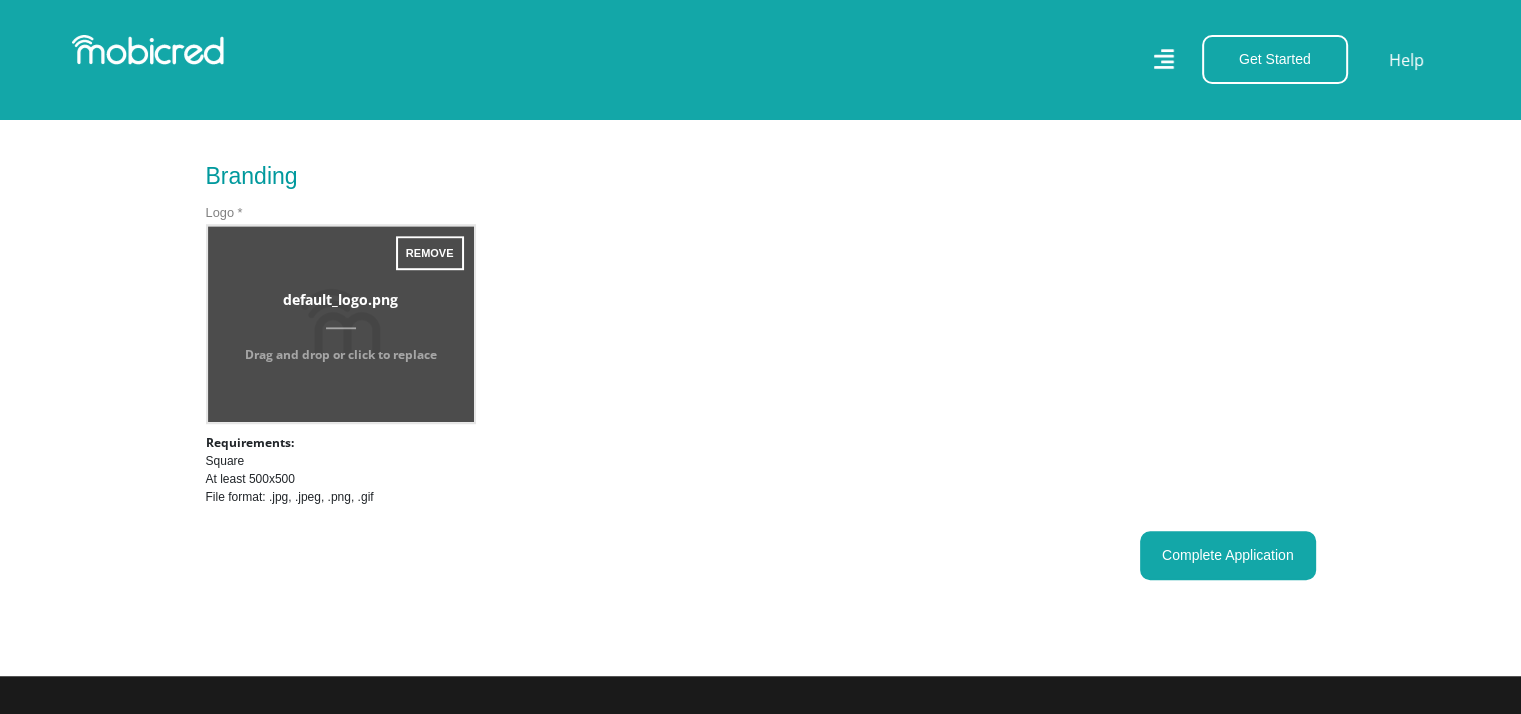 click at bounding box center [341, 324] 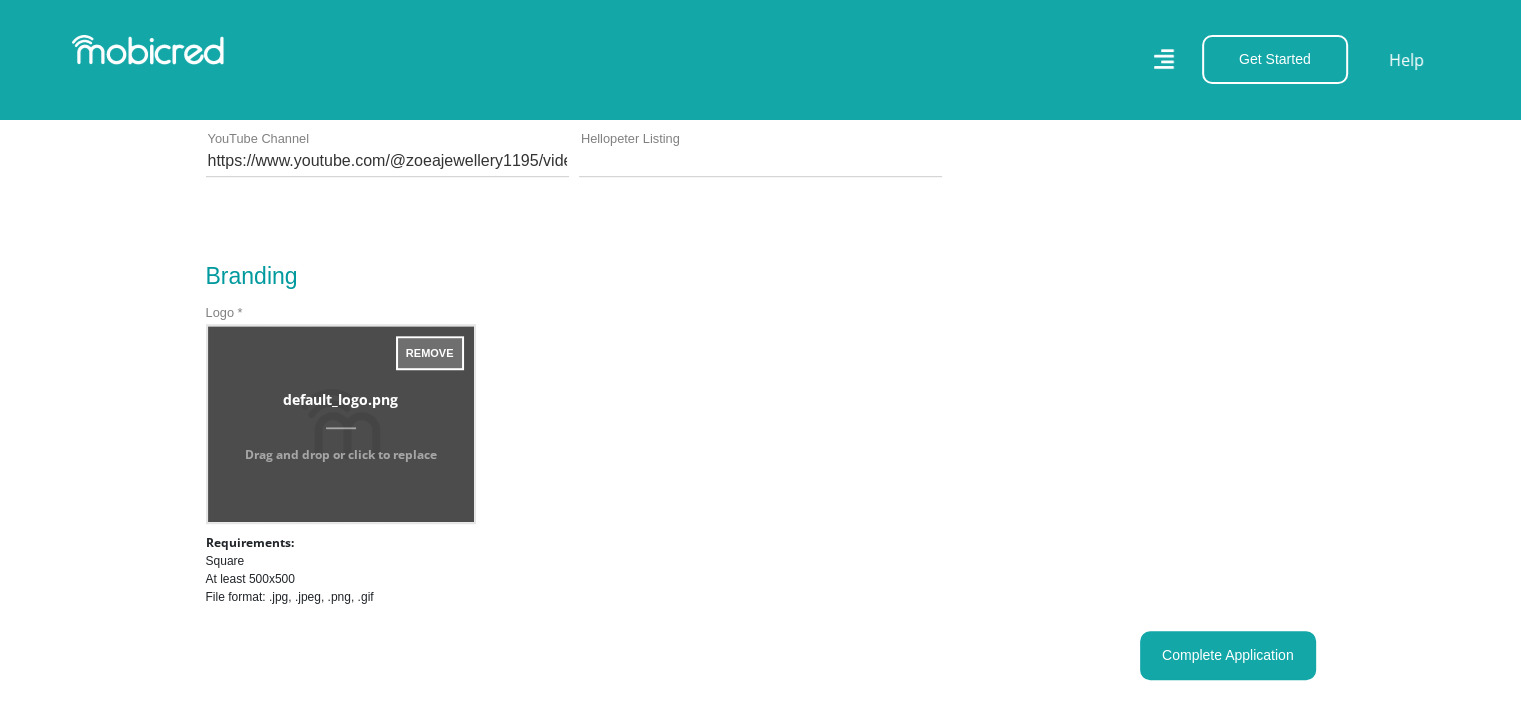 click on "Remove" at bounding box center (430, 353) 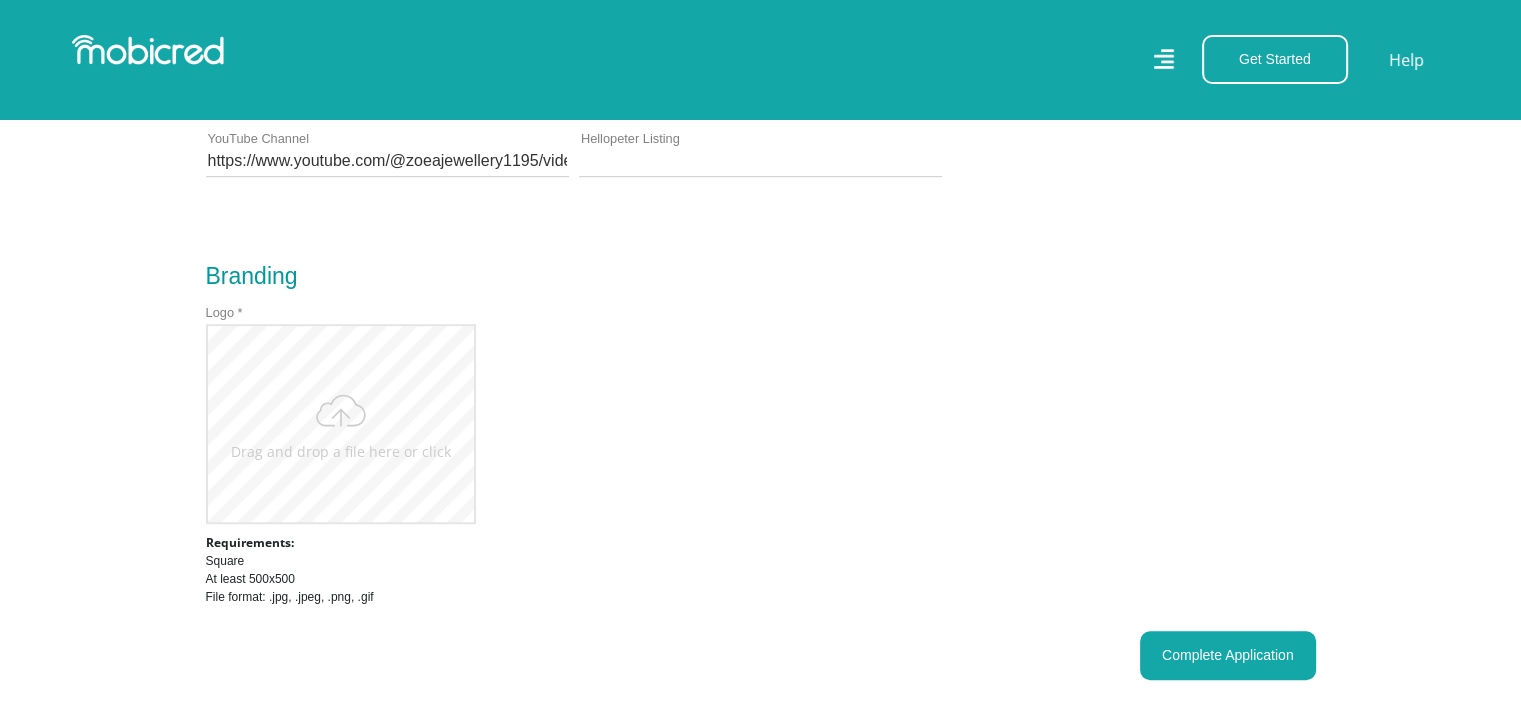 click at bounding box center (341, 424) 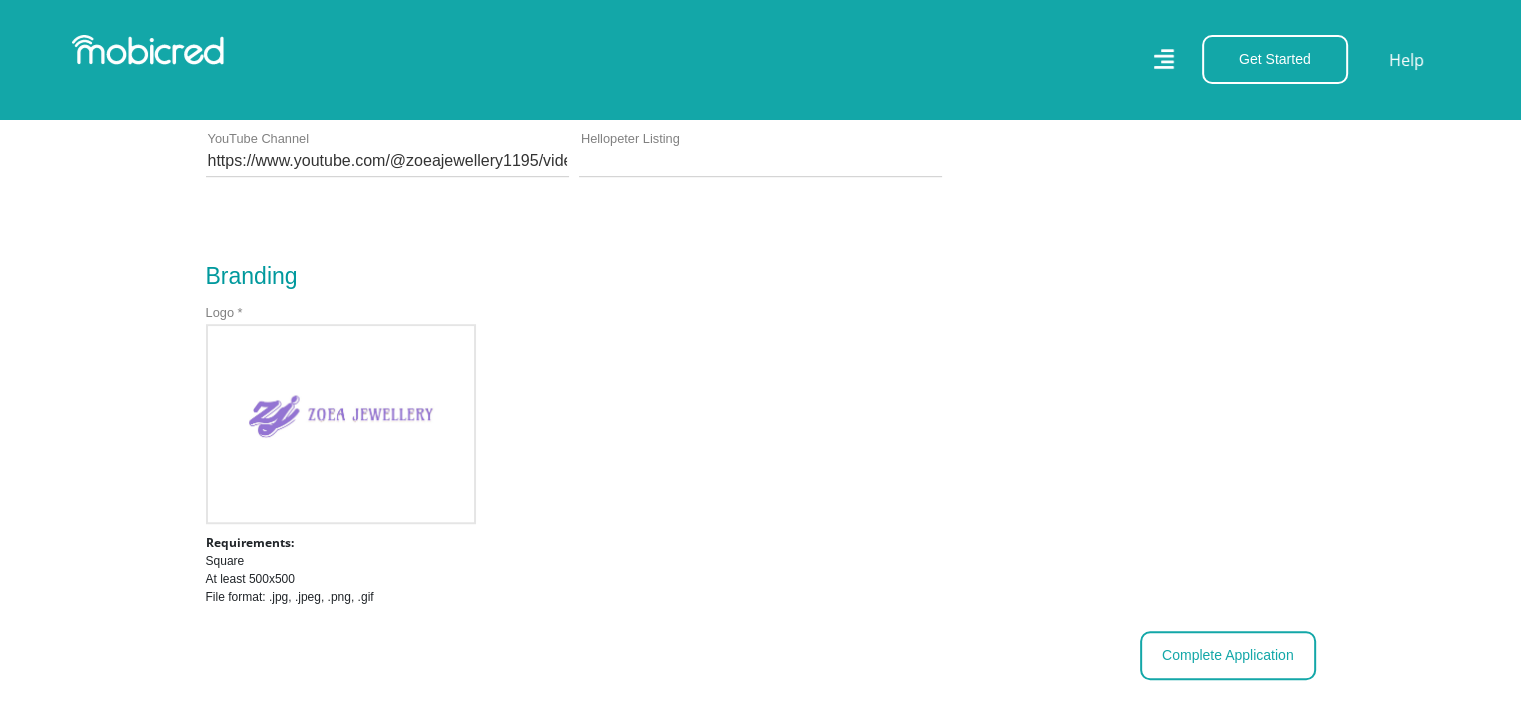 click on "Complete Application" at bounding box center (1228, 655) 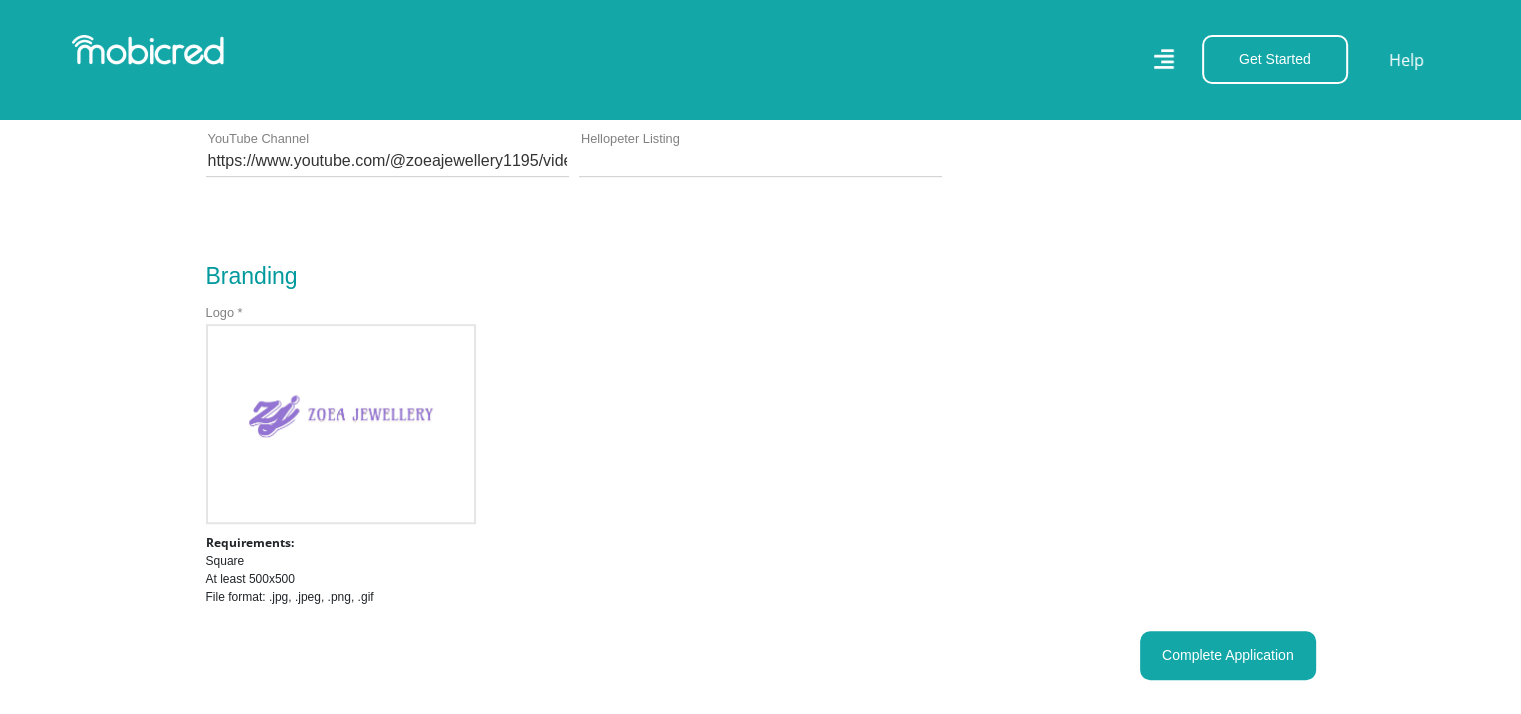 scroll, scrollTop: 0, scrollLeft: 0, axis: both 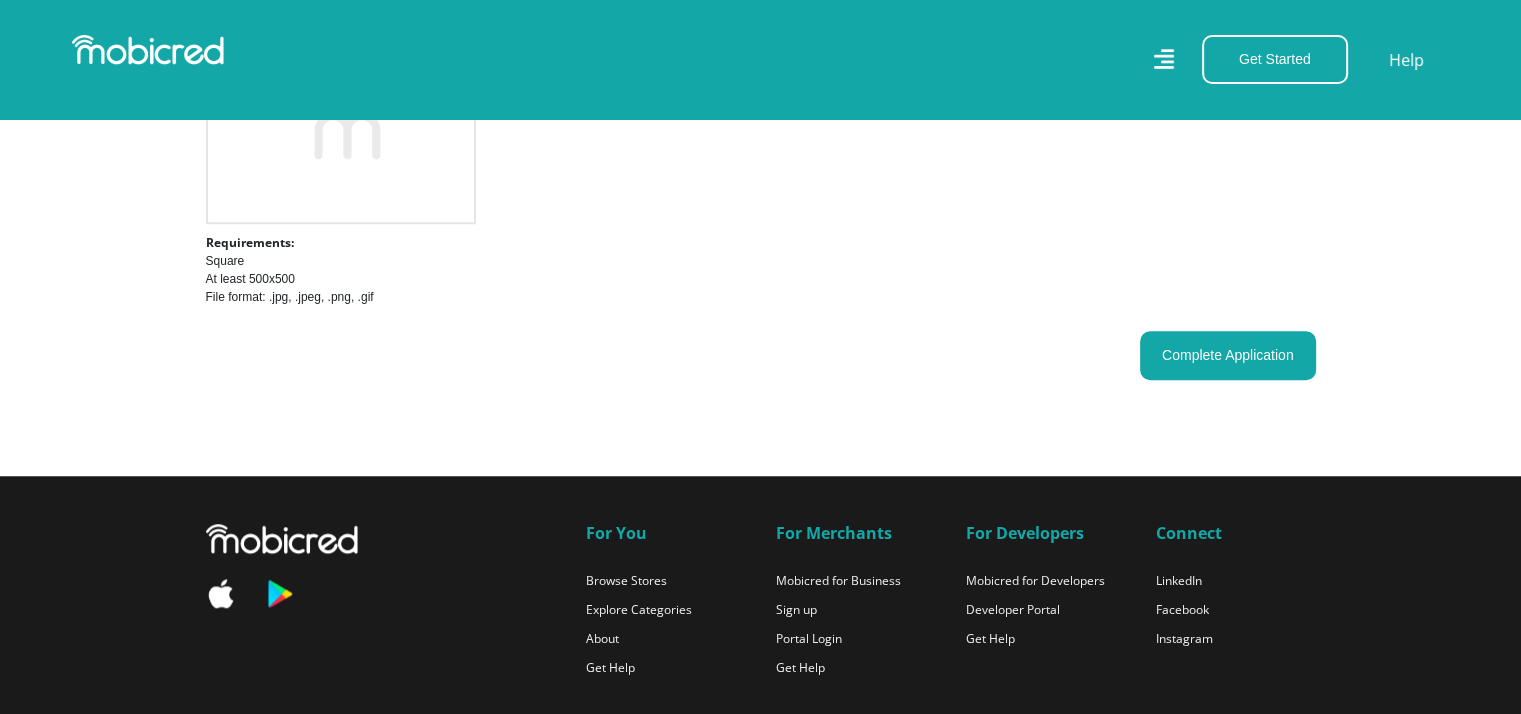 click on "Listing Information
Zoea Jewellery is a South African fine jewellery studio specialising in custom-designed, lab-grown diamond and solid gold pieces. Known for artisanal craftsmanship, timeless design, and ethical sourcing, we create meaningful jewellery that’s as unique as you are.
Enter a Description of your Business *
sales@example.com
Public / Customer Service Email *
+27[PHONE]
Public Tel / Customer Service Number *
Logo *" at bounding box center (761, -154) 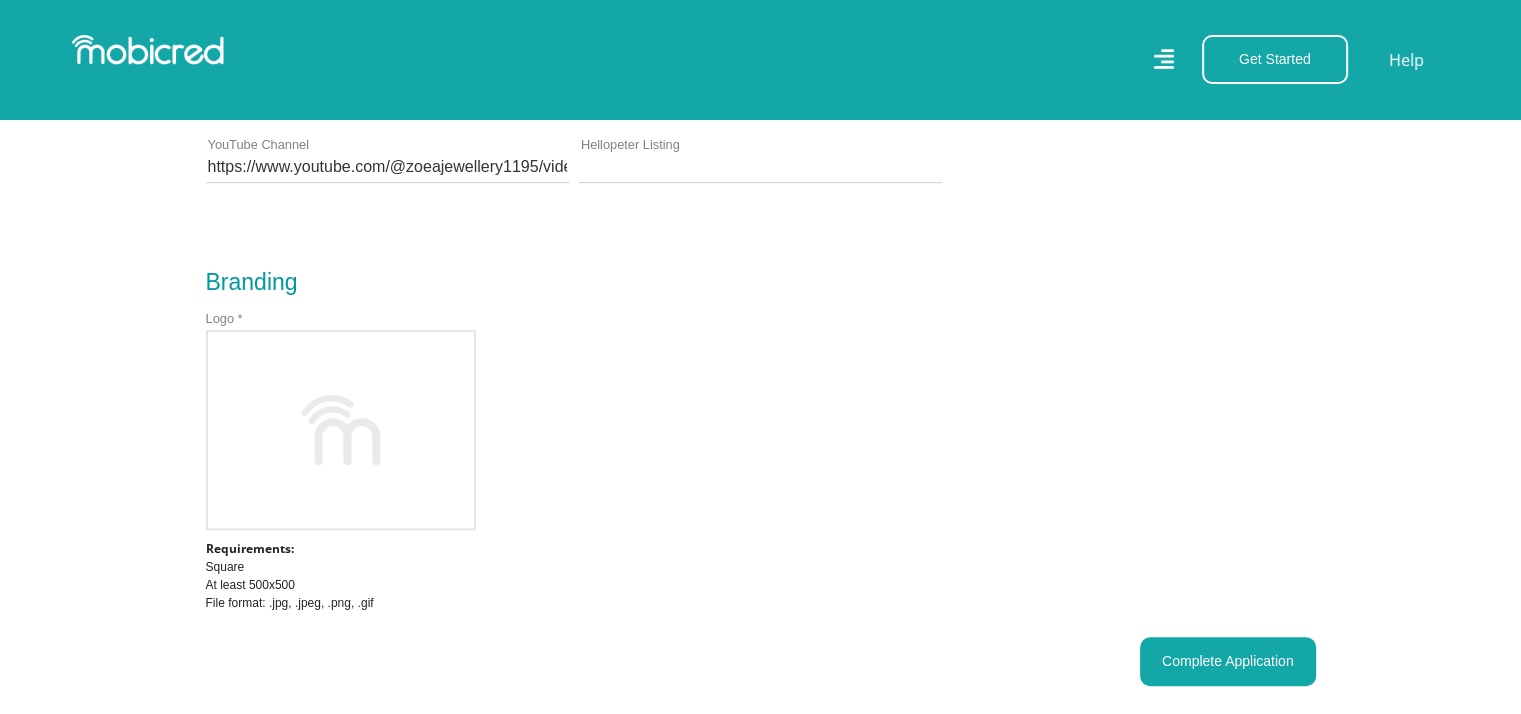 scroll, scrollTop: 1100, scrollLeft: 0, axis: vertical 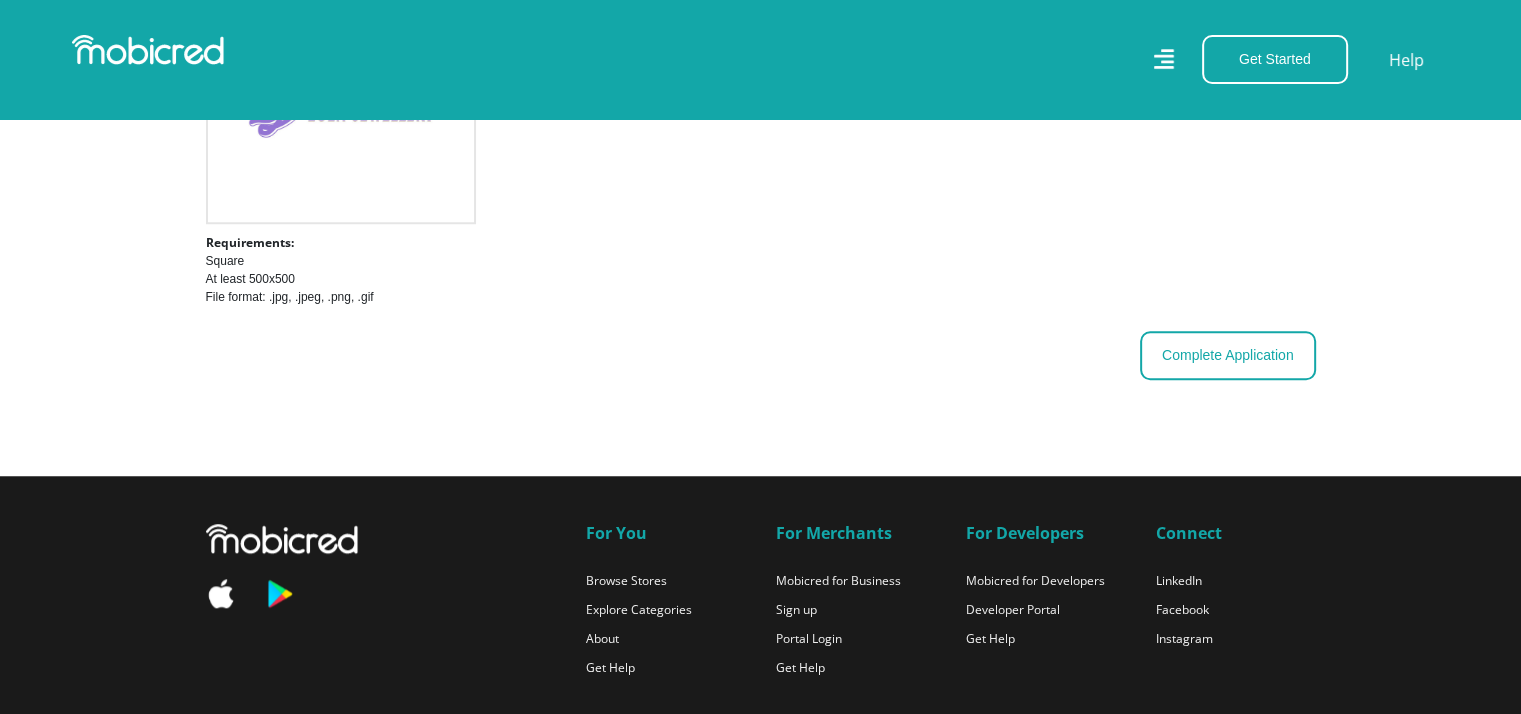 click on "Complete Application" at bounding box center (1228, 355) 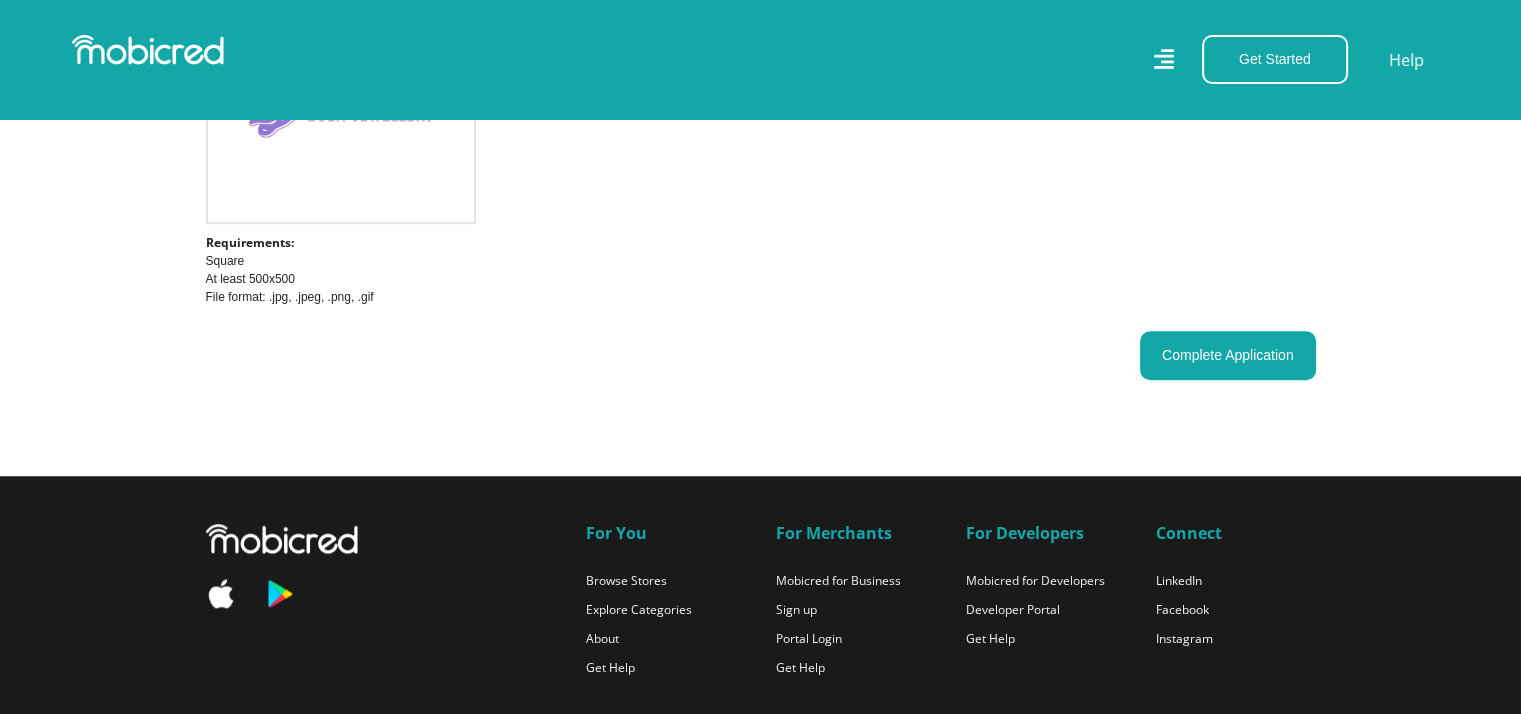 scroll, scrollTop: 0, scrollLeft: 0, axis: both 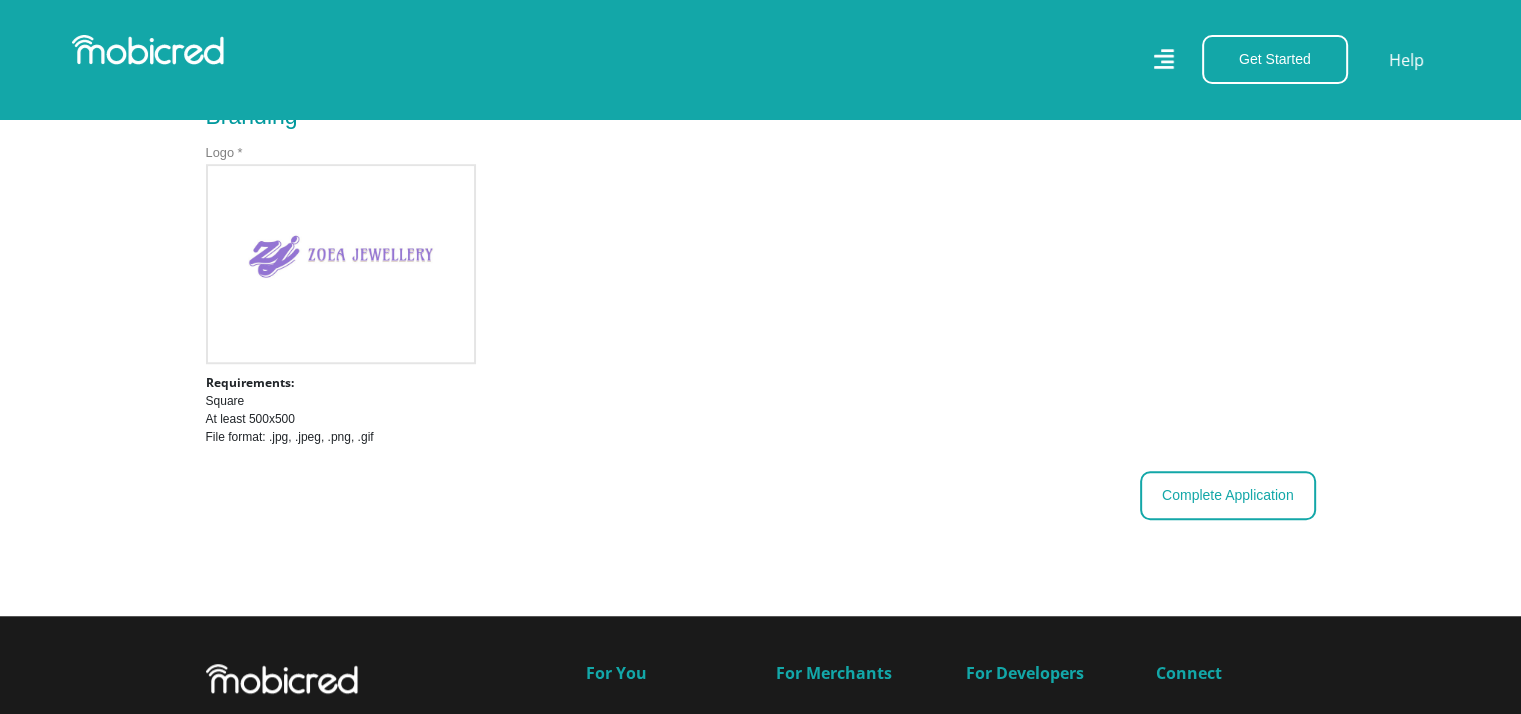 click on "Complete Application" at bounding box center [1228, 495] 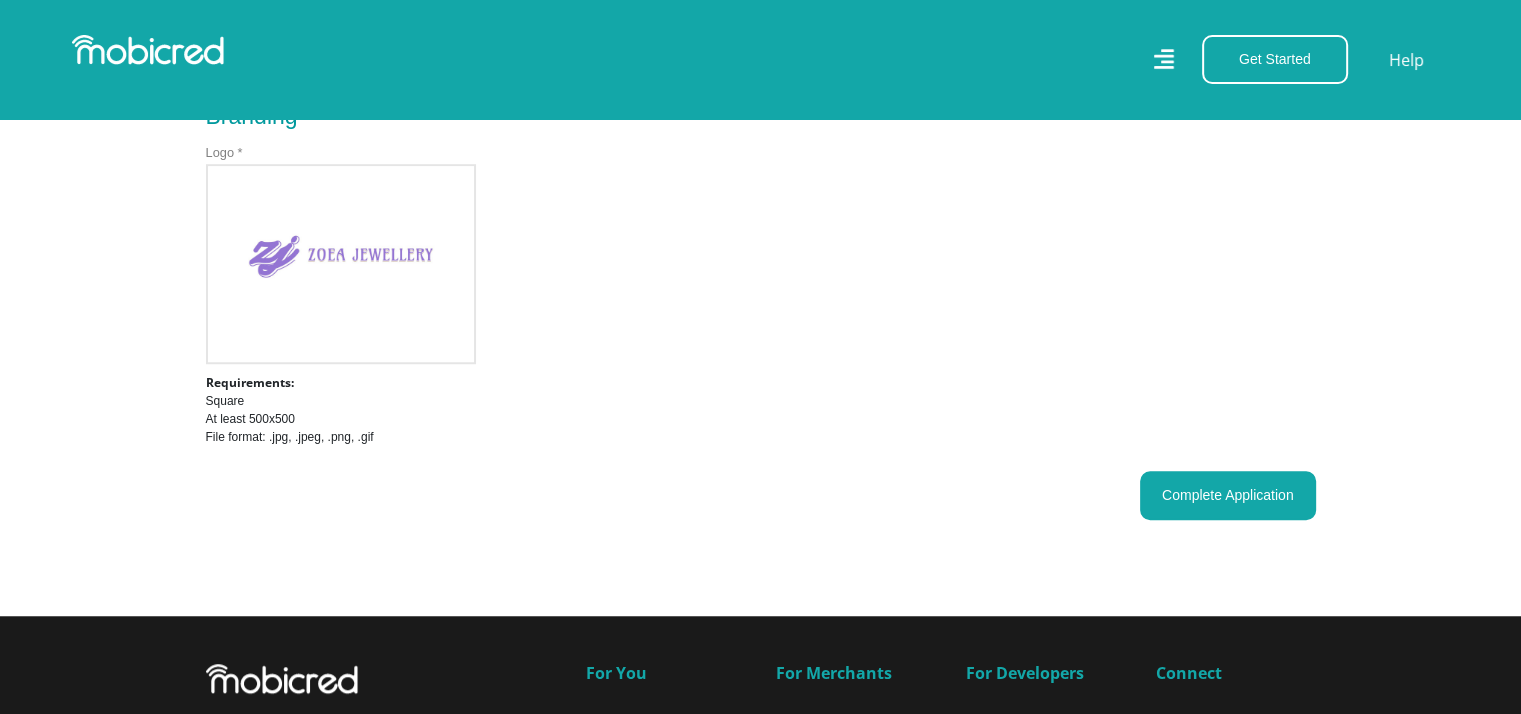 scroll, scrollTop: 0, scrollLeft: 0, axis: both 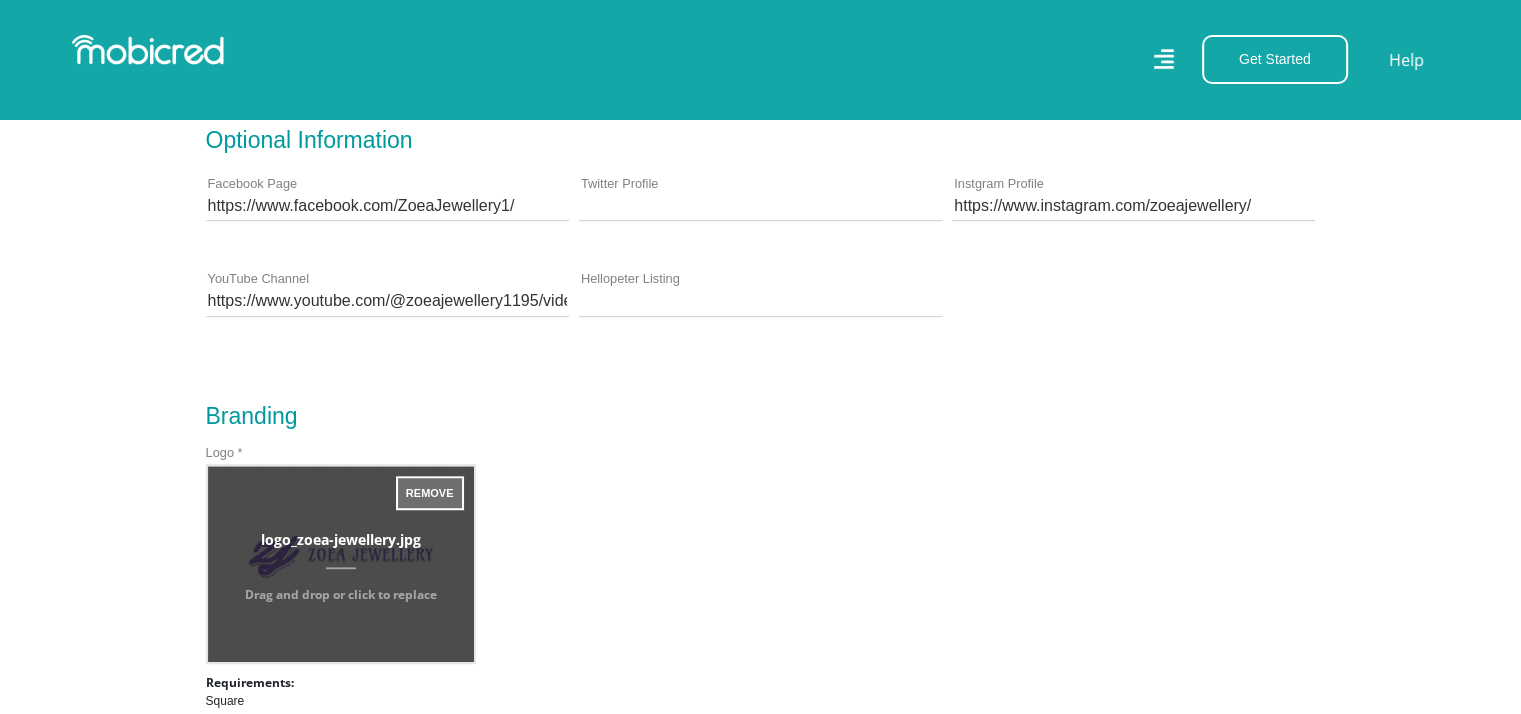 click on "Remove" at bounding box center [430, 493] 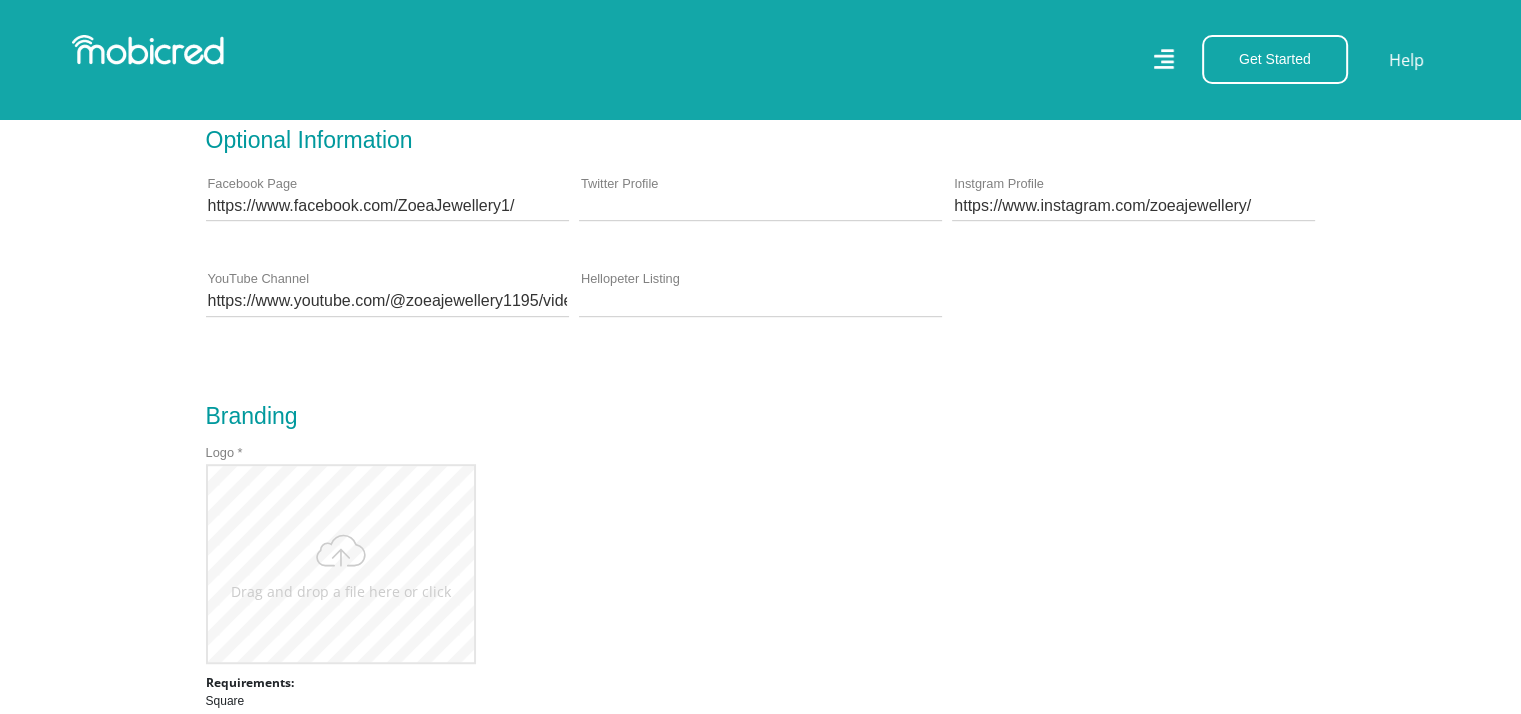 click at bounding box center (341, 564) 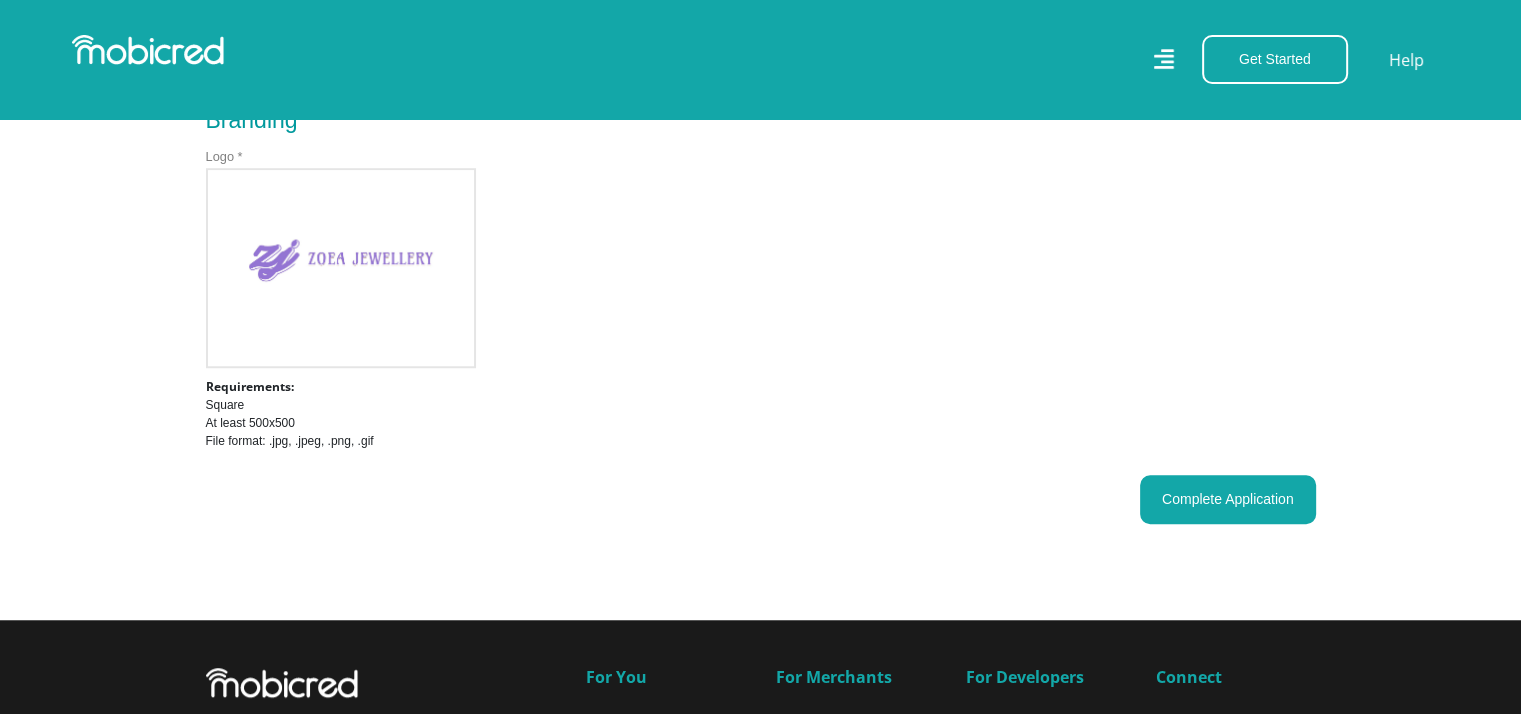 scroll, scrollTop: 1500, scrollLeft: 0, axis: vertical 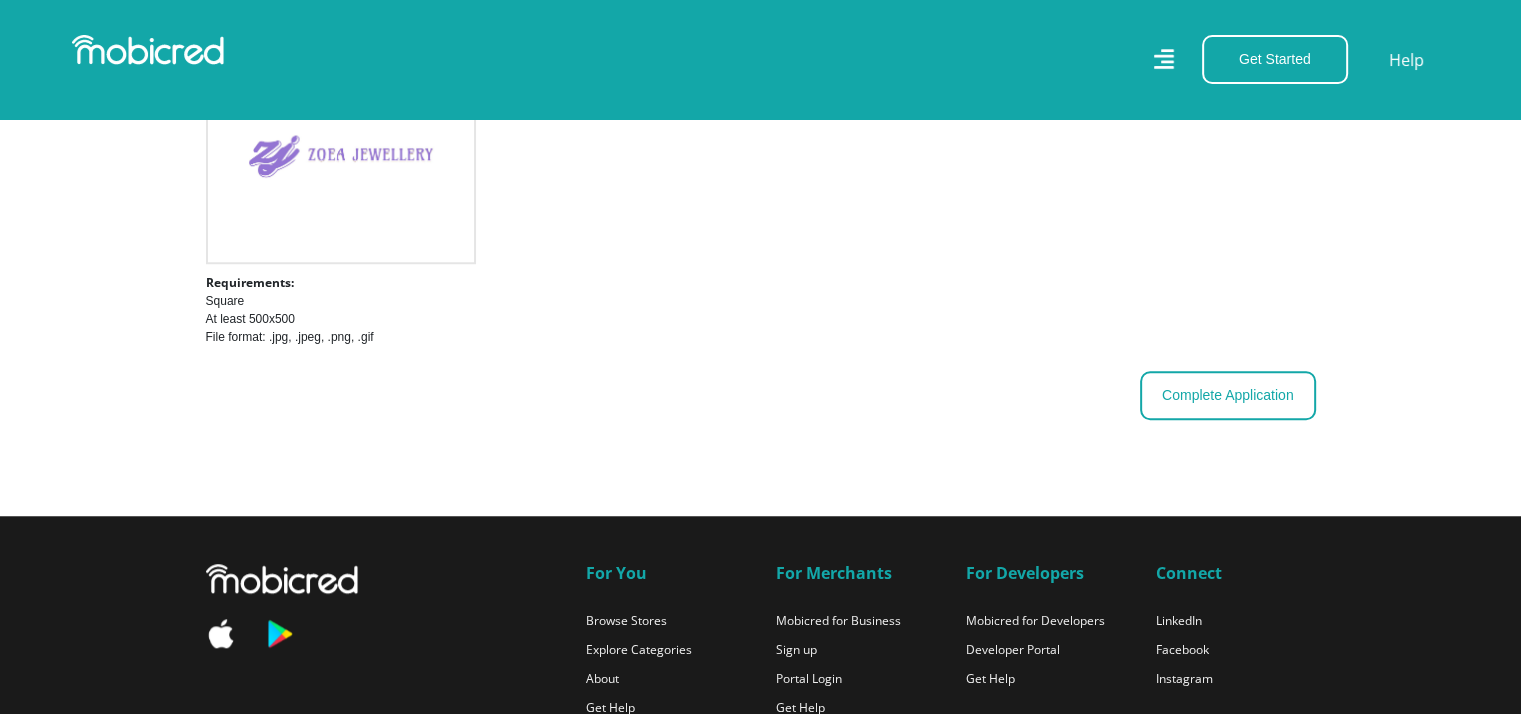 click on "Complete Application" at bounding box center (1228, 395) 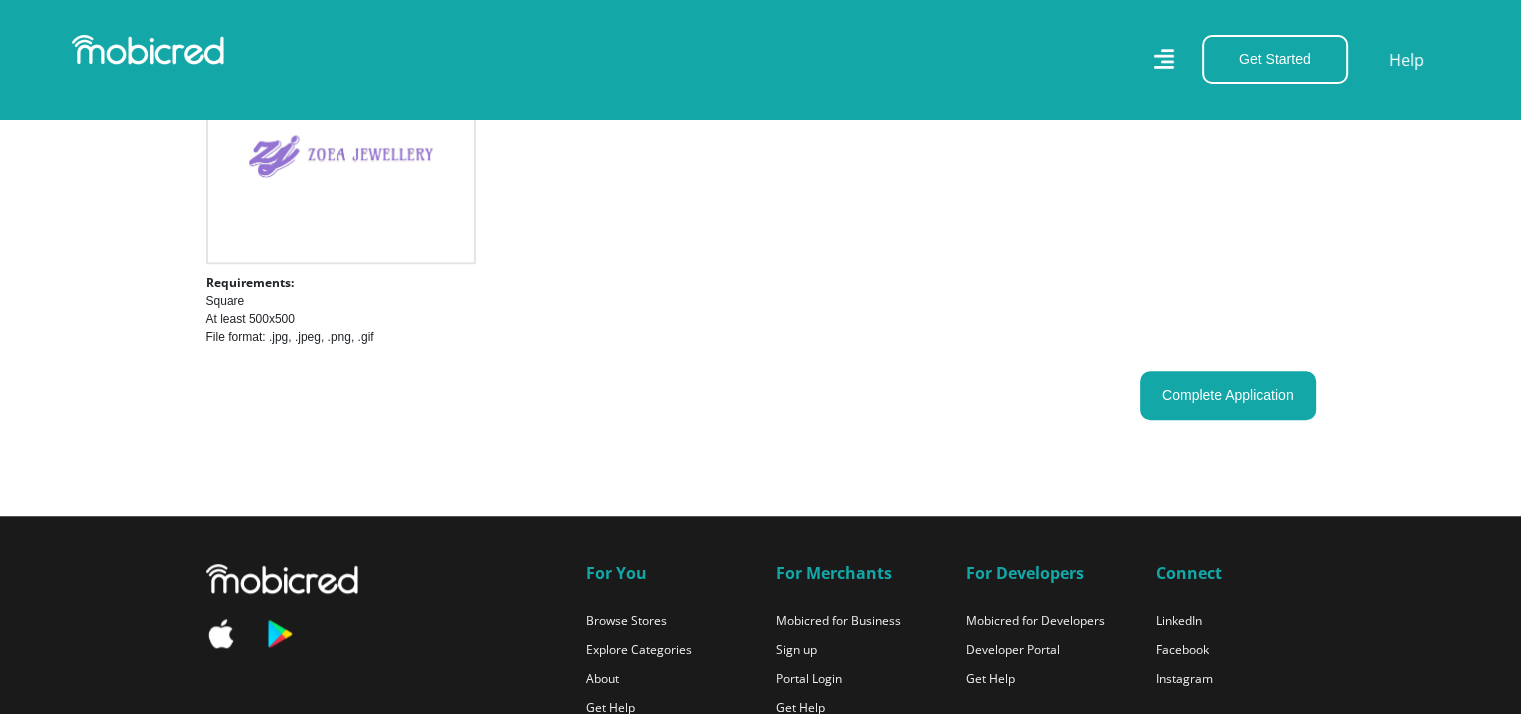 scroll, scrollTop: 0, scrollLeft: 0, axis: both 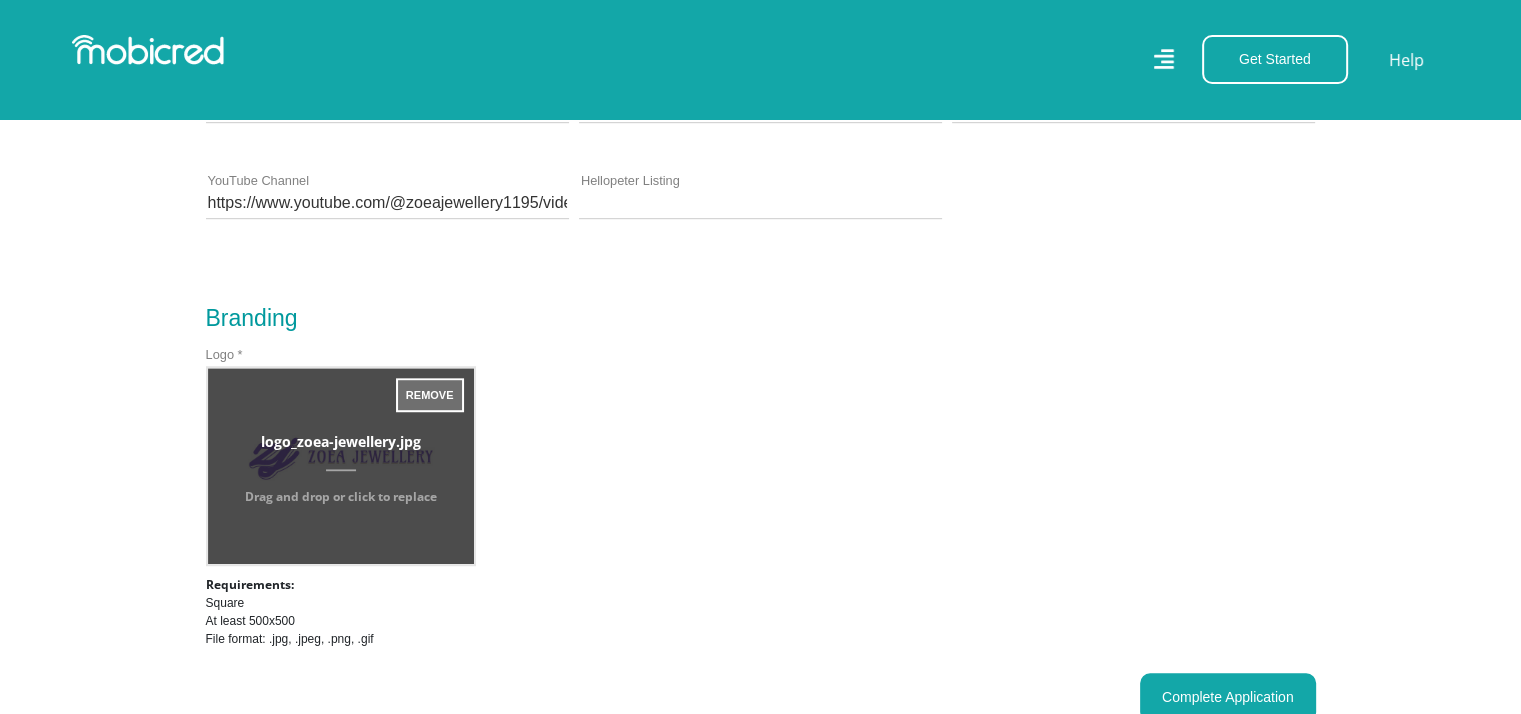 click on "Remove" at bounding box center [430, 395] 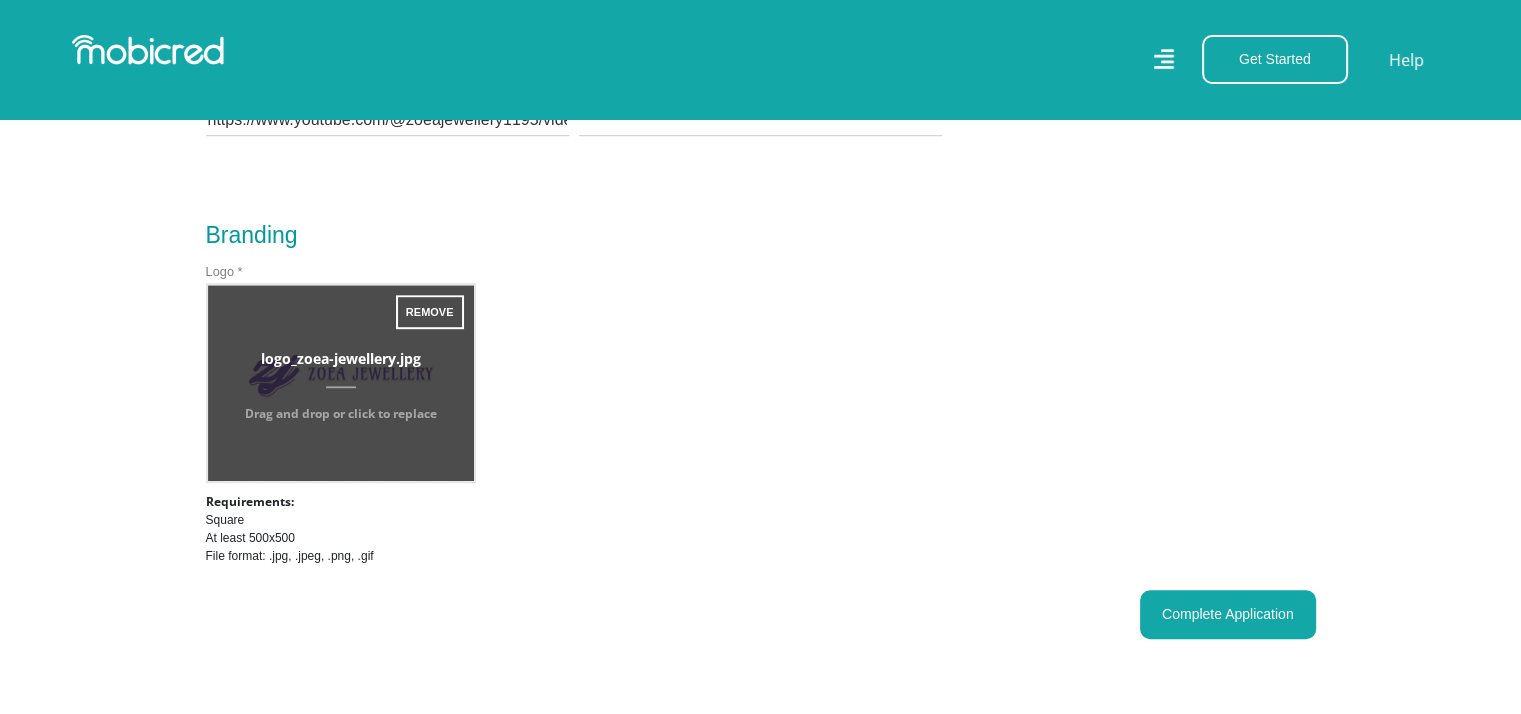 scroll, scrollTop: 1258, scrollLeft: 0, axis: vertical 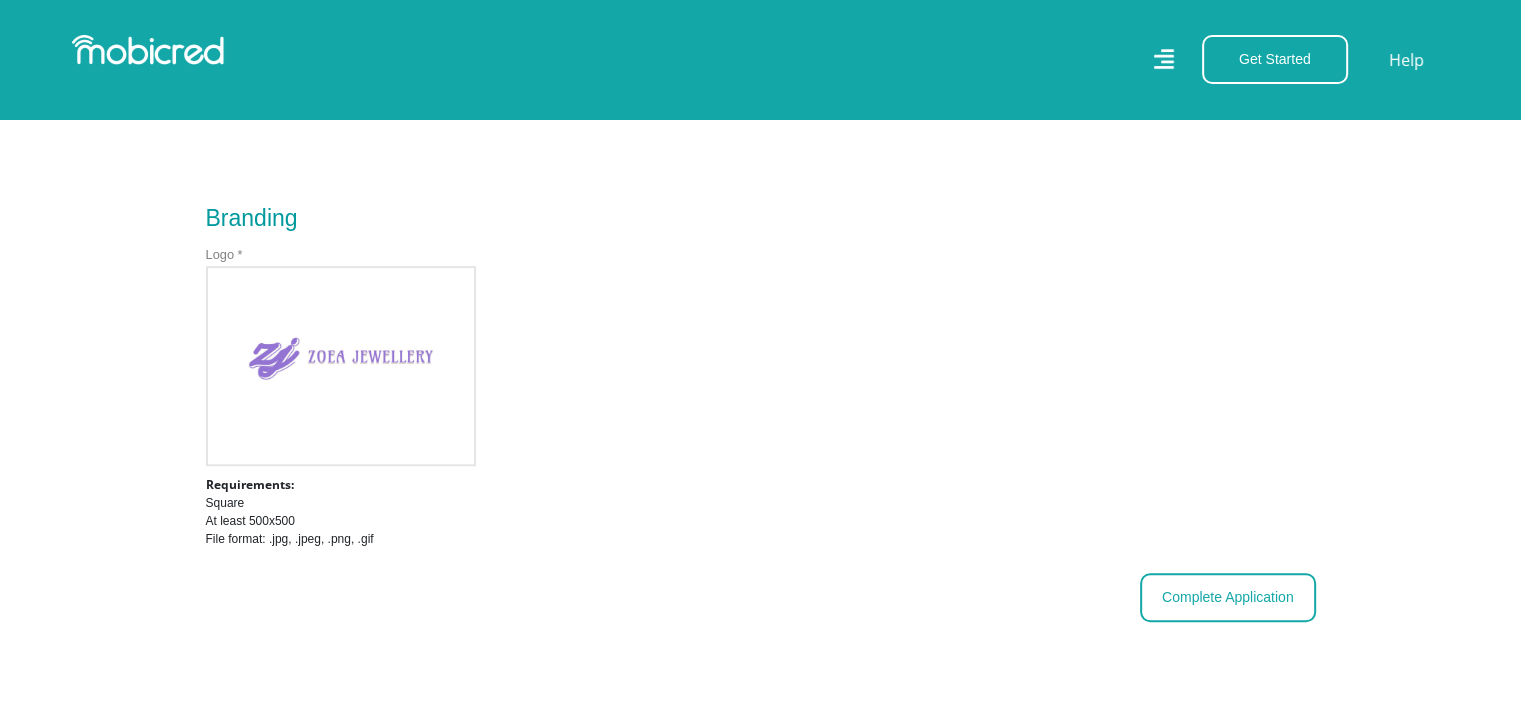 click on "Complete Application" at bounding box center (1228, 597) 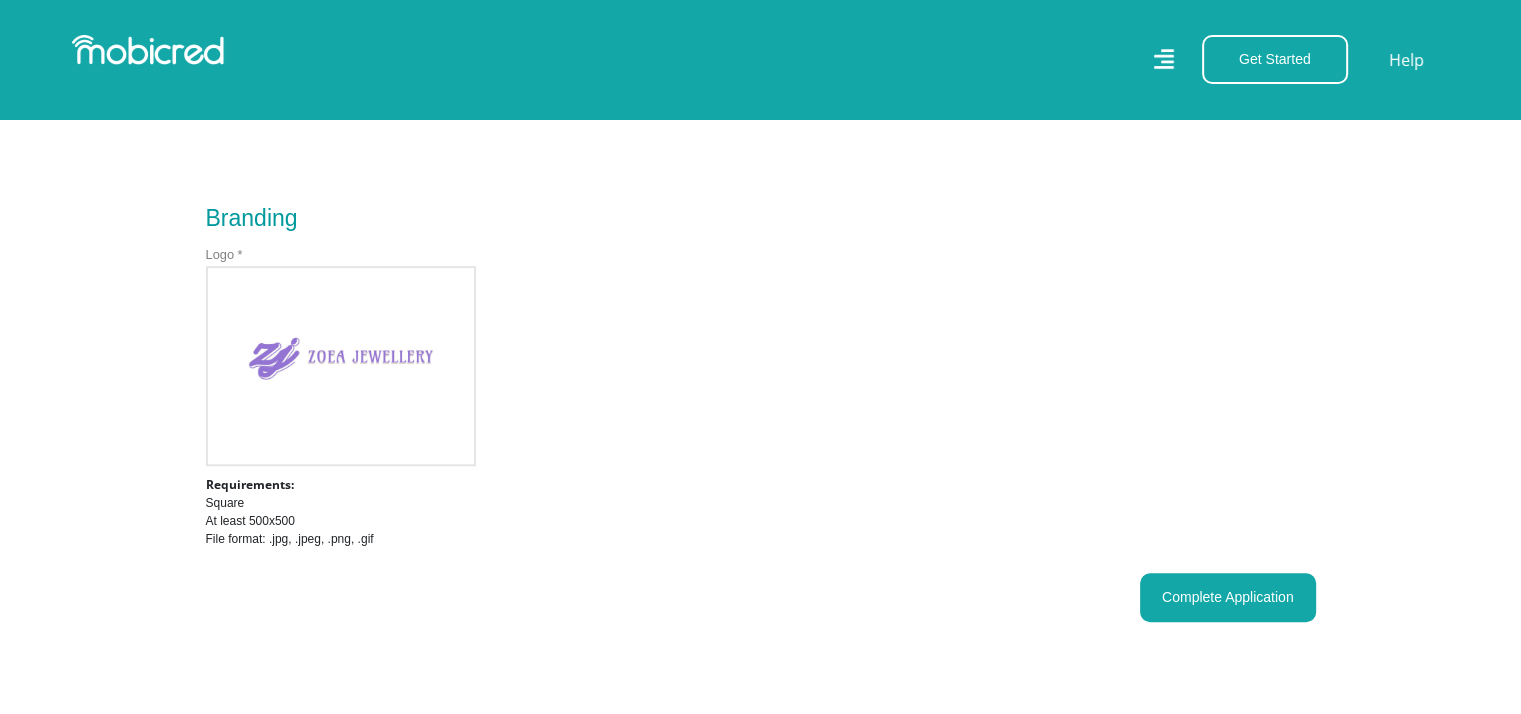 scroll, scrollTop: 0, scrollLeft: 0, axis: both 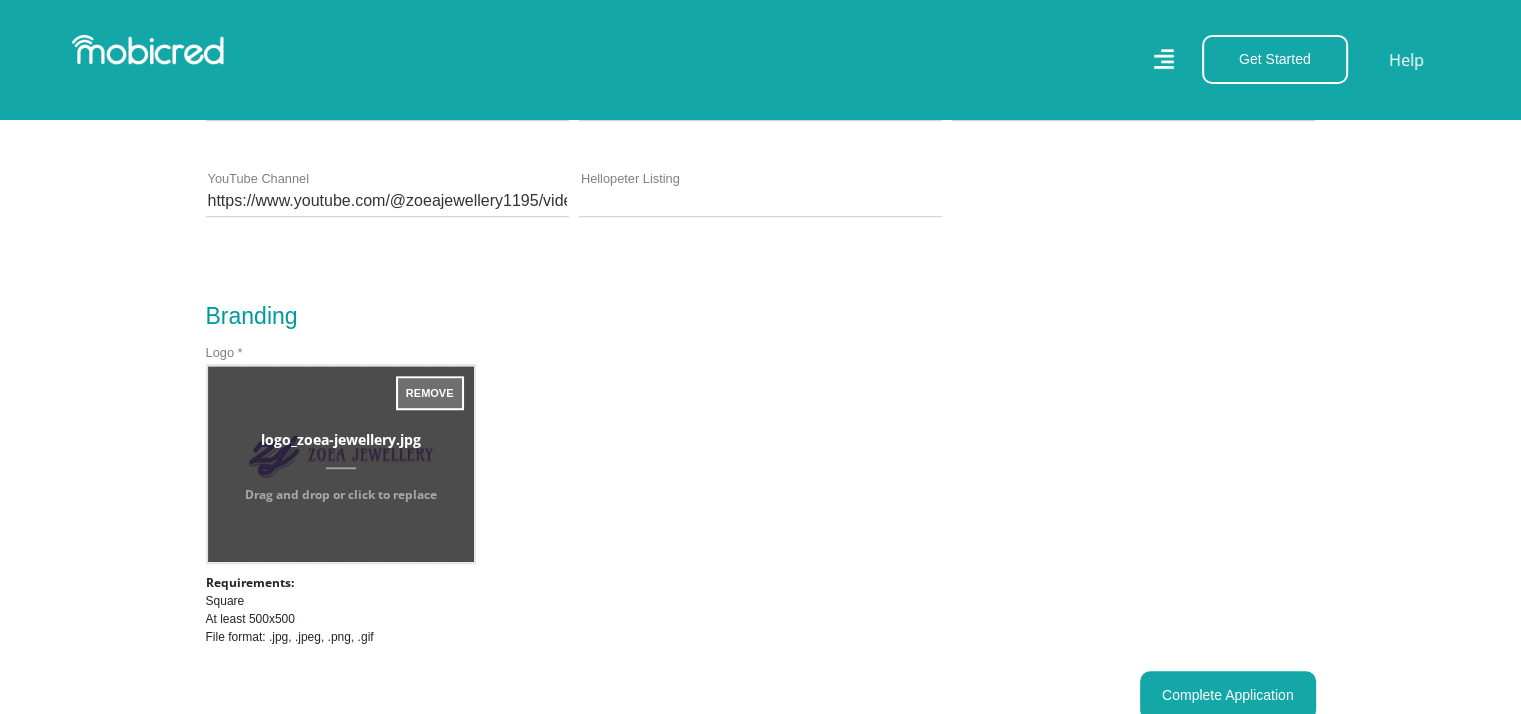 click on "Remove" at bounding box center (430, 393) 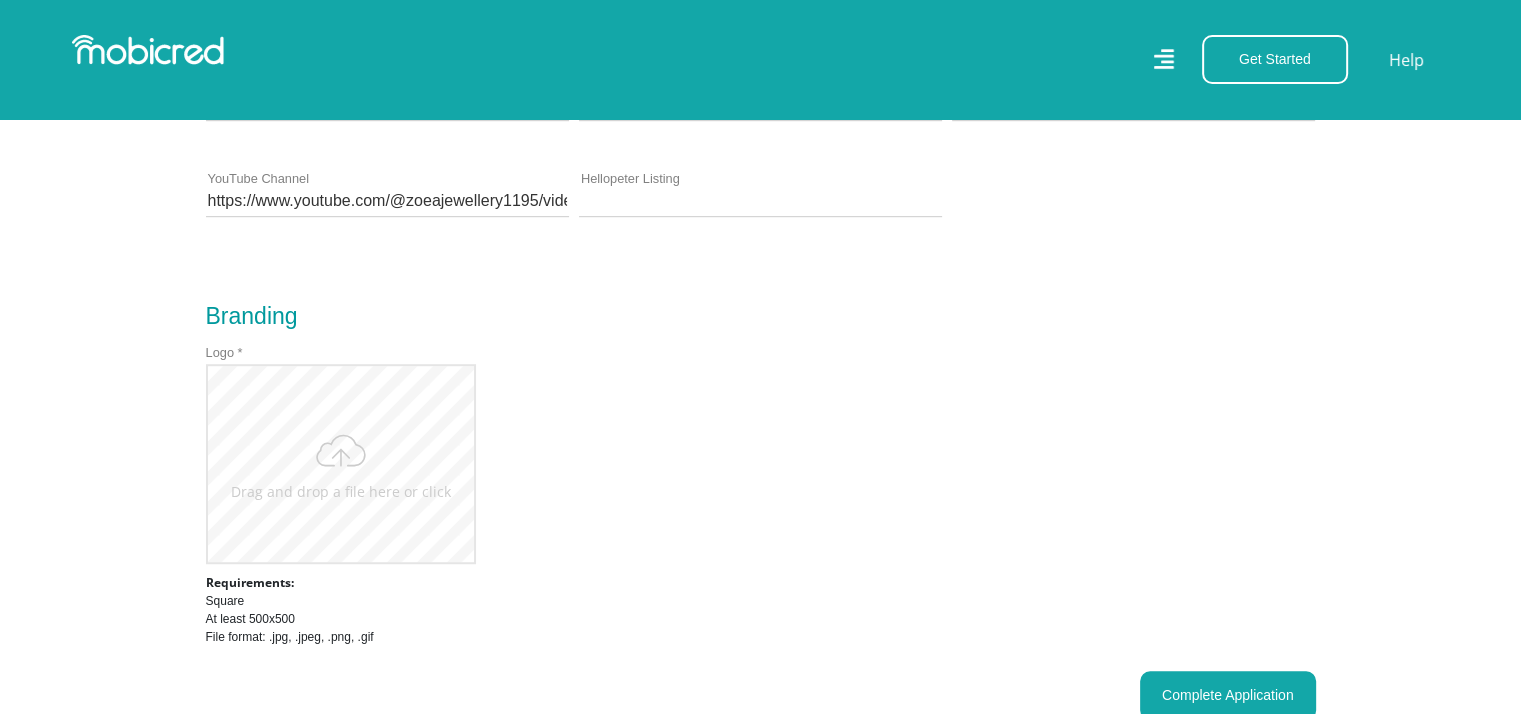 click at bounding box center [341, 464] 